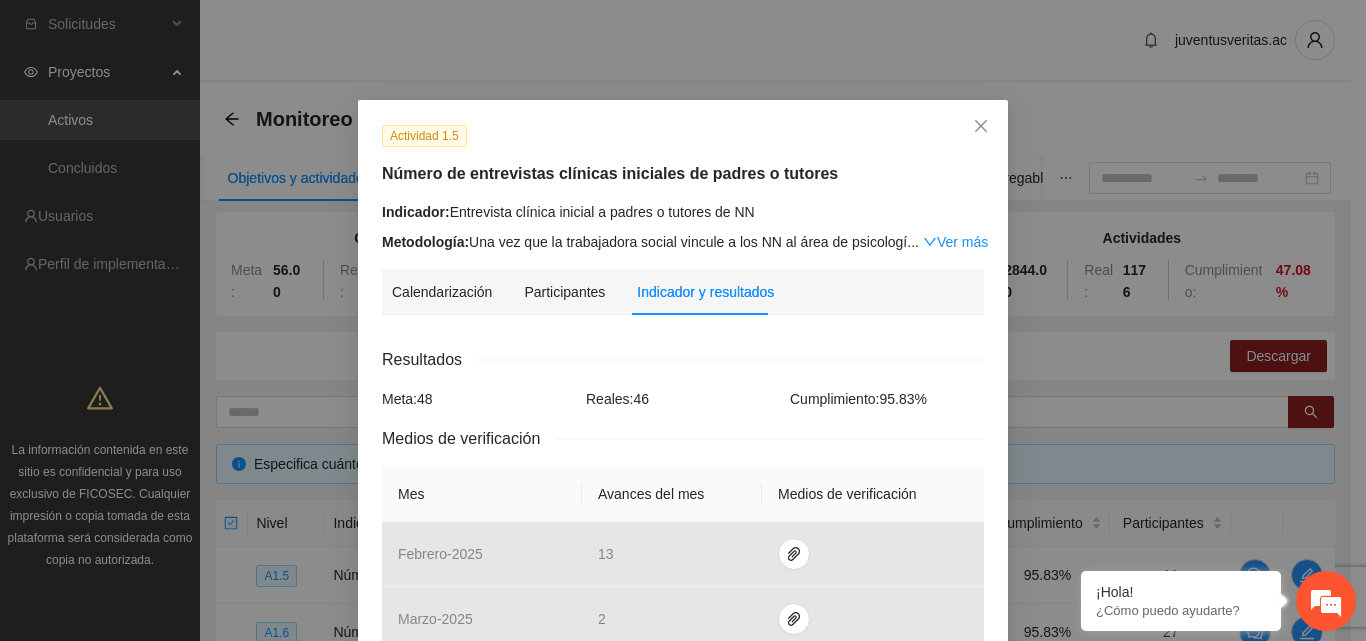scroll, scrollTop: 300, scrollLeft: 0, axis: vertical 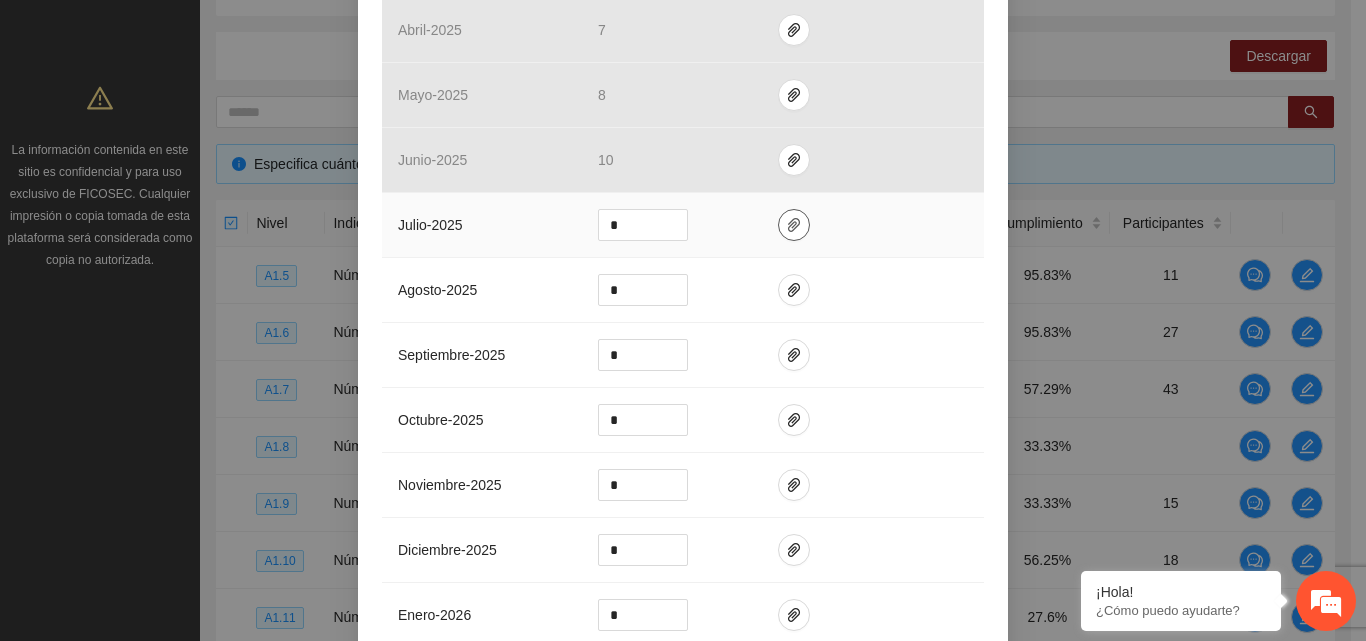 click at bounding box center [794, 225] 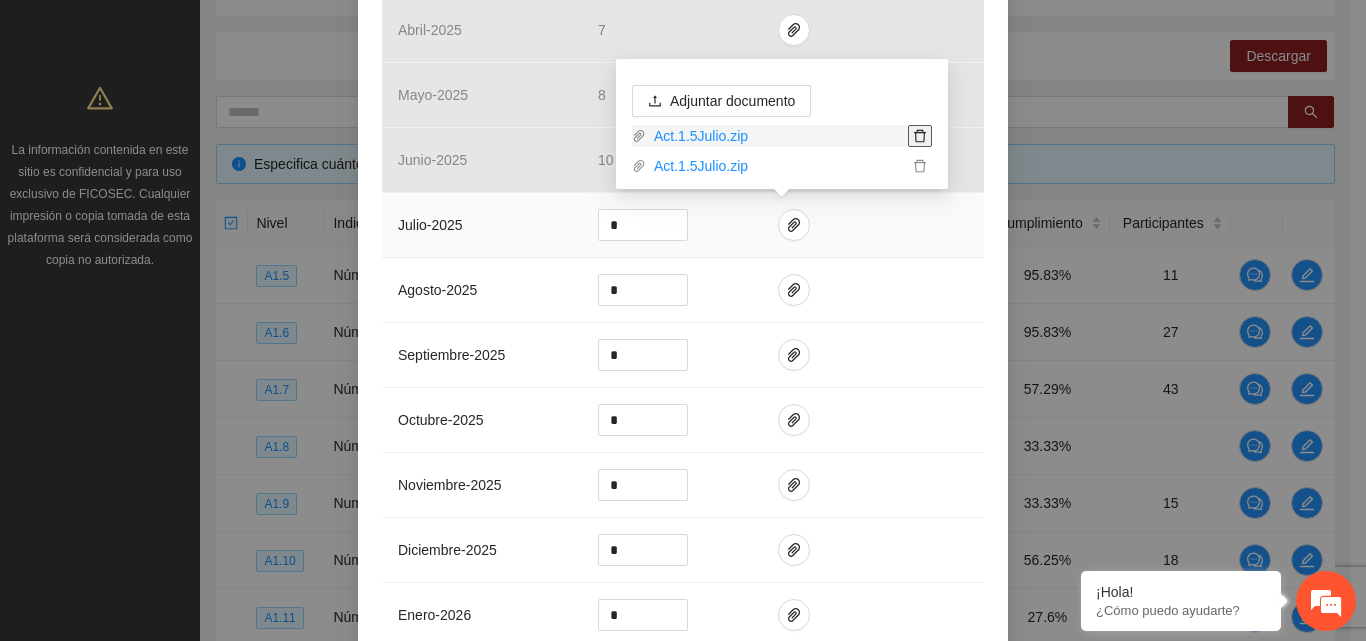 click 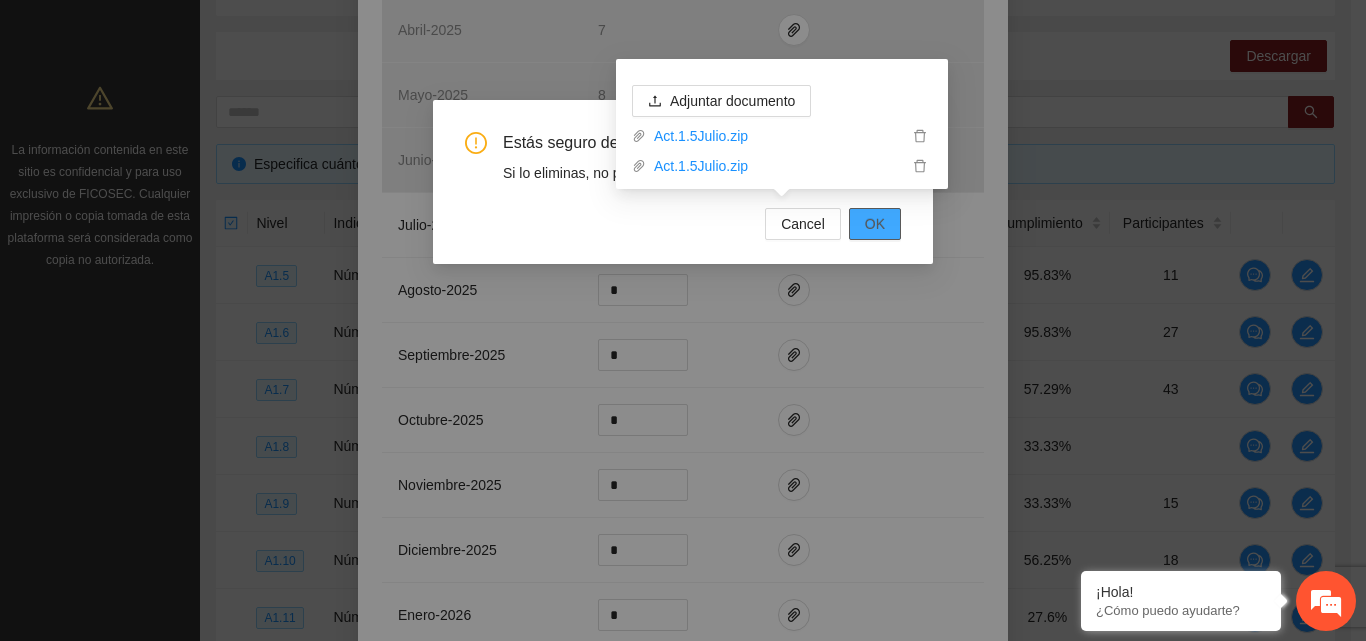 click on "OK" at bounding box center (875, 224) 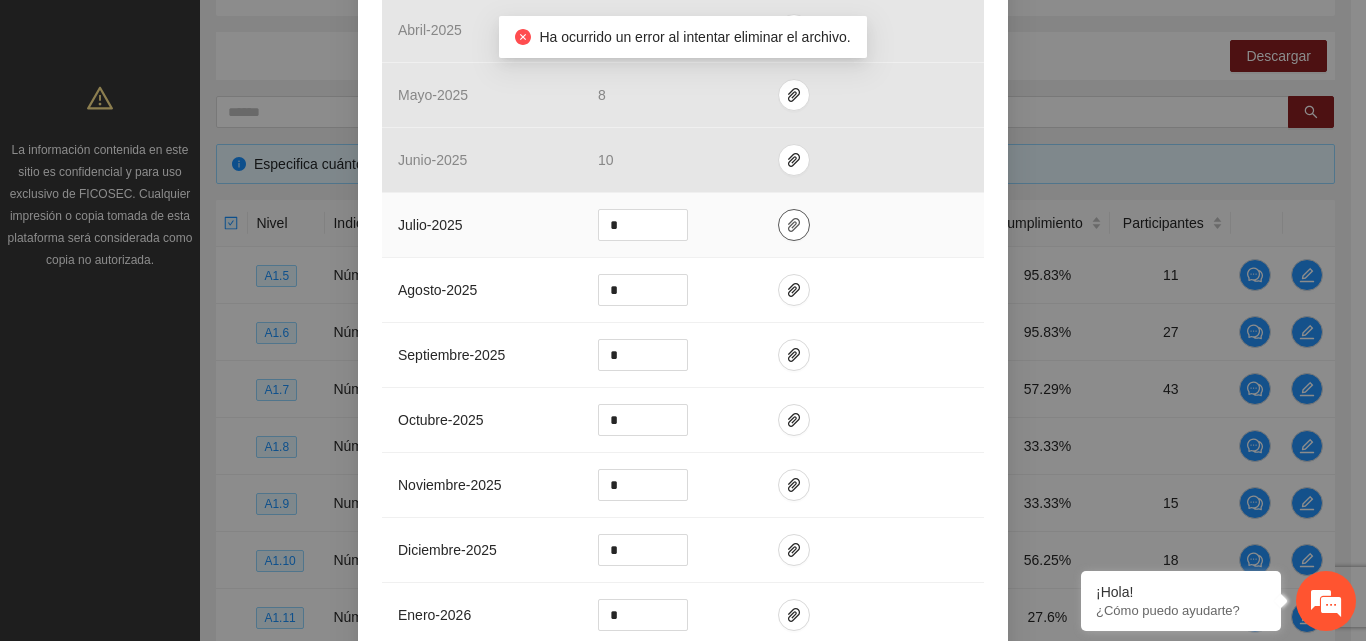 click 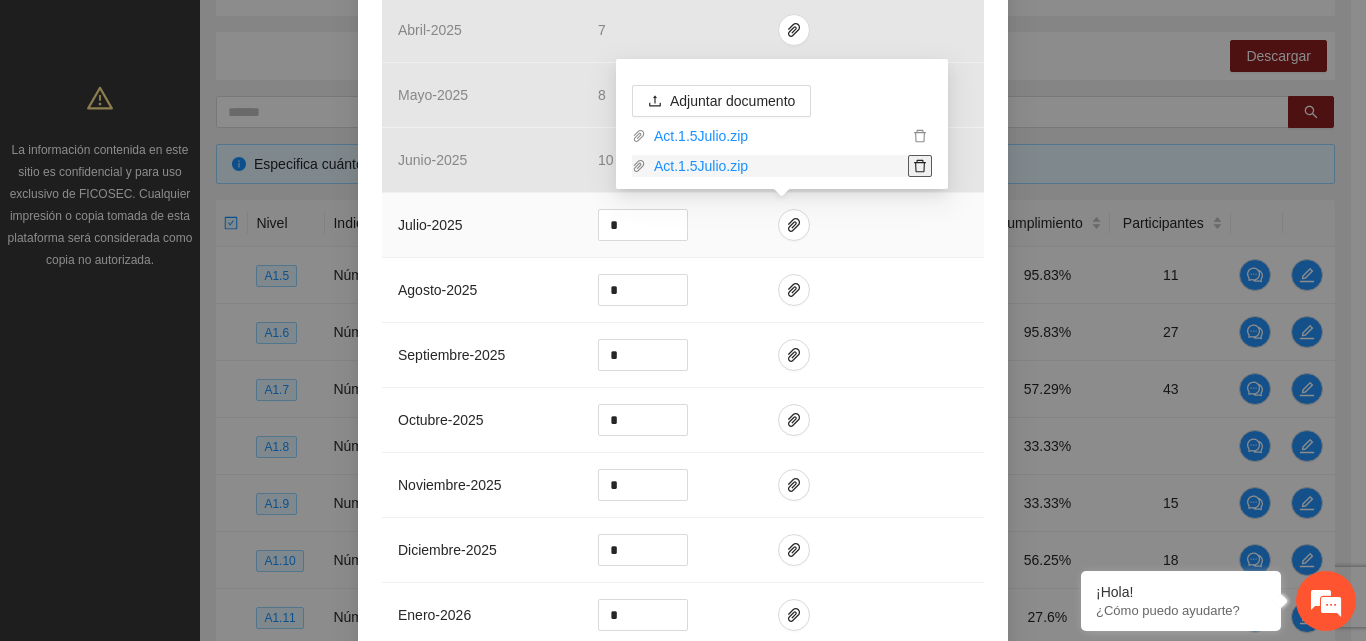 click at bounding box center (920, 166) 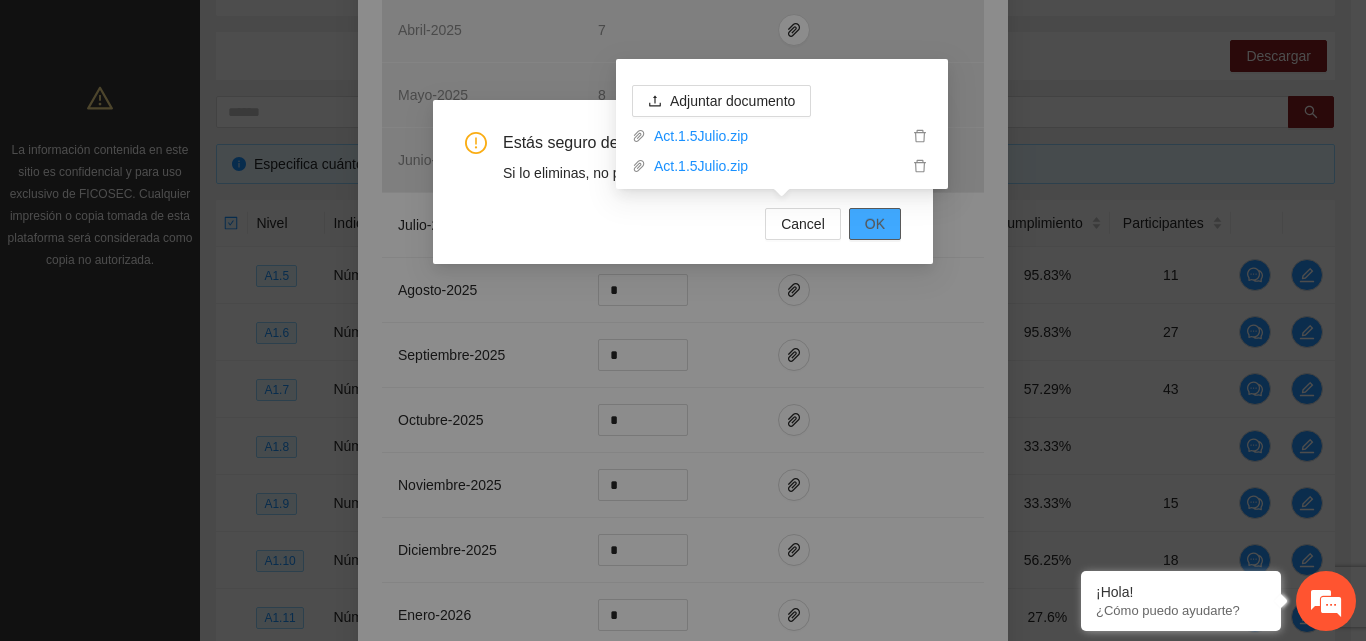 drag, startPoint x: 872, startPoint y: 223, endPoint x: 889, endPoint y: 233, distance: 19.723083 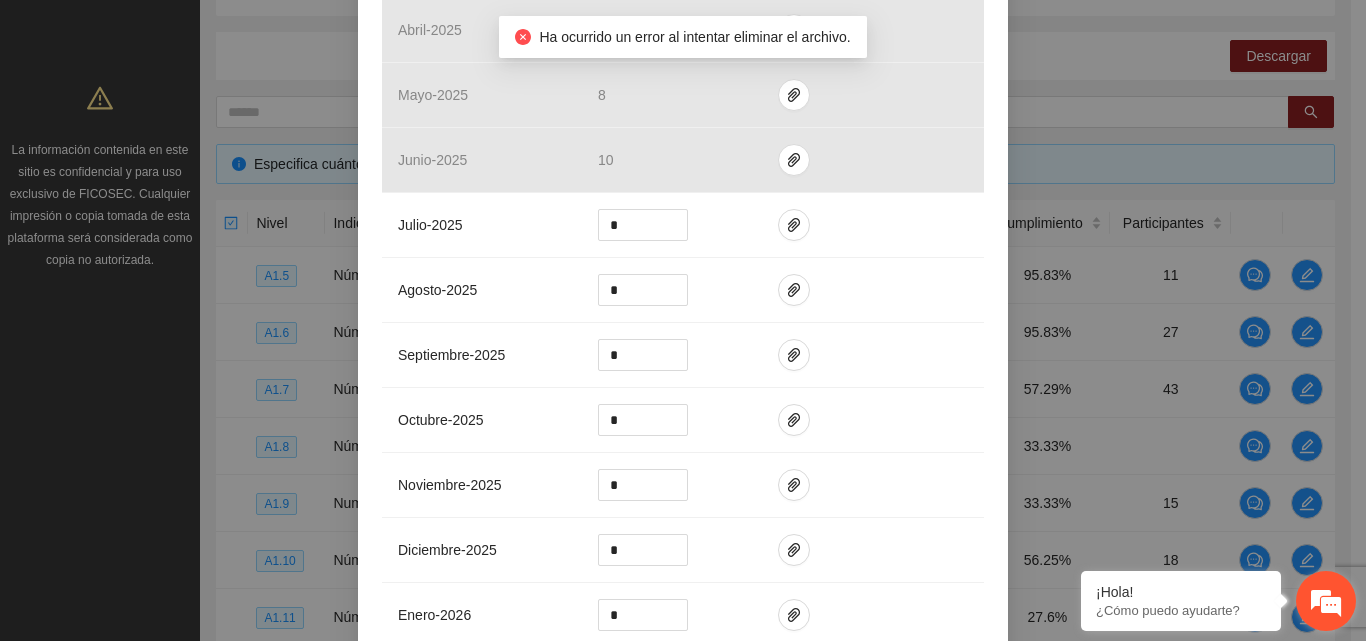 drag, startPoint x: 1318, startPoint y: 593, endPoint x: 349, endPoint y: 90, distance: 1091.7738 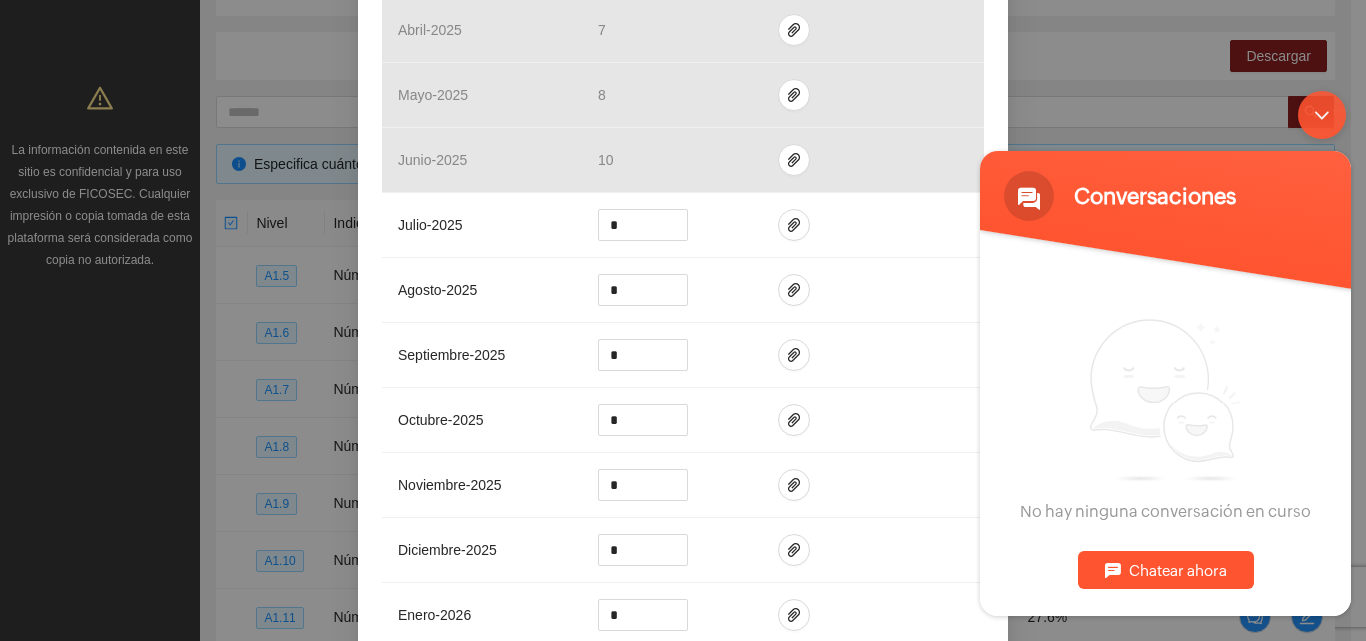 click on "Chatear ahora" at bounding box center [1166, 570] 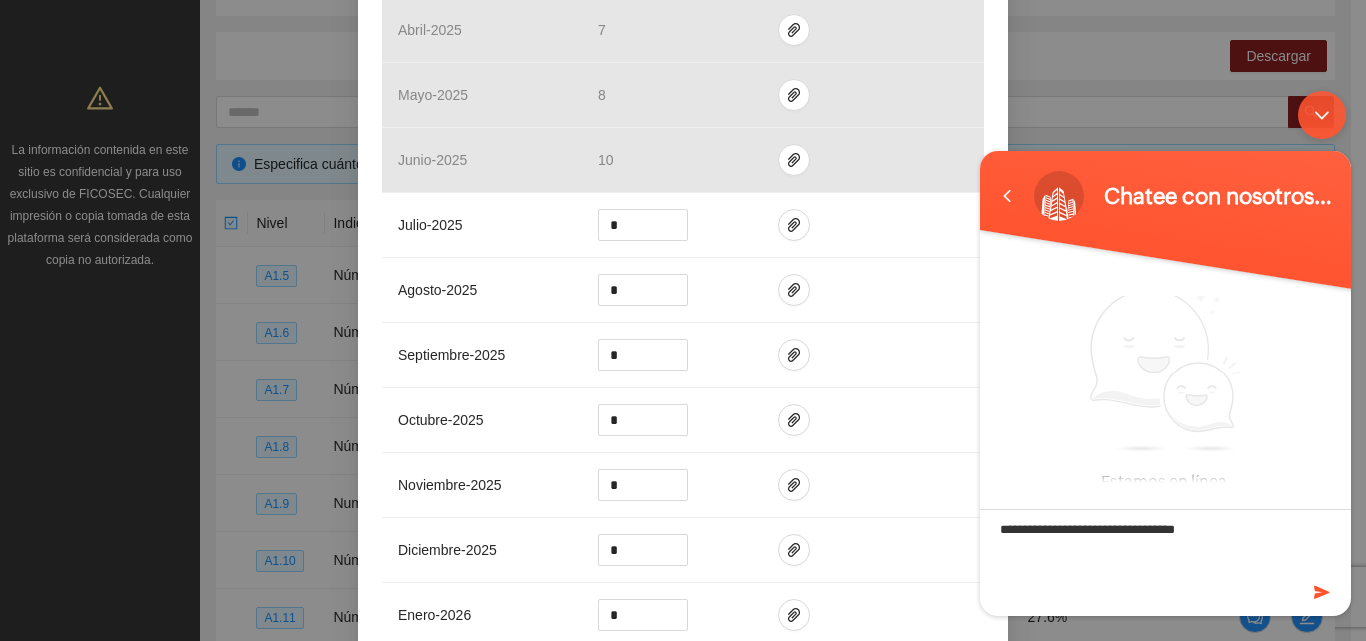 click on "Estamos en línea." at bounding box center [1166, 389] 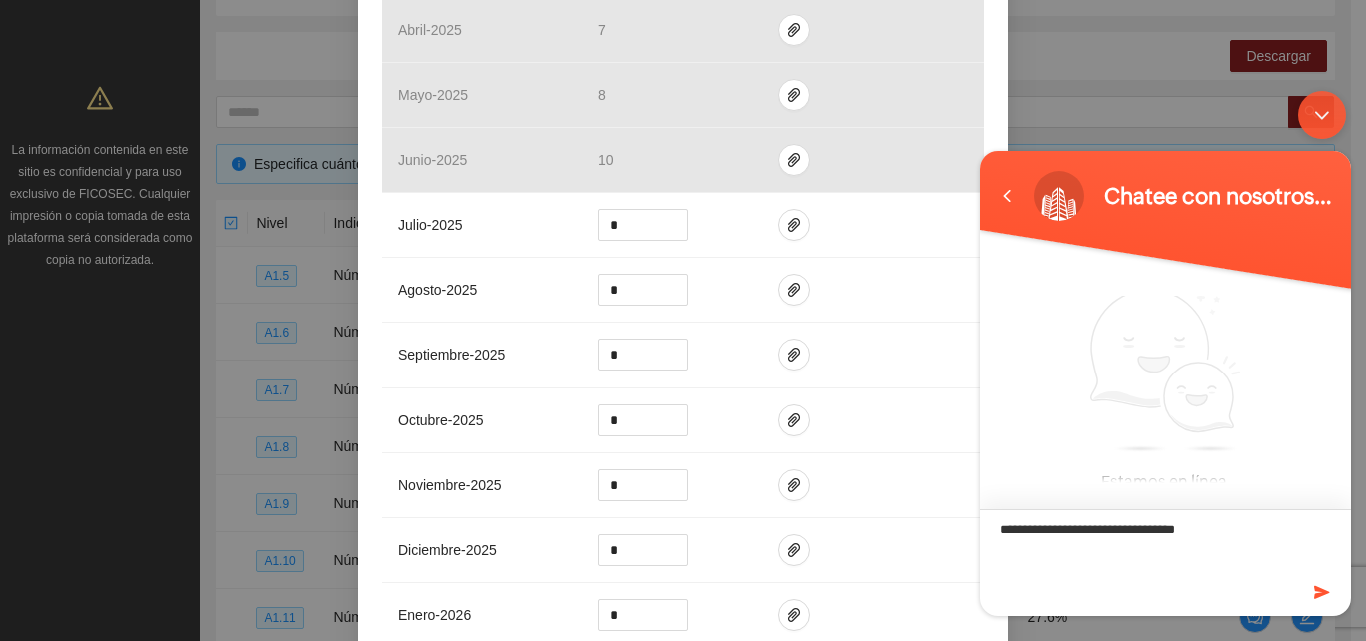 click on "**********" at bounding box center (1165, 544) 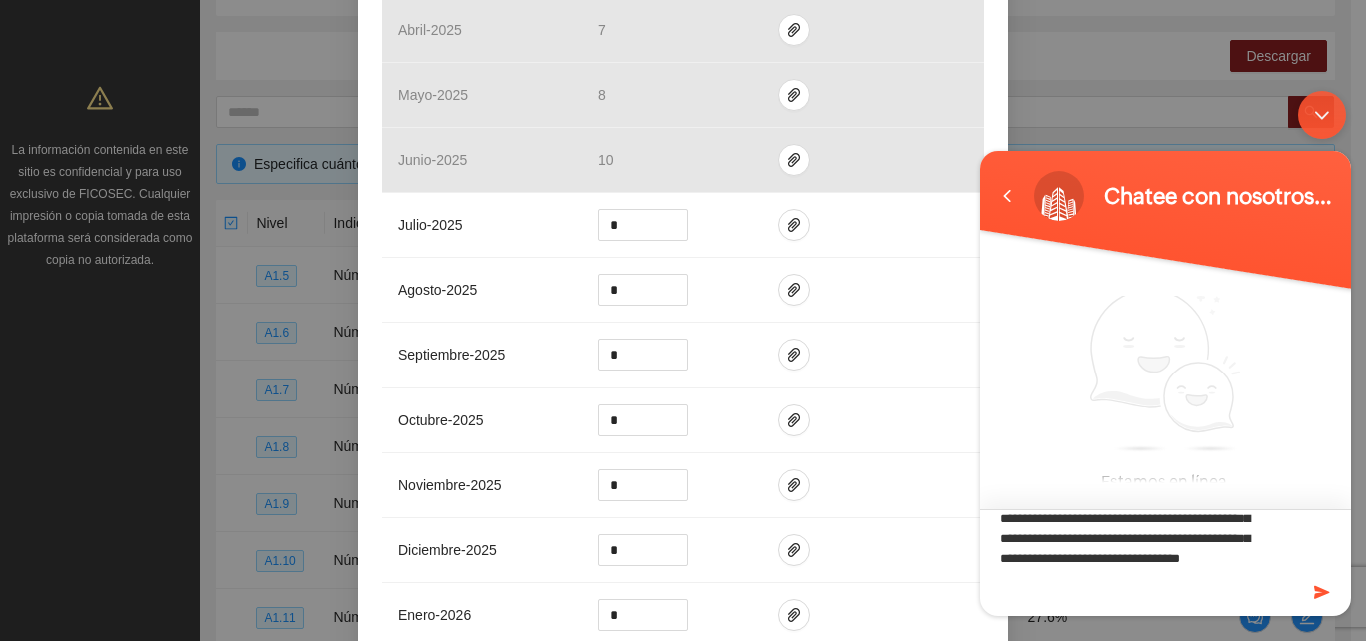scroll, scrollTop: 78, scrollLeft: 0, axis: vertical 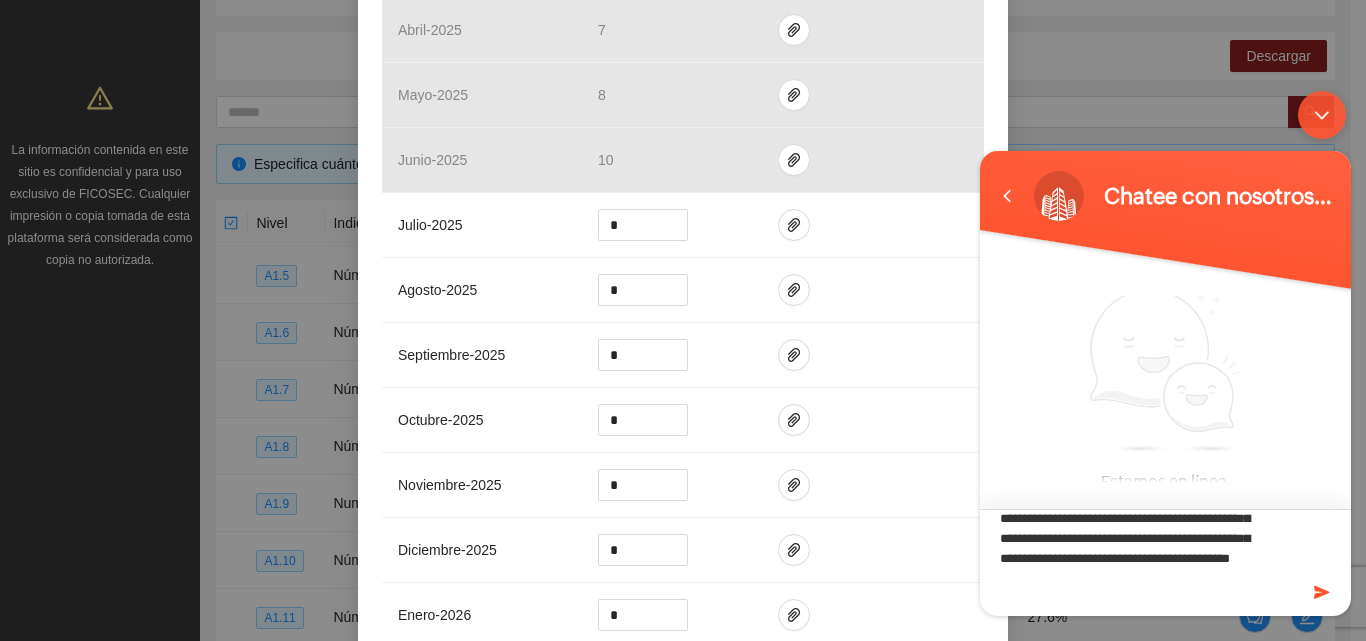 type on "**********" 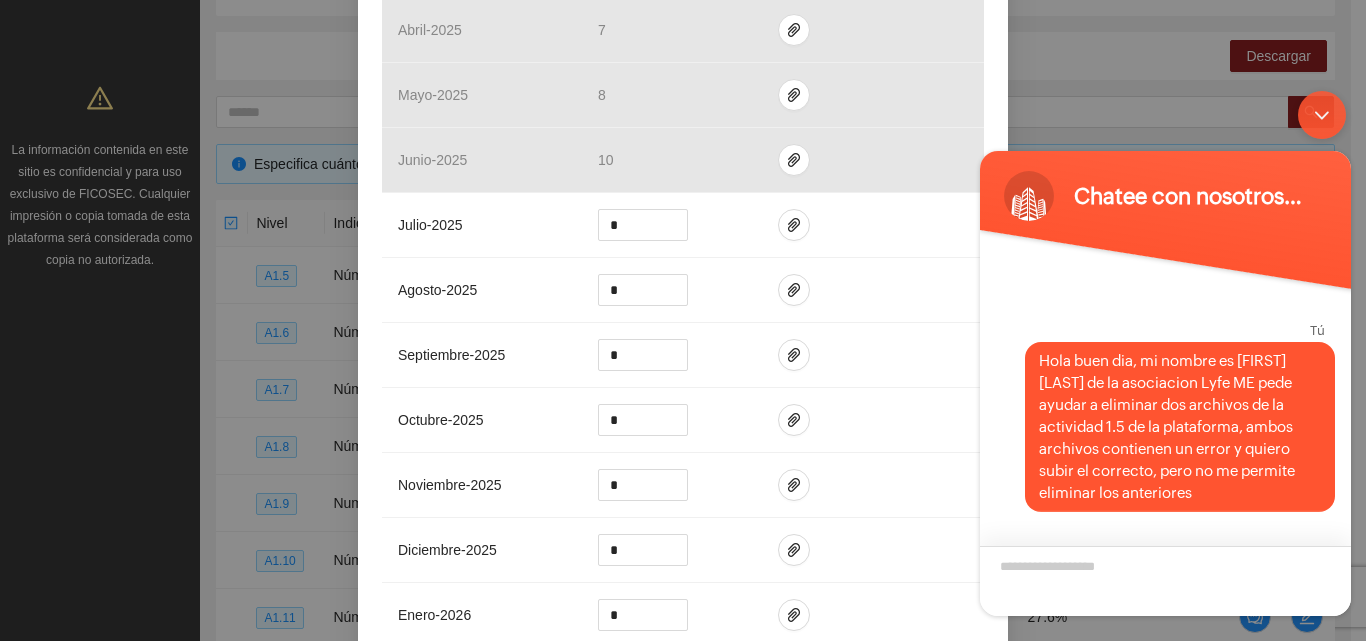 scroll, scrollTop: 77, scrollLeft: 0, axis: vertical 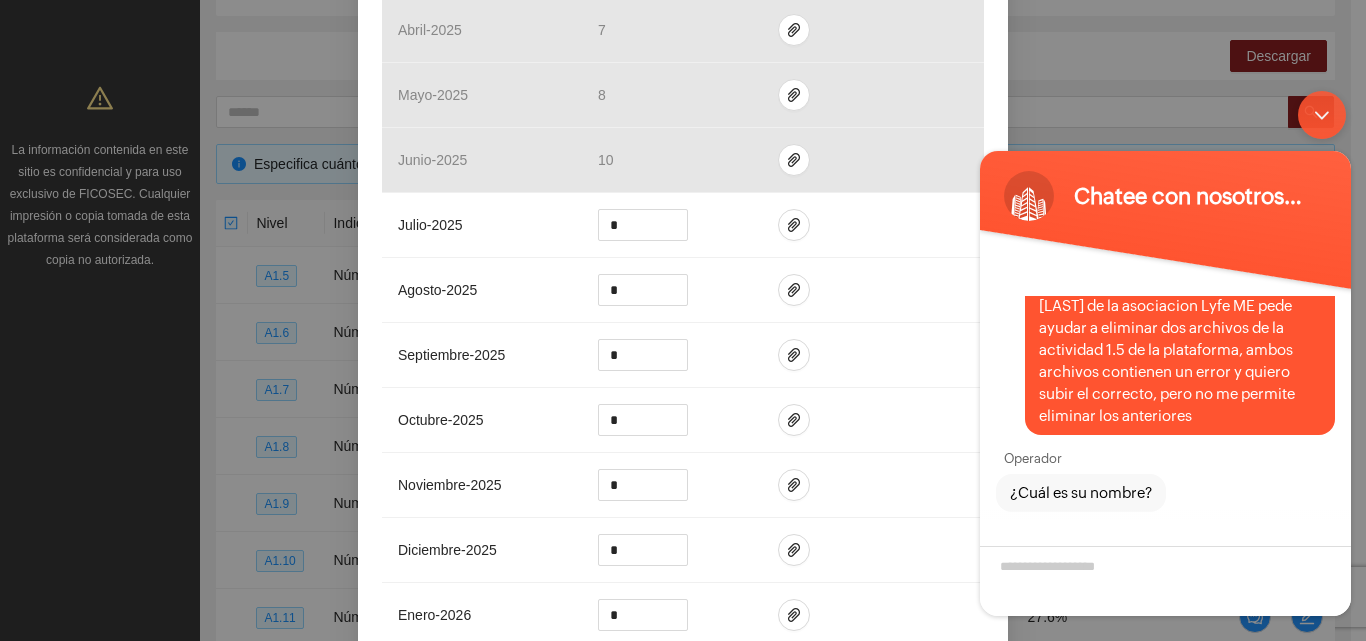 click on "Actividad 1.5 Número de entrevistas clínicas iniciales de padres o tutores Indicador:  Entrevista clínica inicial a padres o tutores de NN Metodología:  Una vez que la trabajadora social vincule a los NN al área de psicologí ...  Ver más Calendarización Participantes Indicador y resultados Calendarización 2025 Aug Month Year Su Mo Tu We Th Fr Sa 27 28 29 30 31 01 02 03 04 05 06 Calle 10 Pte. 12 Col. Del Empleado 07 08 09 10 11 12 Calle 10 Pte. 12 Col. Del Empleado 13 14 15 16 17 18 19 20 21 22 23 24 25 26 27 28 29 30 31 01 02 03 04 05 06 Resultados Meta:  48 Reales:  46 Cumplimiento:  95.83 % Medios de verificación Mes Avances del mes Medios de verificación febrero  -  2025 13 marzo  -  2025 2 abril  -  2025 7 mayo  -  2025 8 junio  -  2025 10 julio  -  2025 * agosto  -  2025 * septiembre  -  2025 * octubre  -  2025 * noviembre  -  2025 * diciembre  -  2025 * enero  -  2026 * Productos 31 Padres o tutores entrevistados Cancelar Guardar" at bounding box center (683, 320) 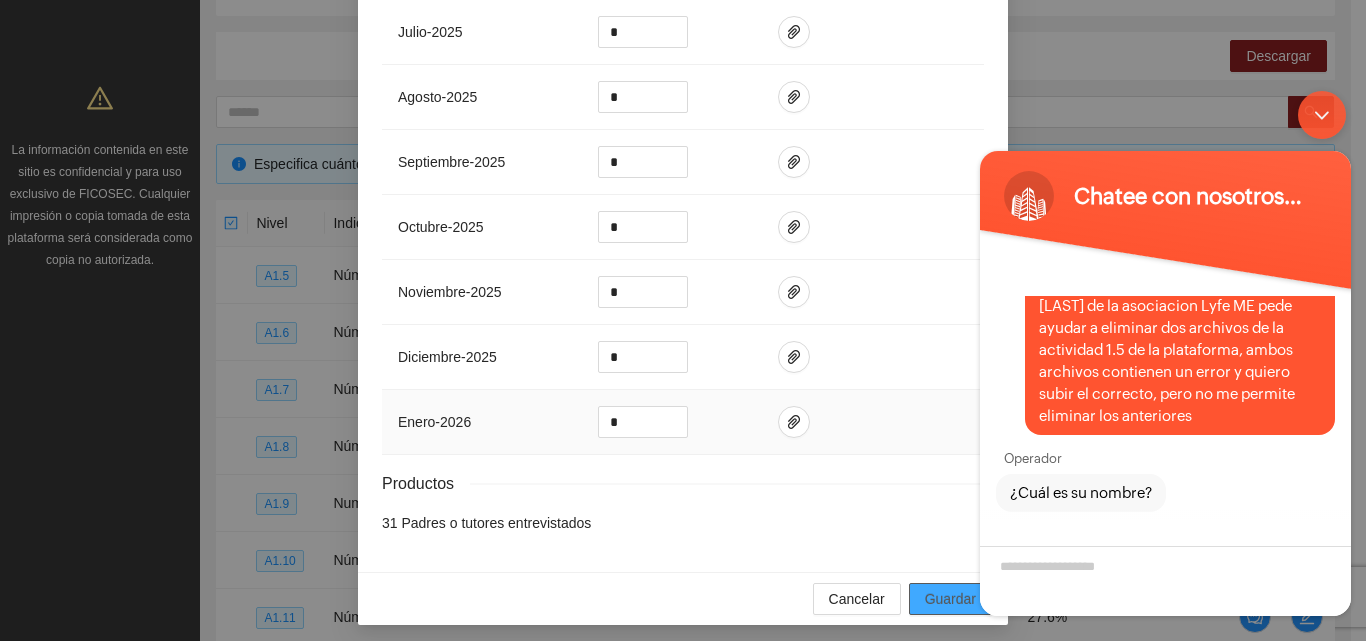 scroll, scrollTop: 854, scrollLeft: 0, axis: vertical 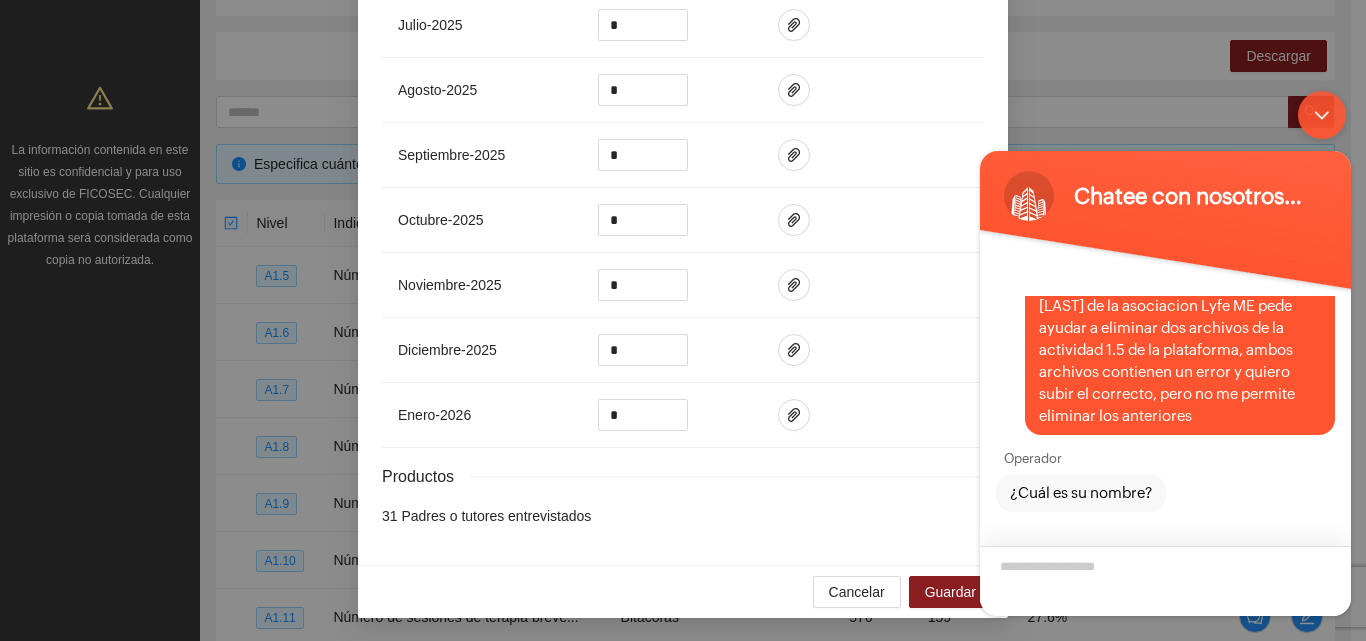 click at bounding box center (1165, 581) 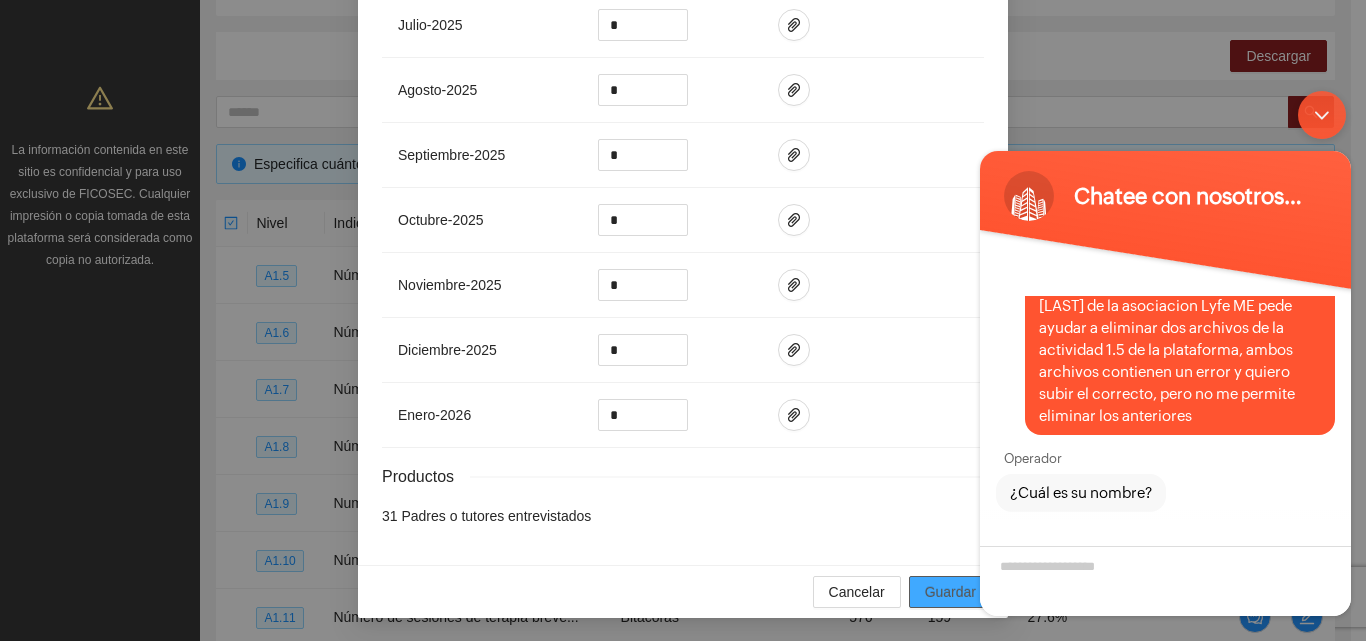 click on "Guardar" at bounding box center (950, 592) 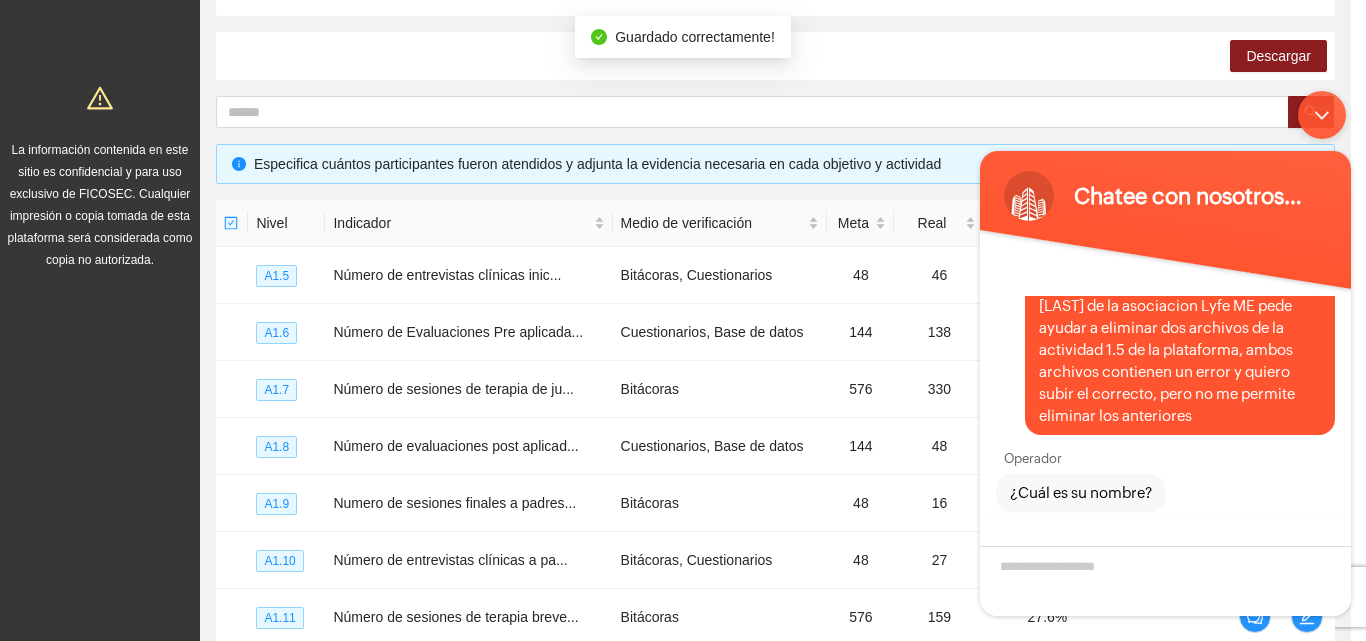scroll, scrollTop: 754, scrollLeft: 0, axis: vertical 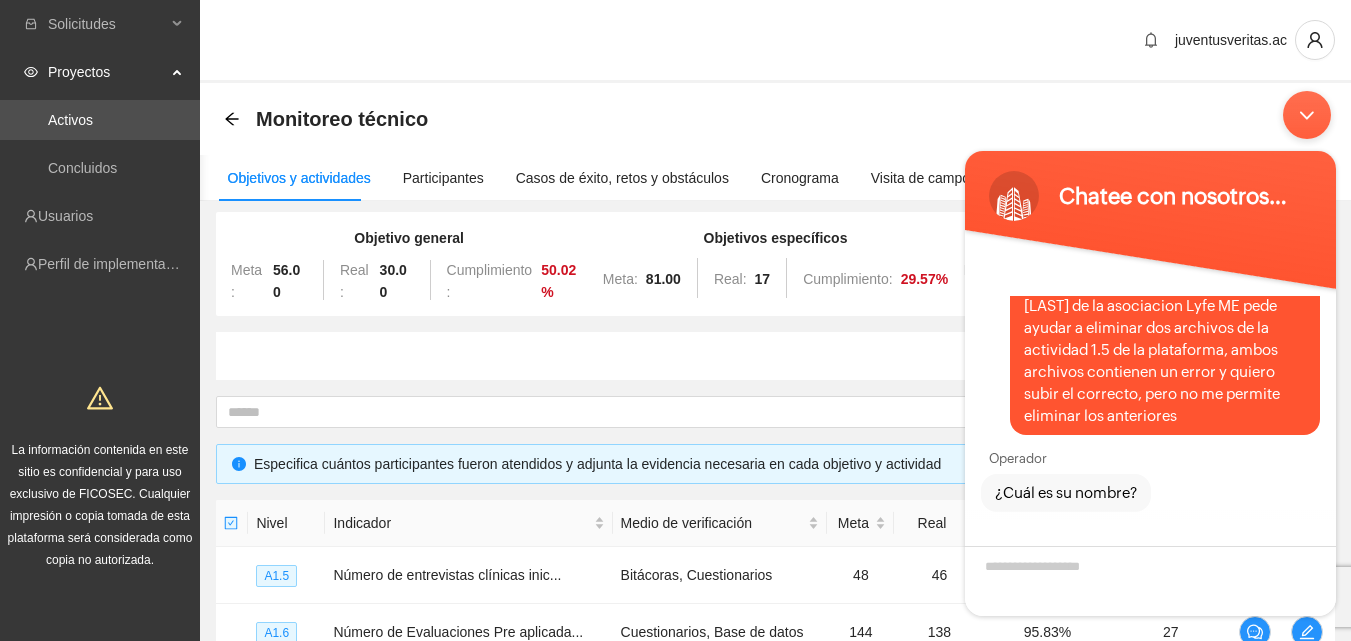 click on "juventusveritas.ac" at bounding box center [775, 41] 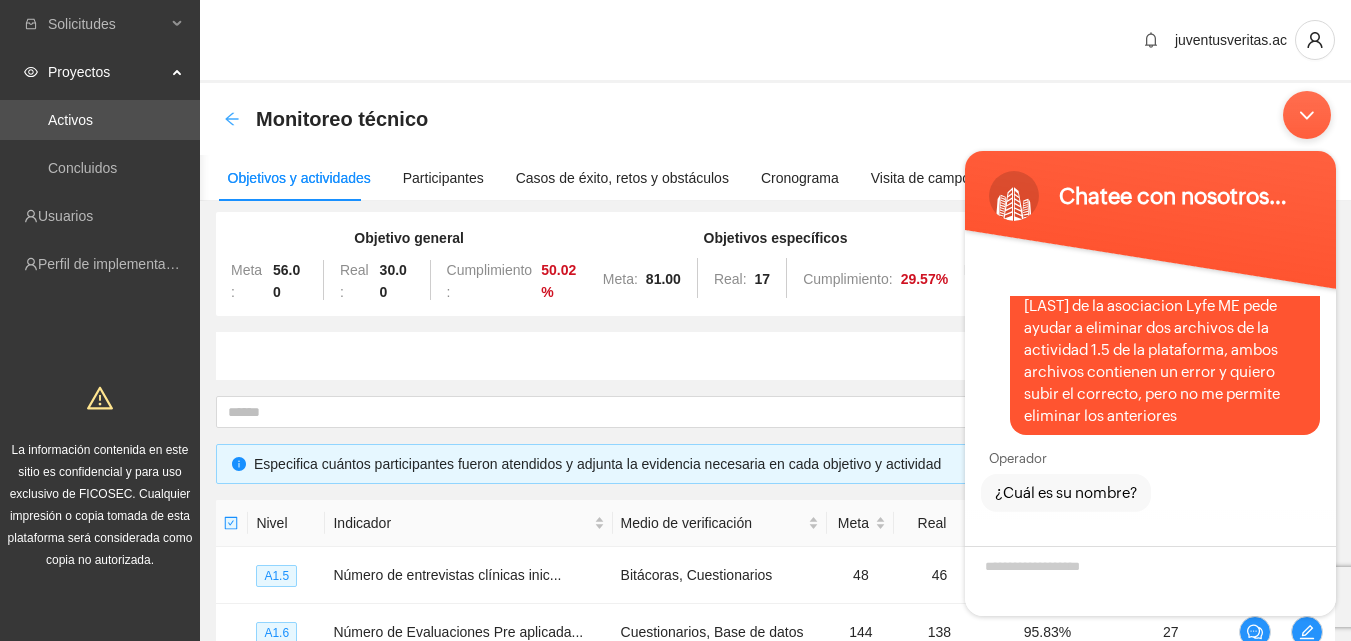 click 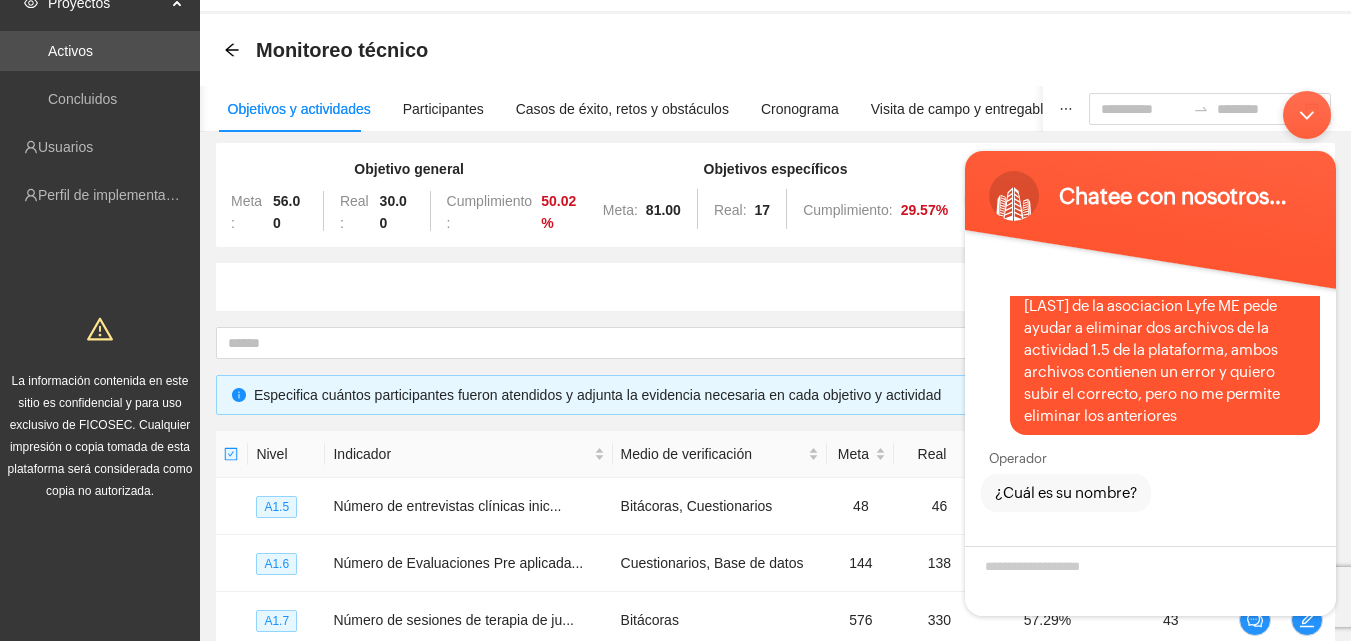 scroll, scrollTop: 0, scrollLeft: 0, axis: both 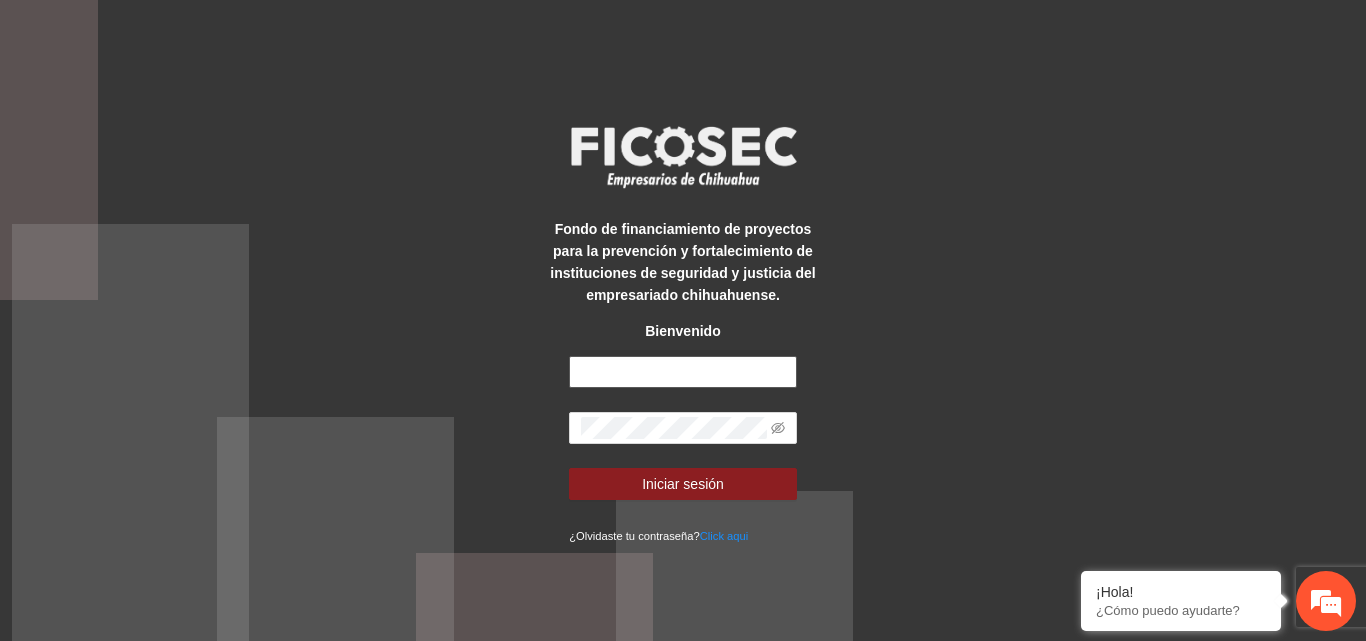 click at bounding box center [683, 372] 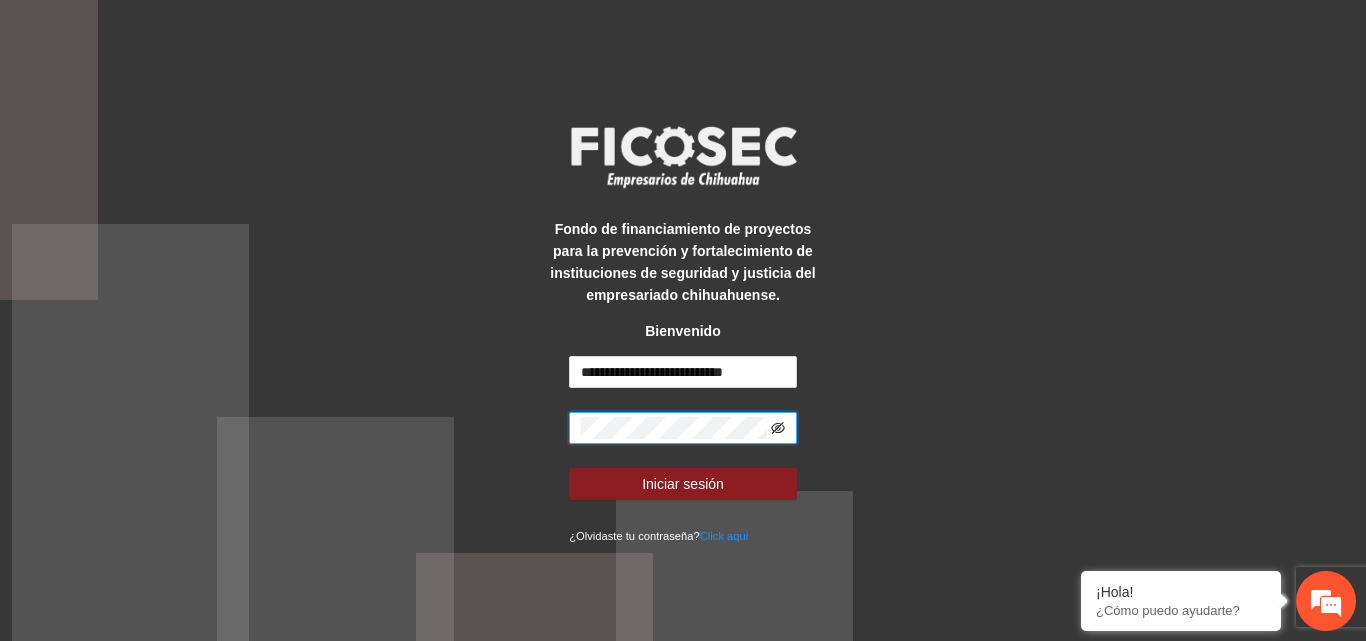 click 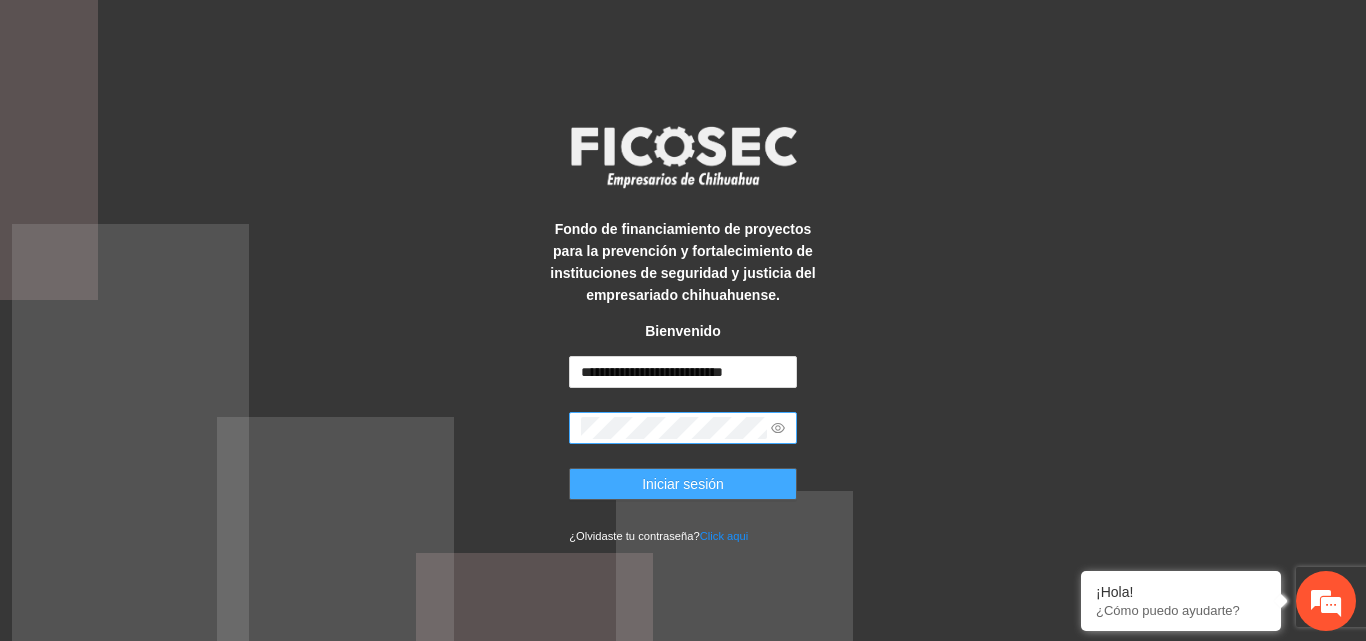click on "Iniciar sesión" at bounding box center (683, 484) 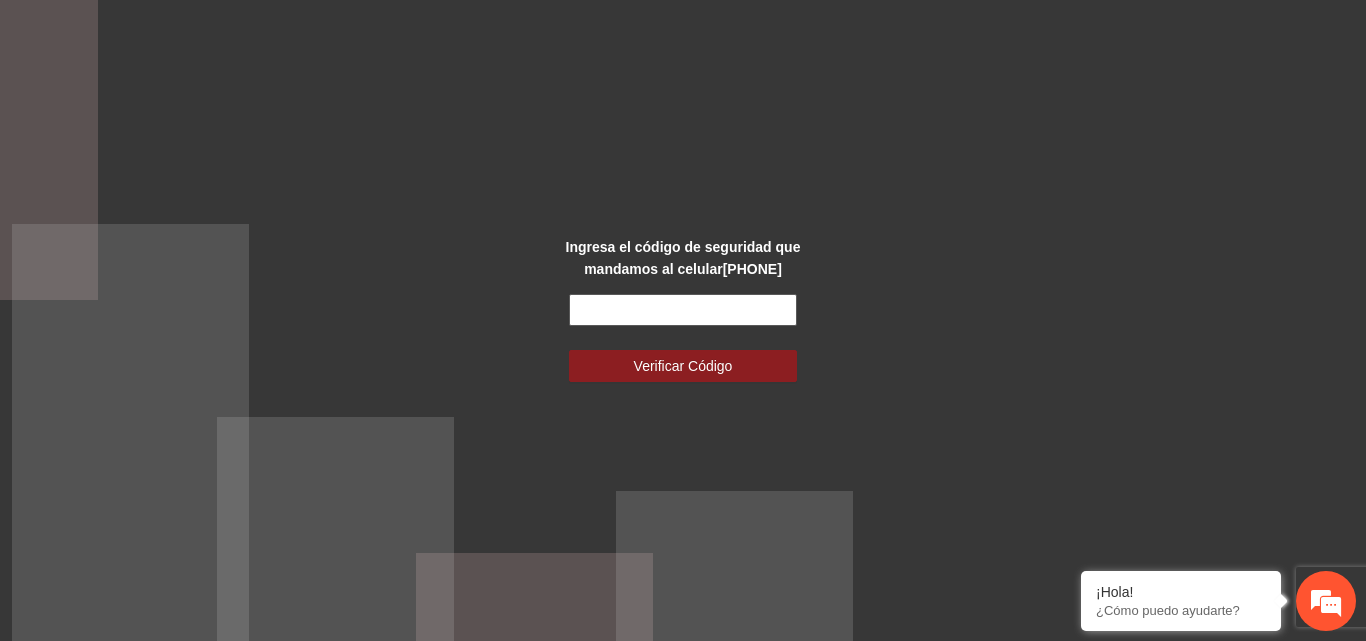click at bounding box center [683, 310] 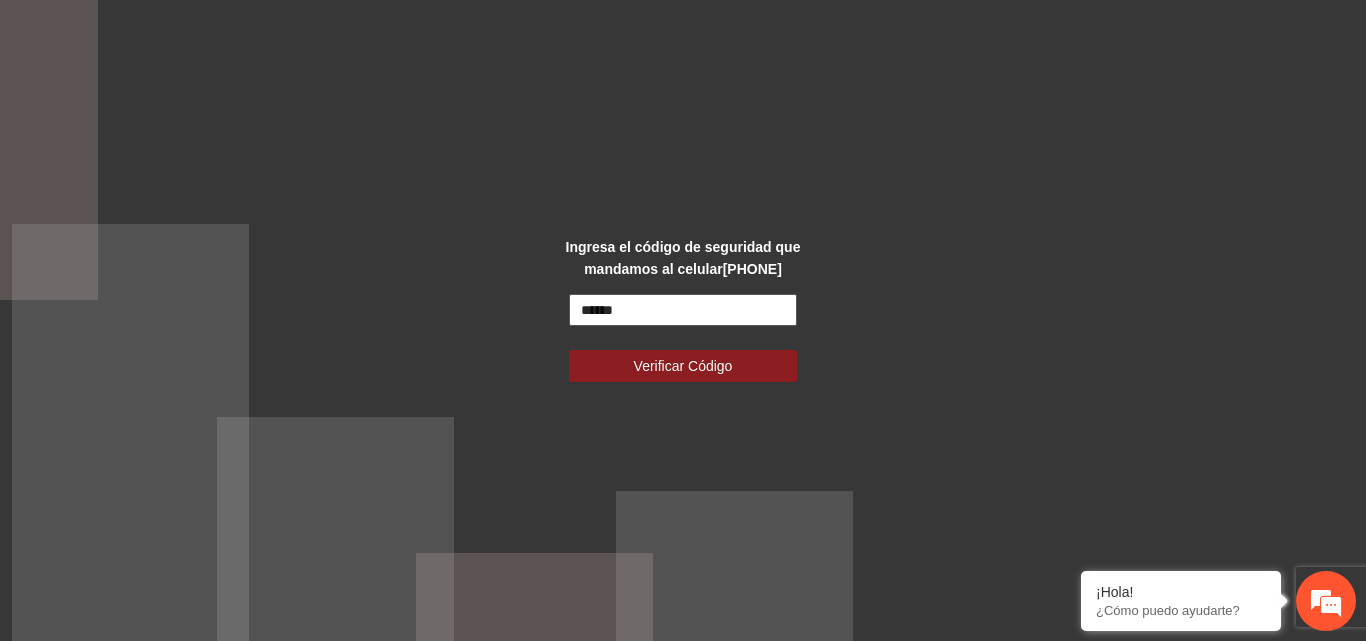 type on "******" 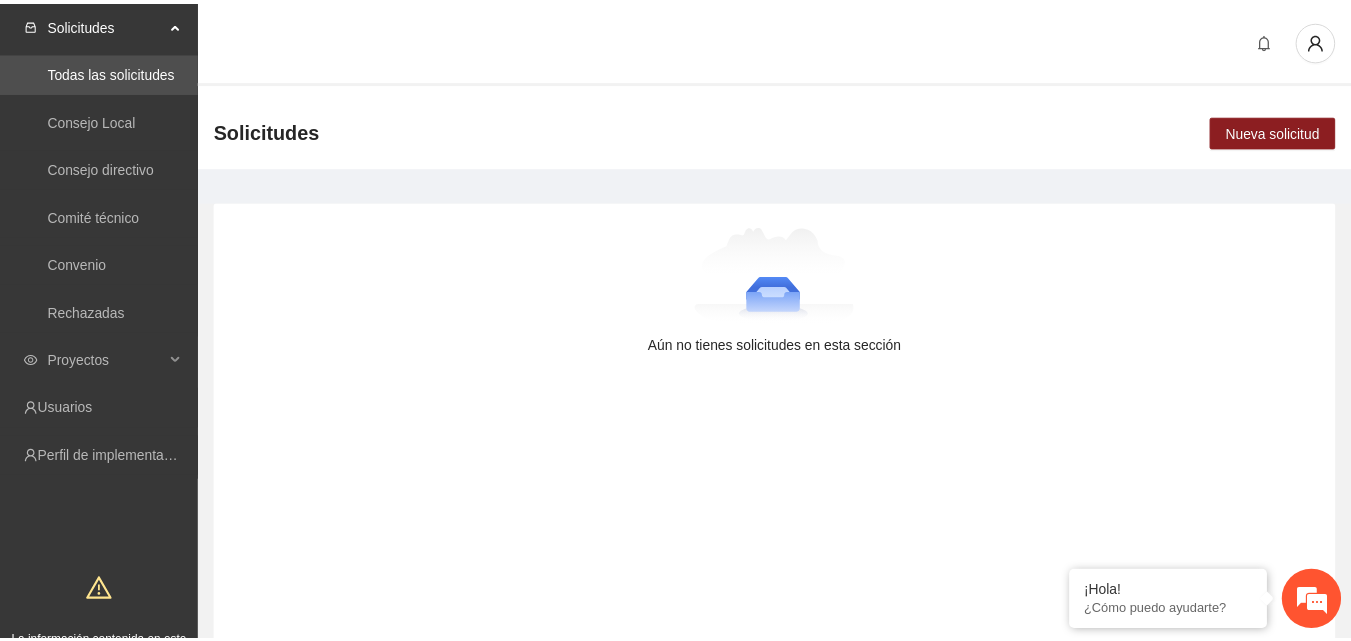 scroll, scrollTop: 0, scrollLeft: 0, axis: both 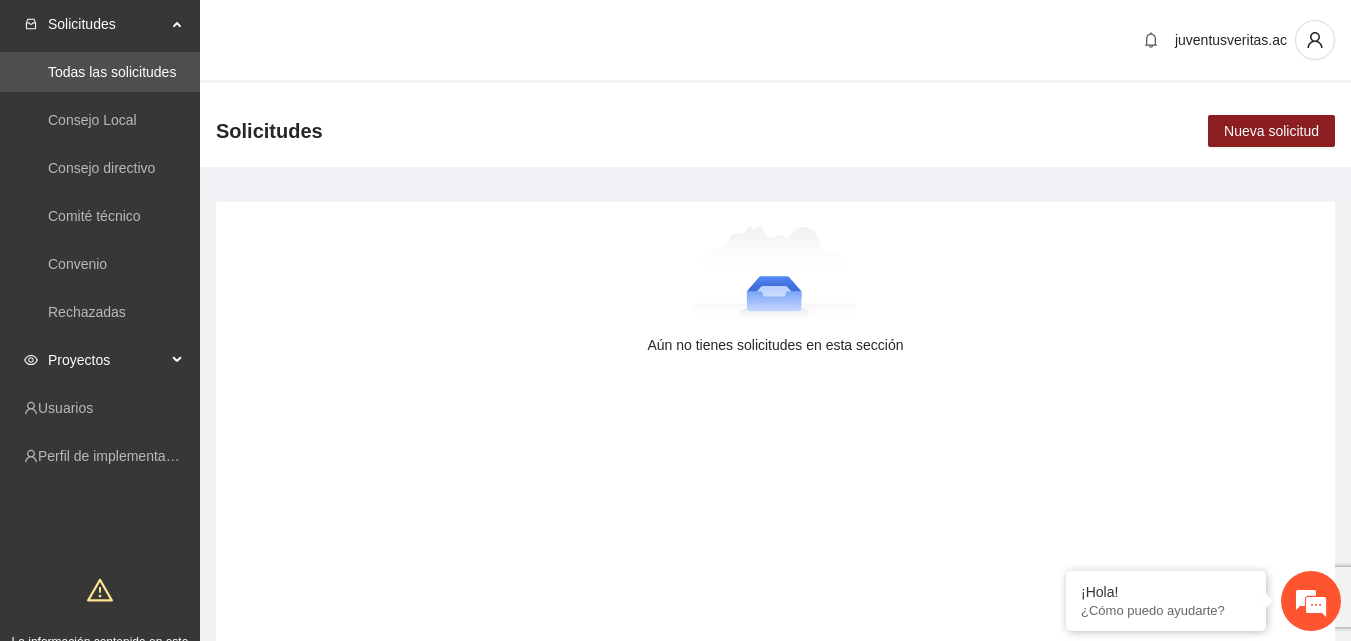 click on "Proyectos" at bounding box center (107, 360) 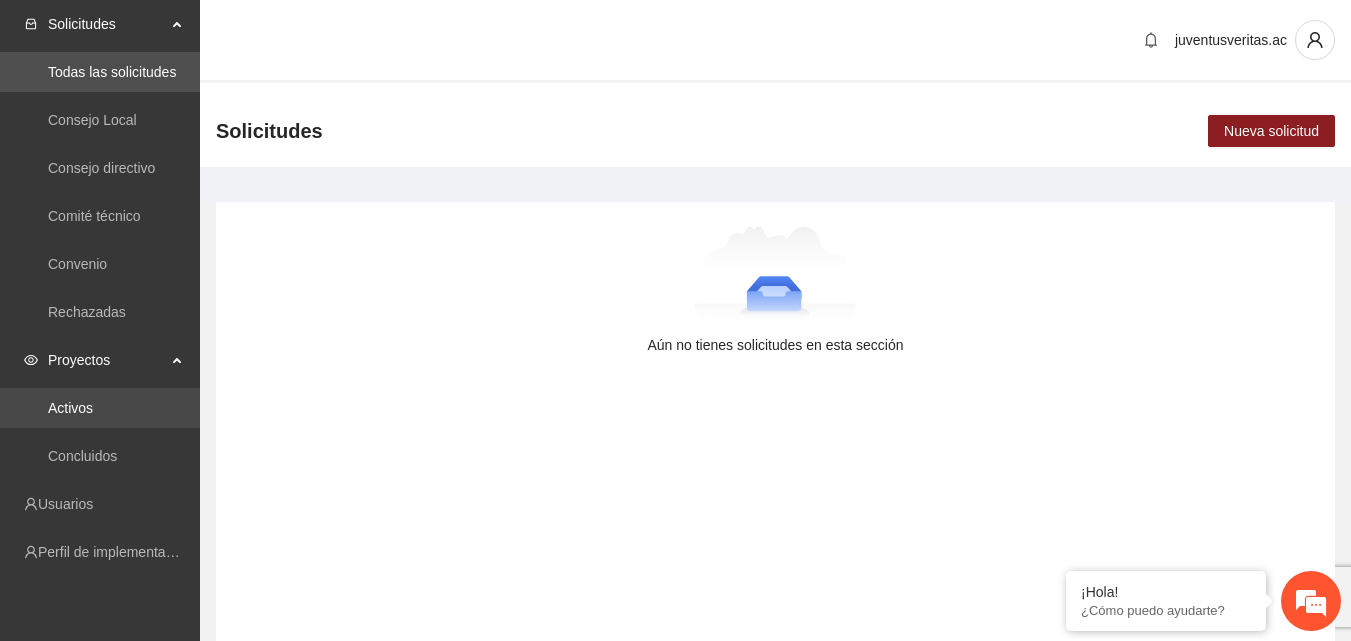 click on "Activos" at bounding box center (70, 408) 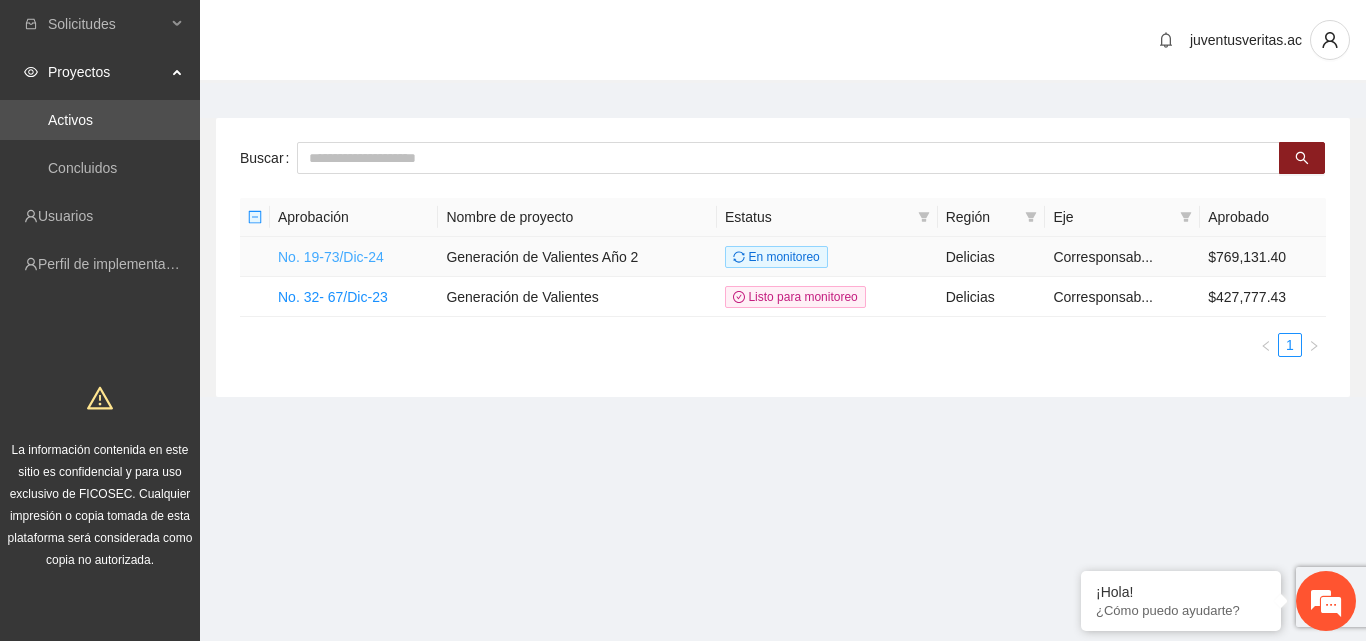 click on "No. 19-73/Dic-24" at bounding box center (331, 257) 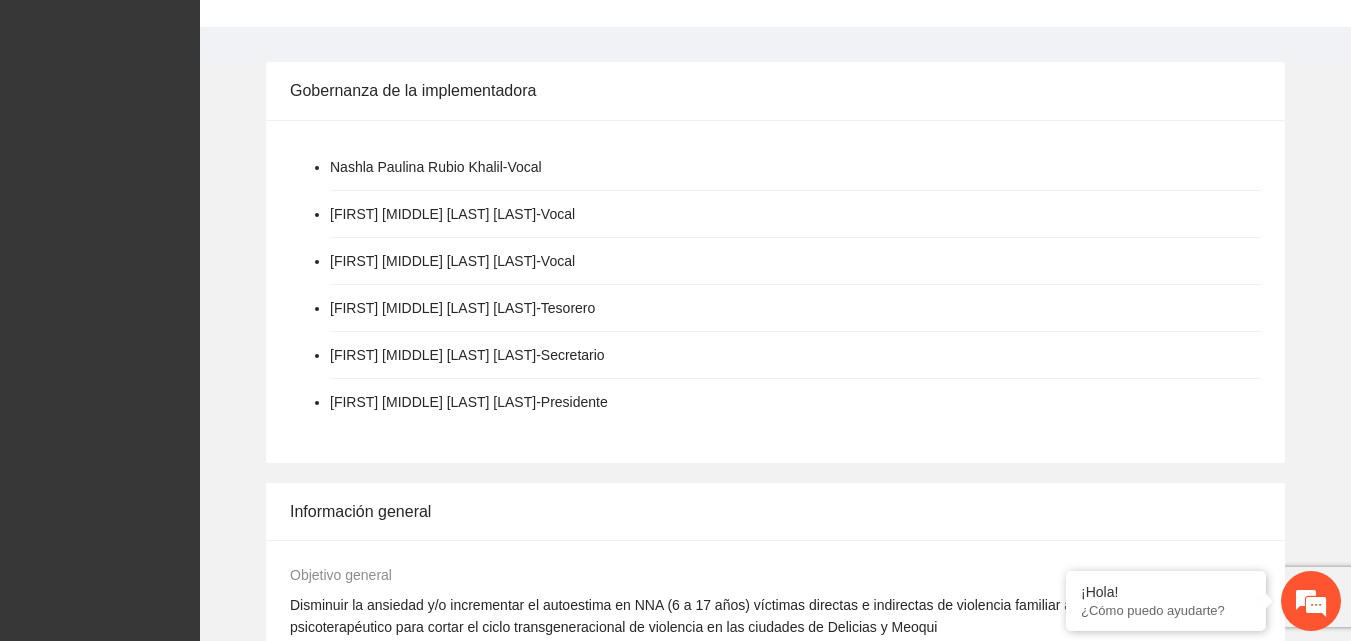 scroll, scrollTop: 900, scrollLeft: 0, axis: vertical 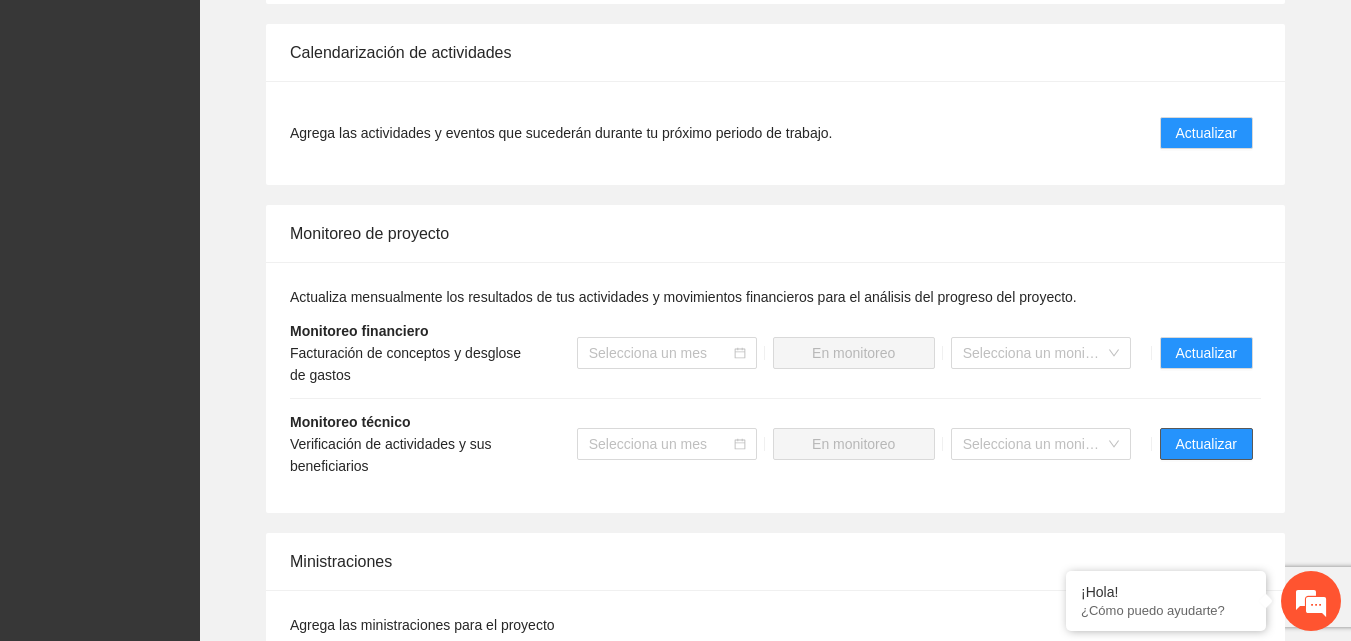 drag, startPoint x: 1211, startPoint y: 443, endPoint x: 1221, endPoint y: 427, distance: 18.867962 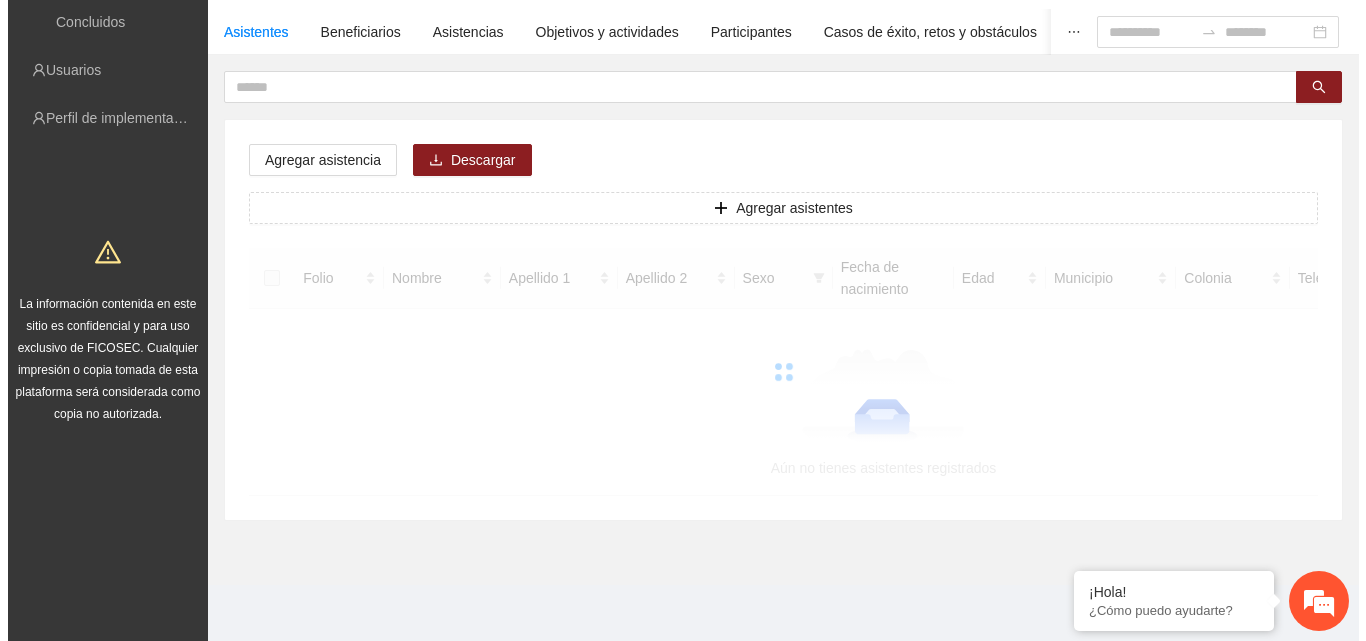 scroll, scrollTop: 0, scrollLeft: 0, axis: both 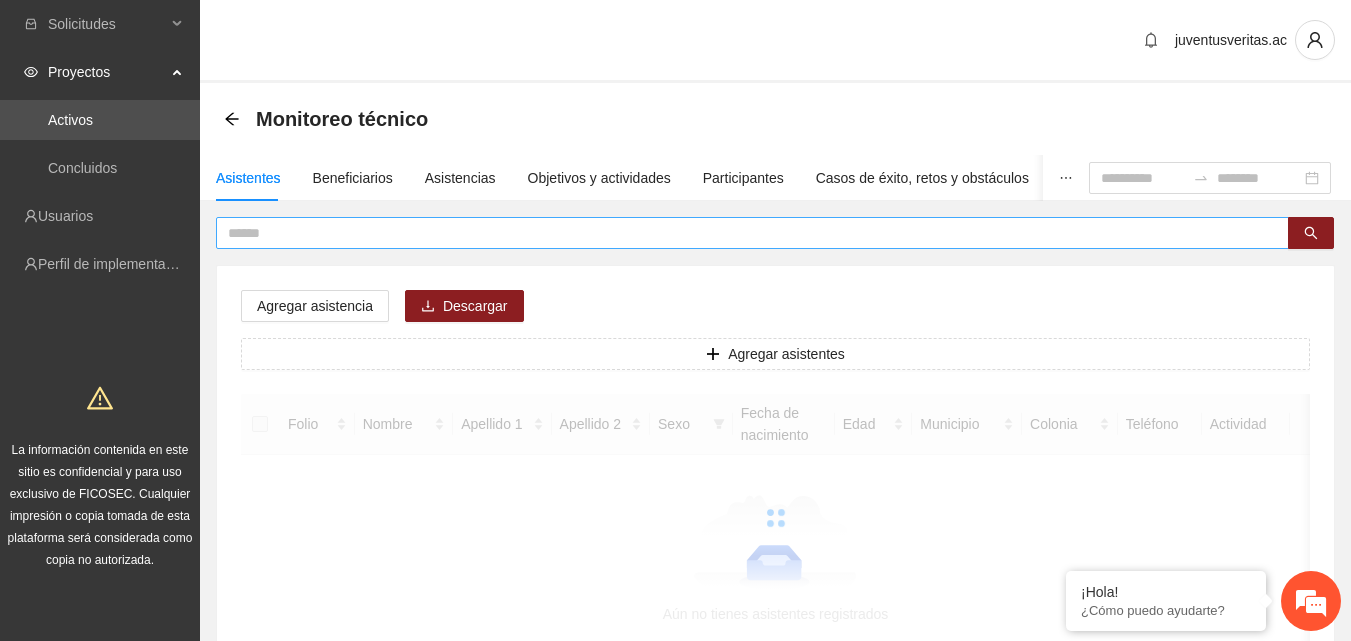 click at bounding box center (744, 233) 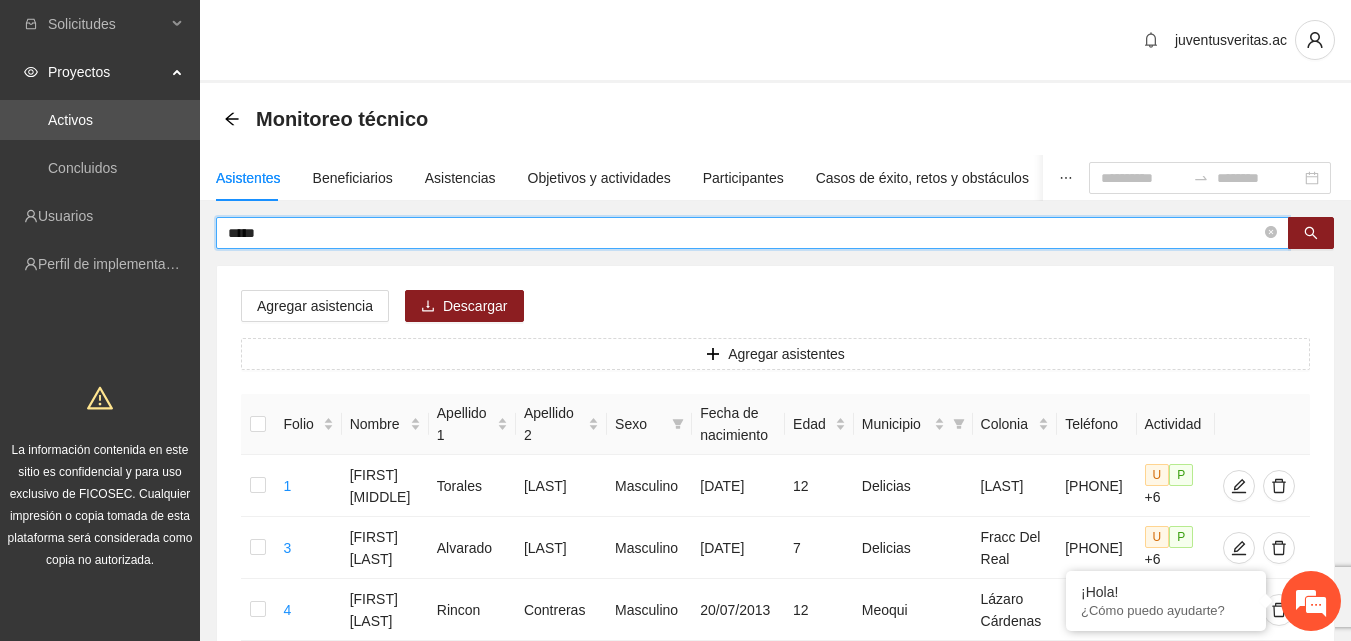 type on "*****" 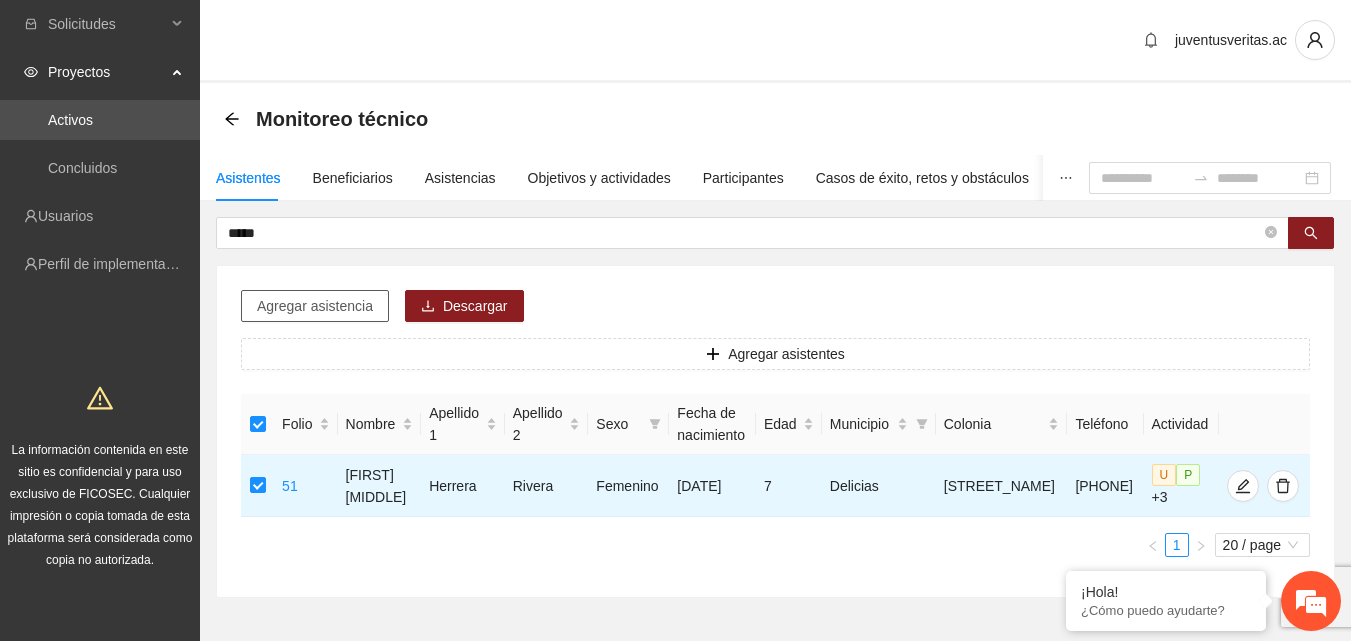 click on "Agregar asistencia" at bounding box center (315, 306) 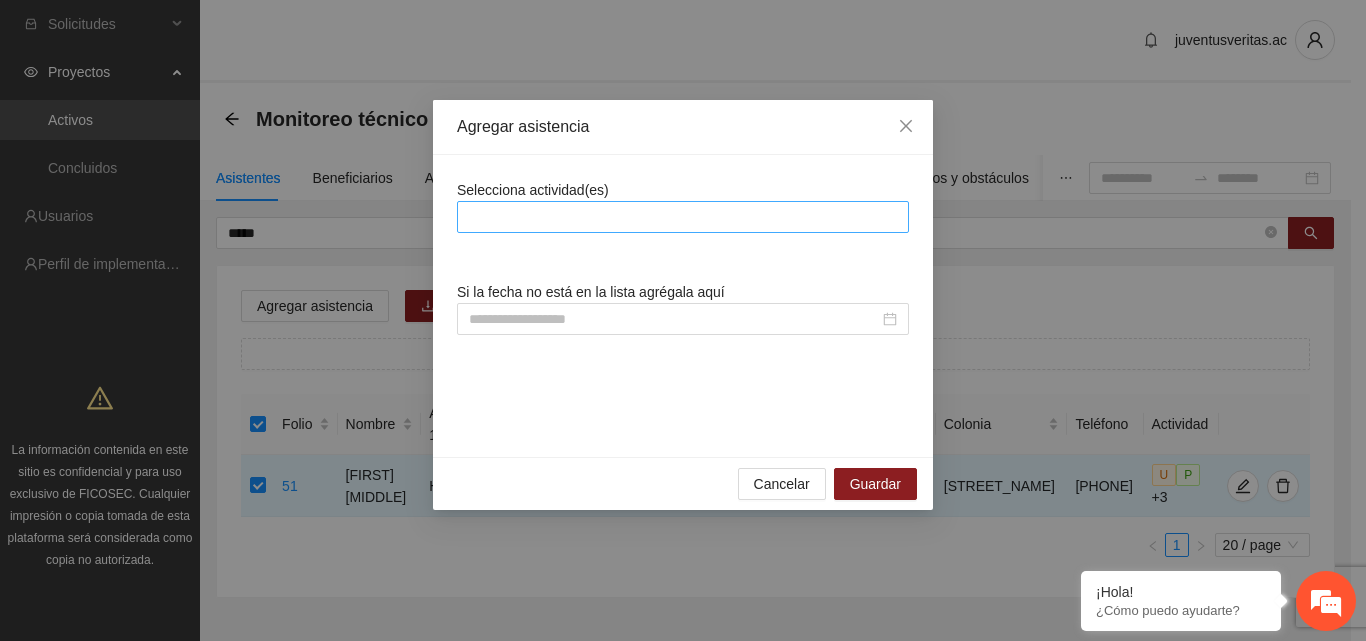 click at bounding box center [683, 217] 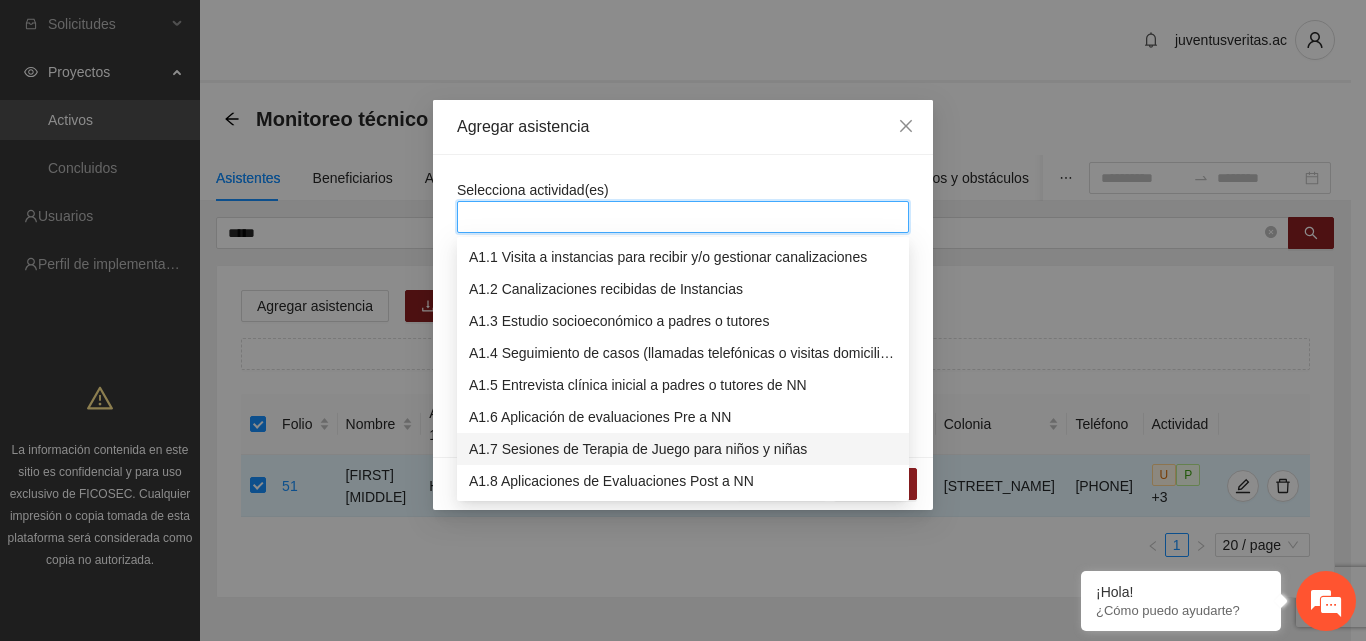 drag, startPoint x: 613, startPoint y: 446, endPoint x: 593, endPoint y: 148, distance: 298.67038 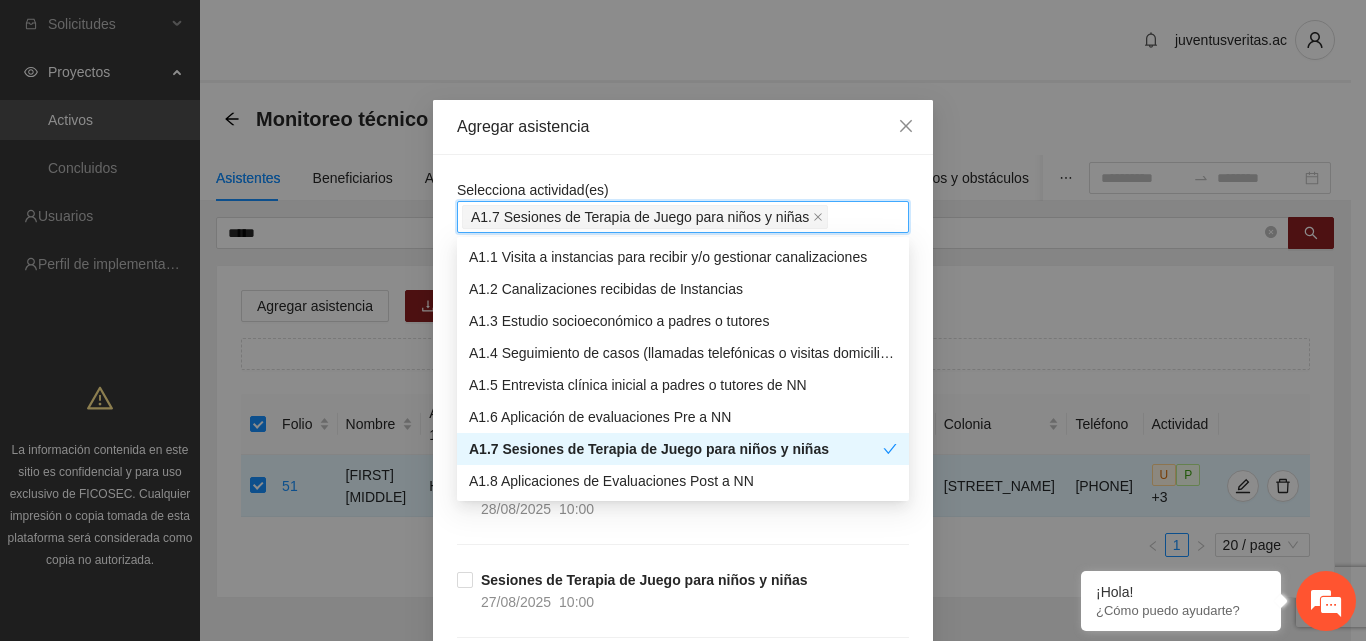 click on "Agregar asistencia" at bounding box center (683, 127) 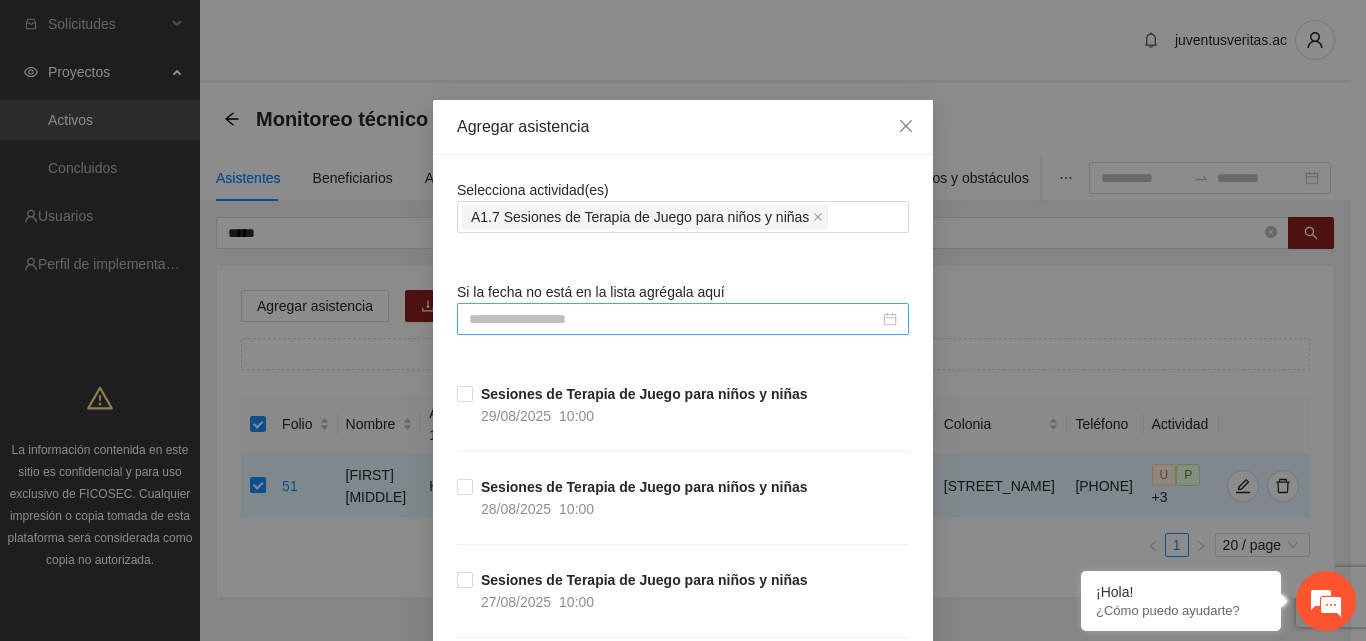 click at bounding box center (683, 319) 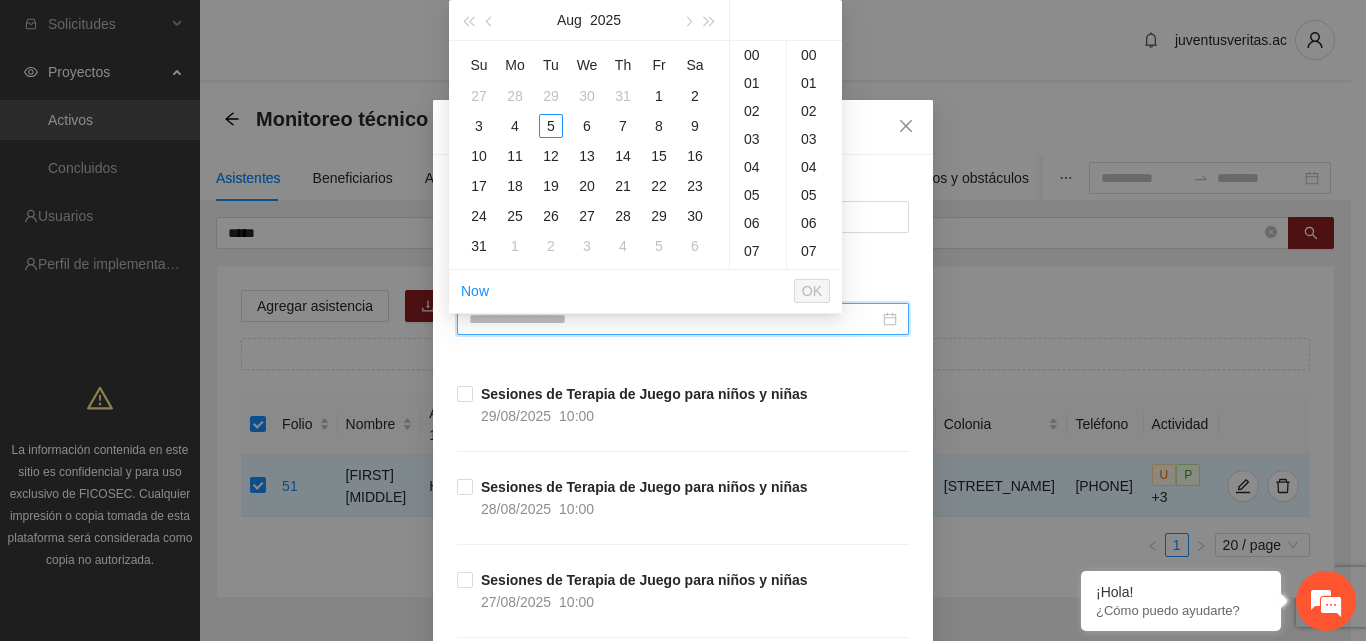 click at bounding box center (674, 319) 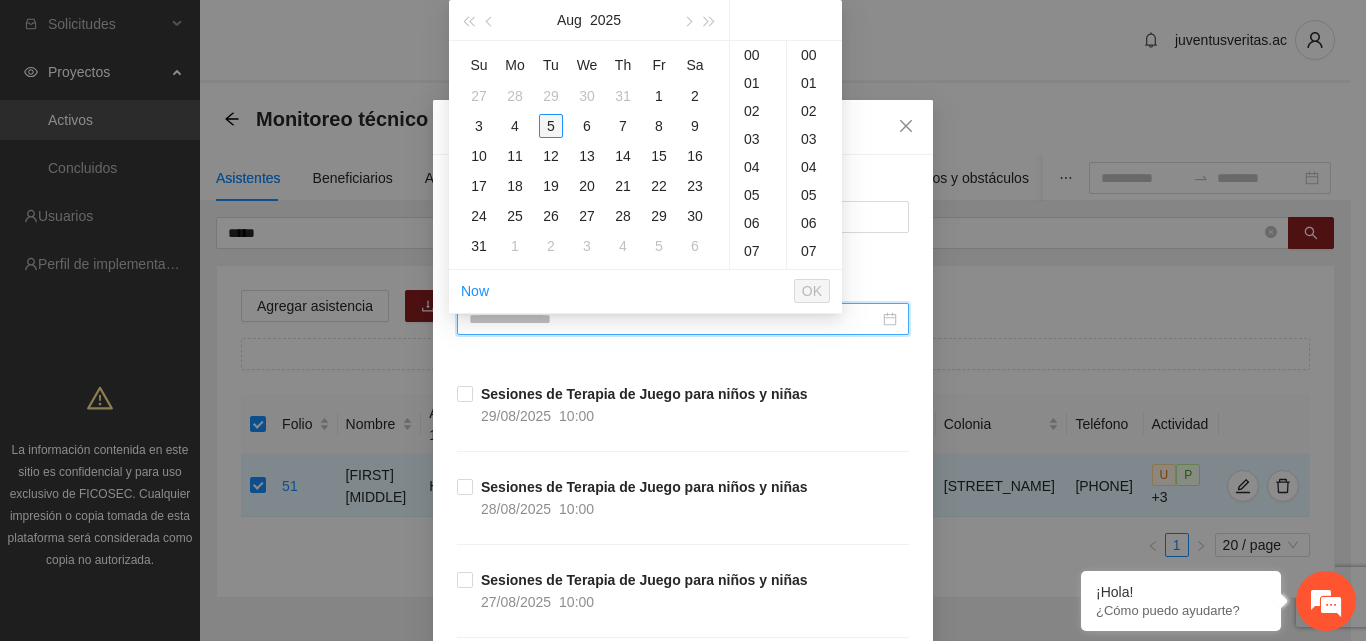 click on "5" at bounding box center (551, 126) 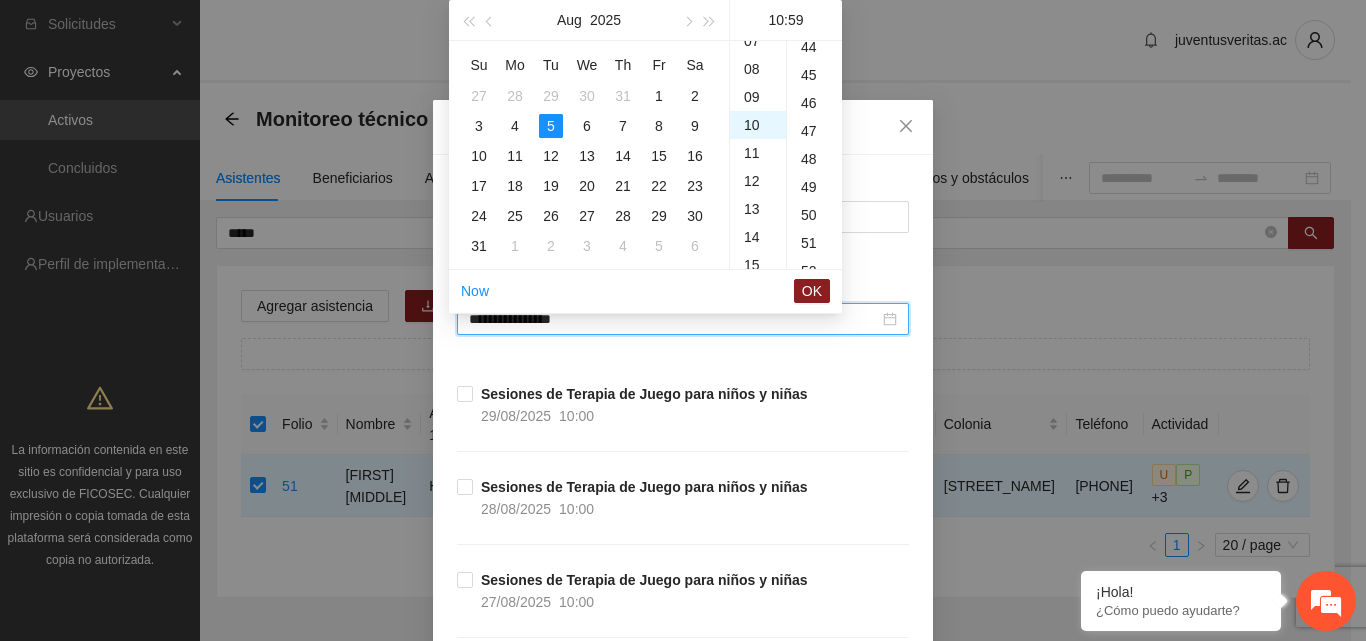 scroll, scrollTop: 280, scrollLeft: 0, axis: vertical 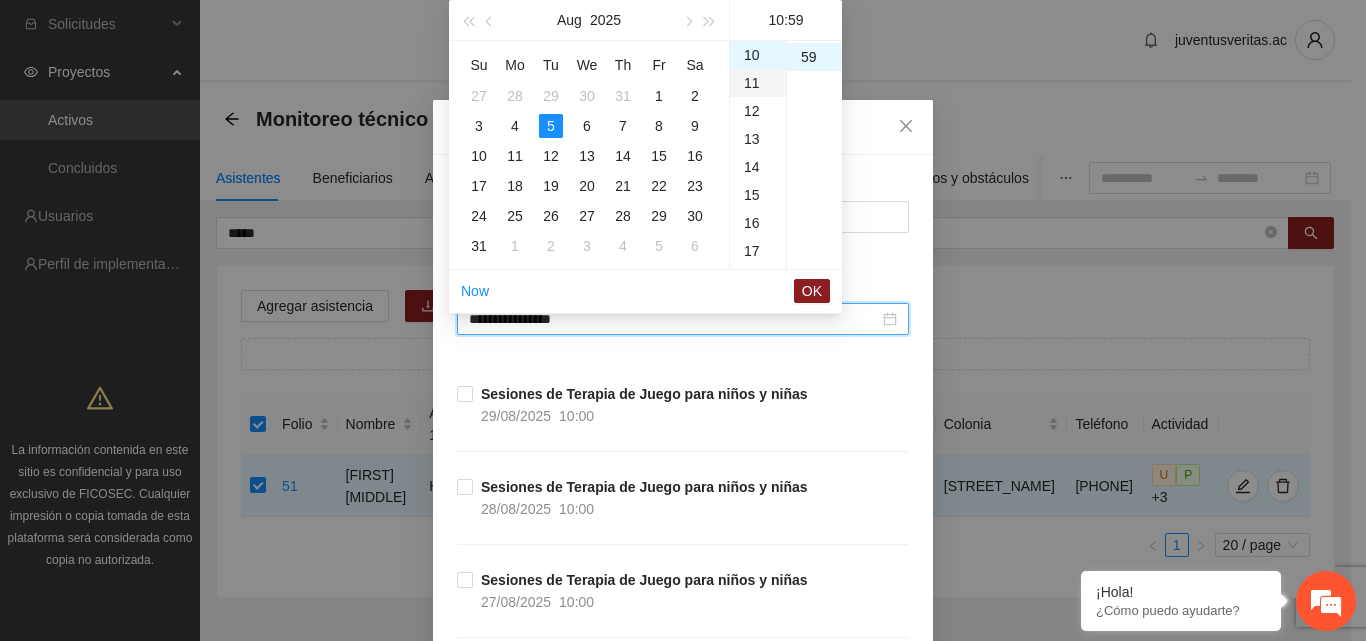 click on "11" at bounding box center [758, 83] 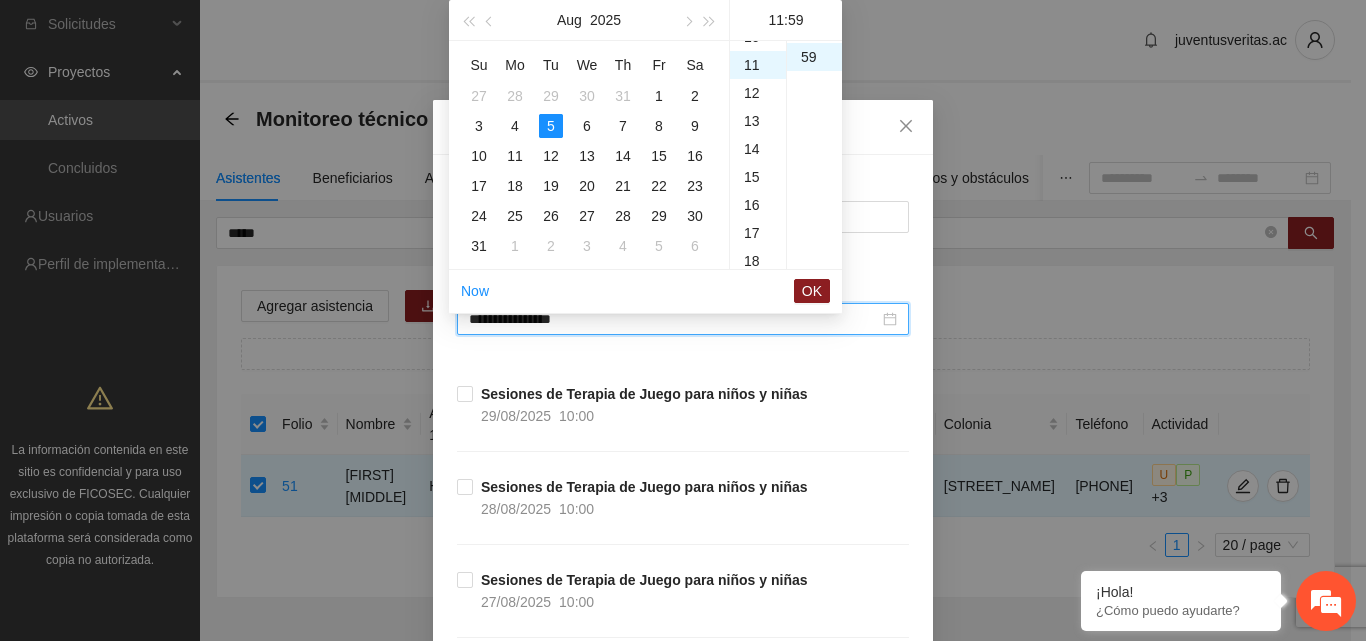 scroll, scrollTop: 308, scrollLeft: 0, axis: vertical 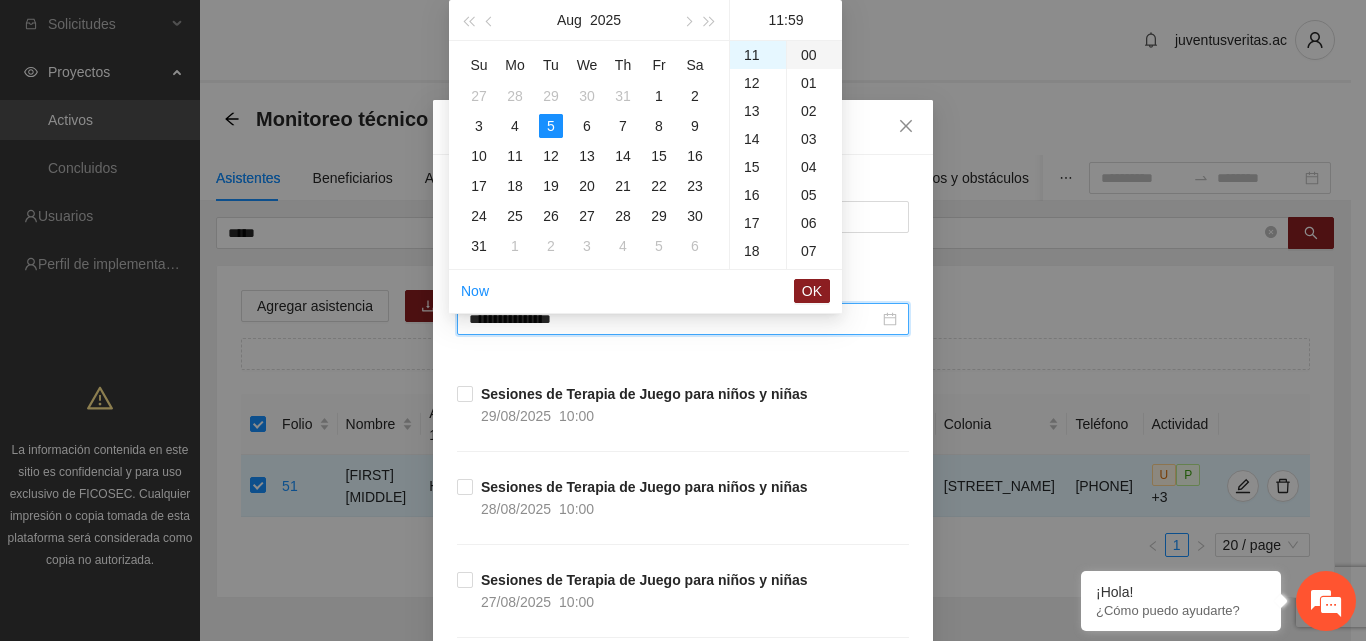 click on "00" at bounding box center (814, 55) 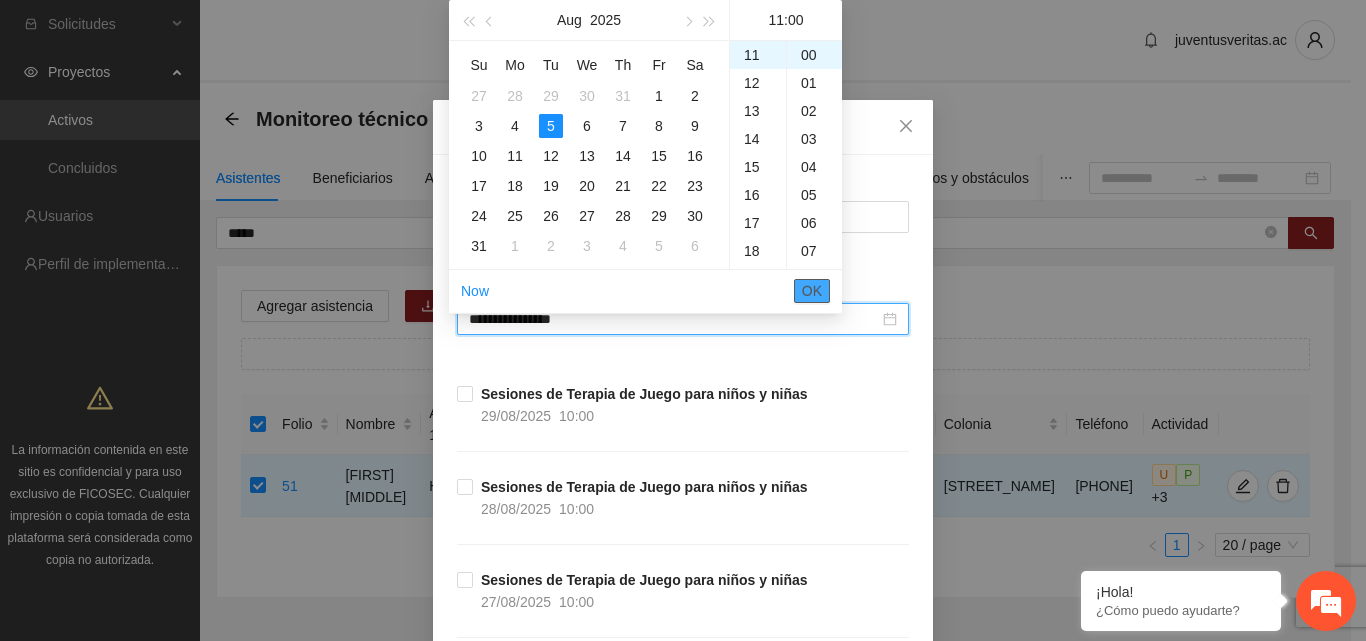 click on "OK" at bounding box center (812, 291) 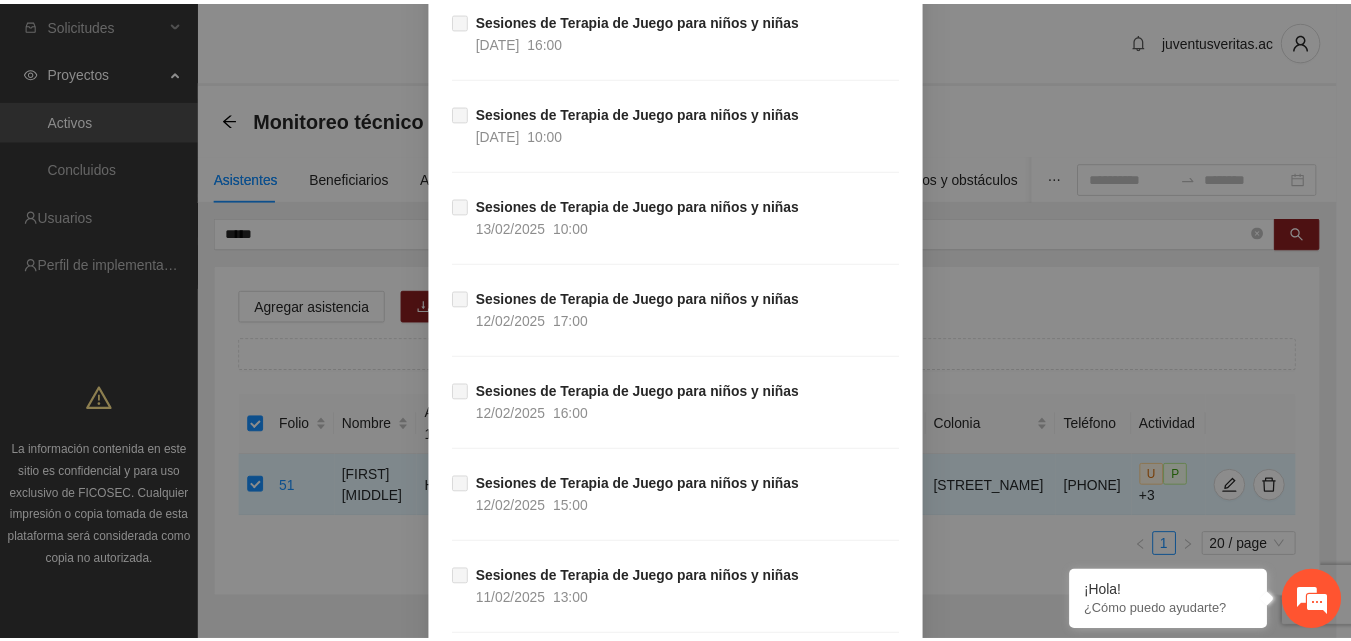 scroll, scrollTop: 15051, scrollLeft: 0, axis: vertical 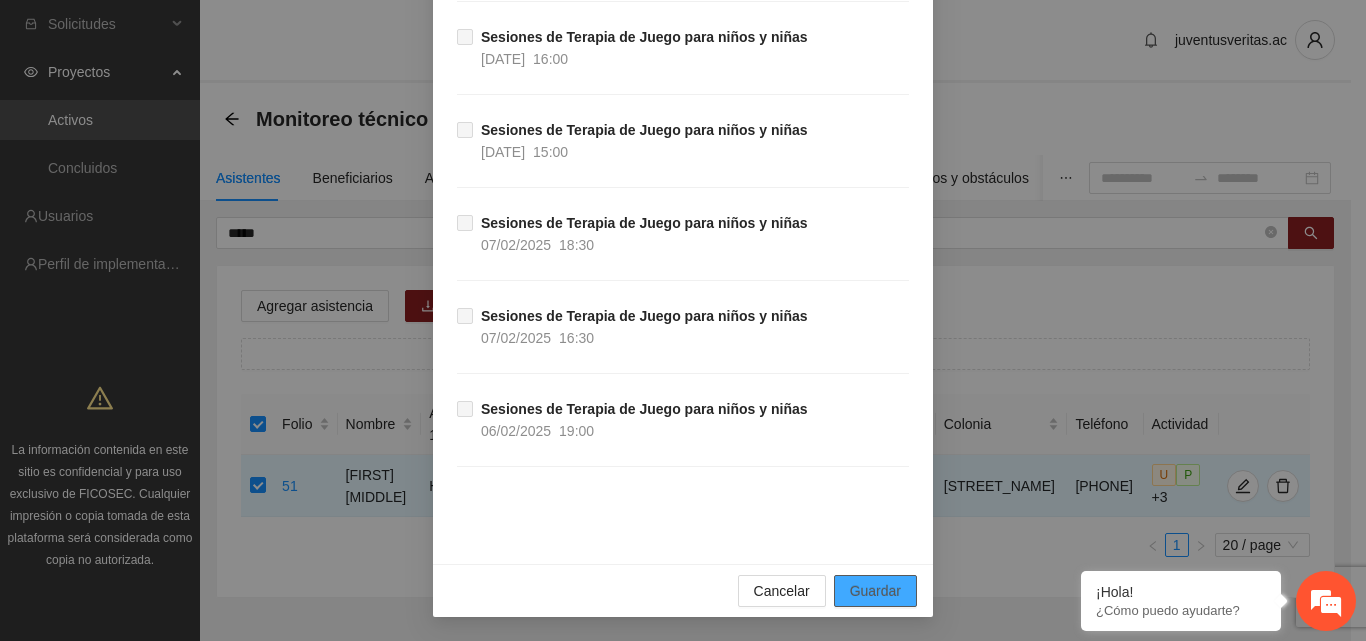click on "Guardar" at bounding box center [875, 591] 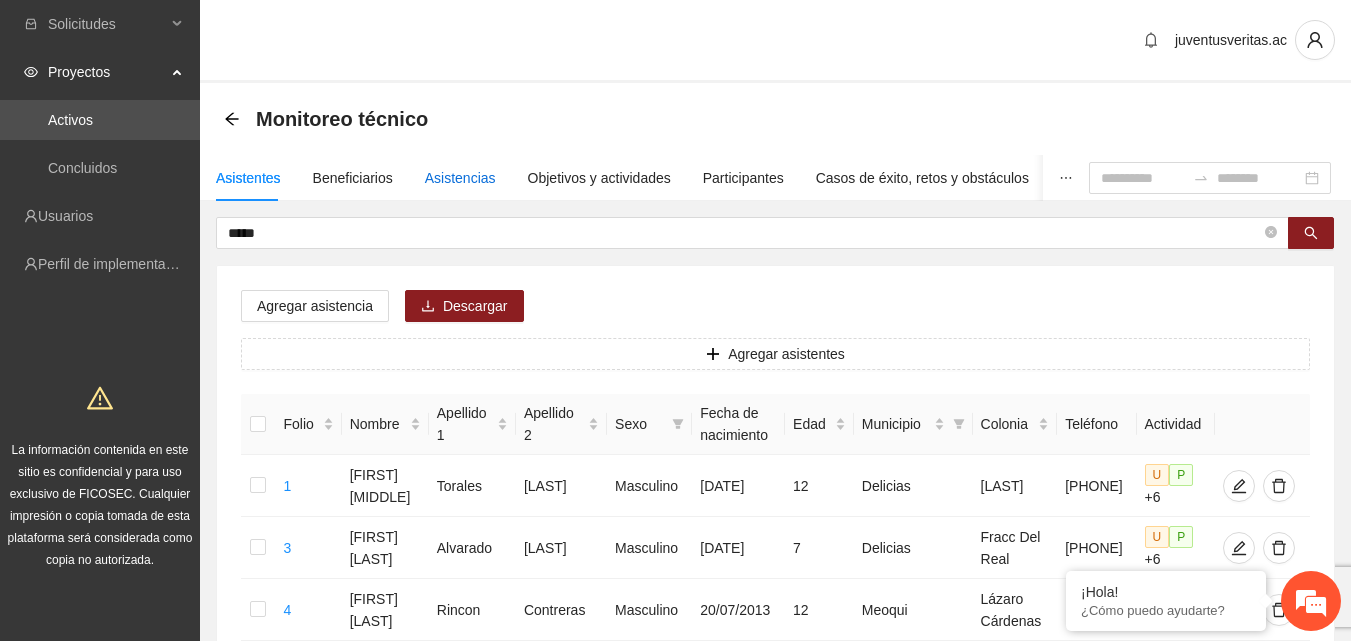 click on "Asistencias" at bounding box center [460, 178] 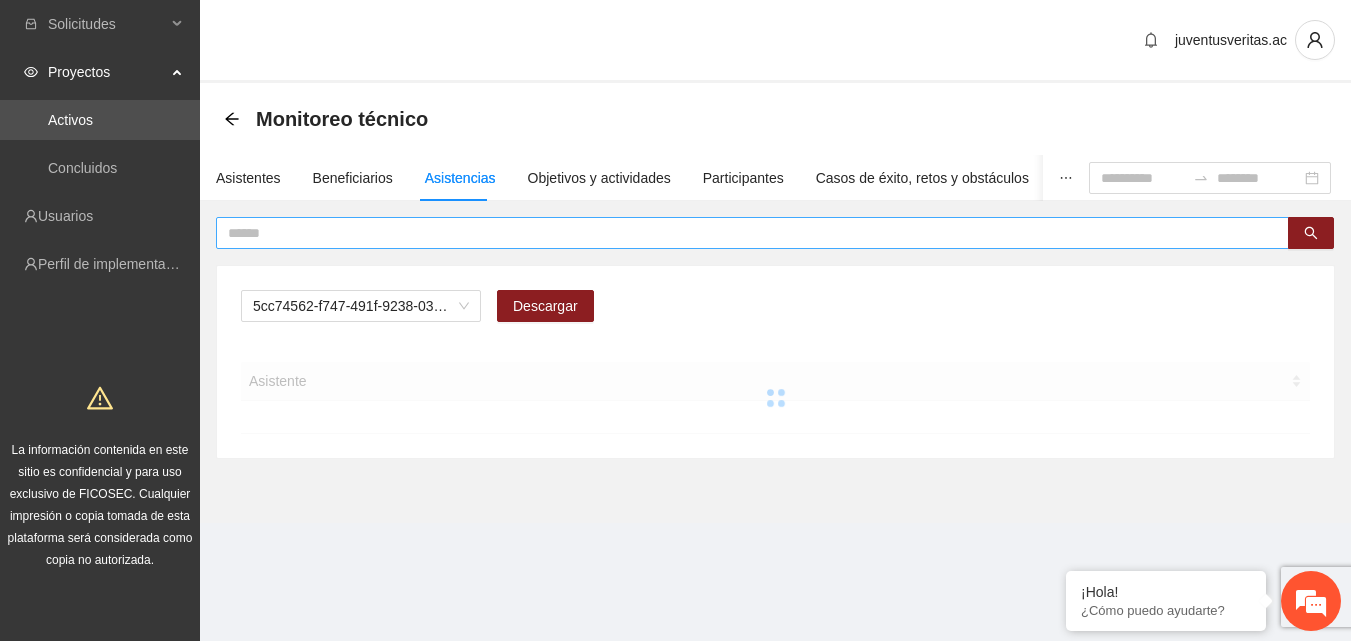 click at bounding box center [744, 233] 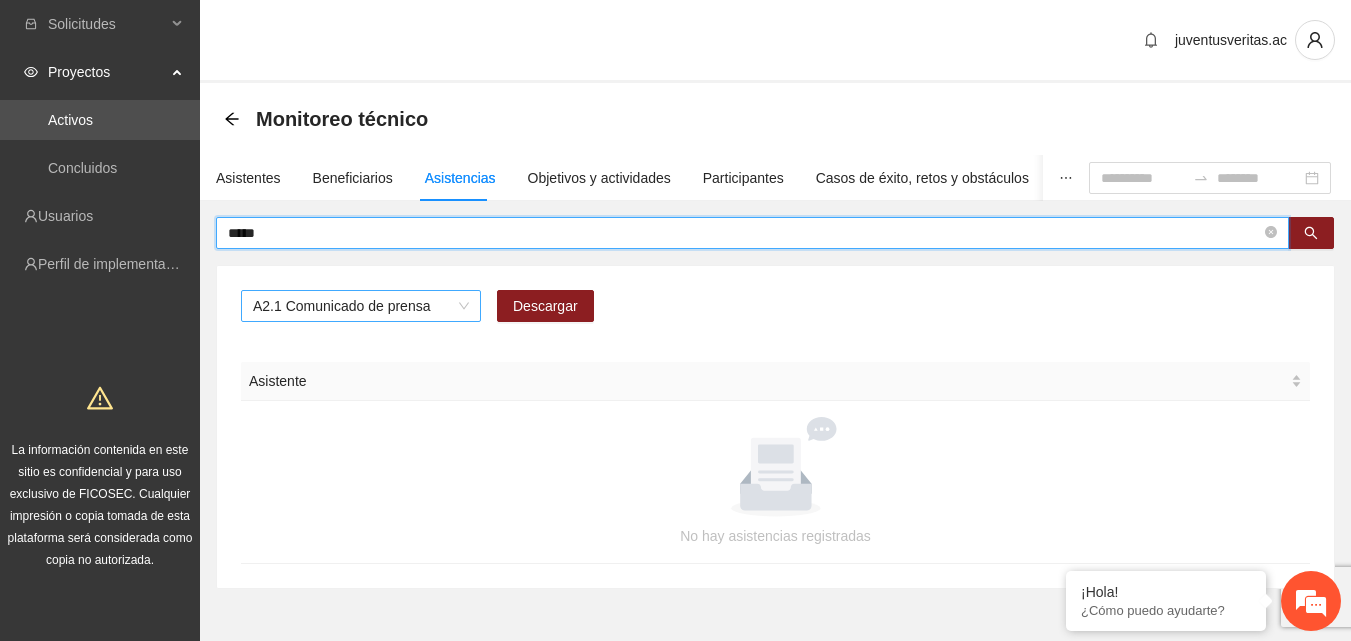 click on "A2.1 Comunicado de prensa" at bounding box center (361, 306) 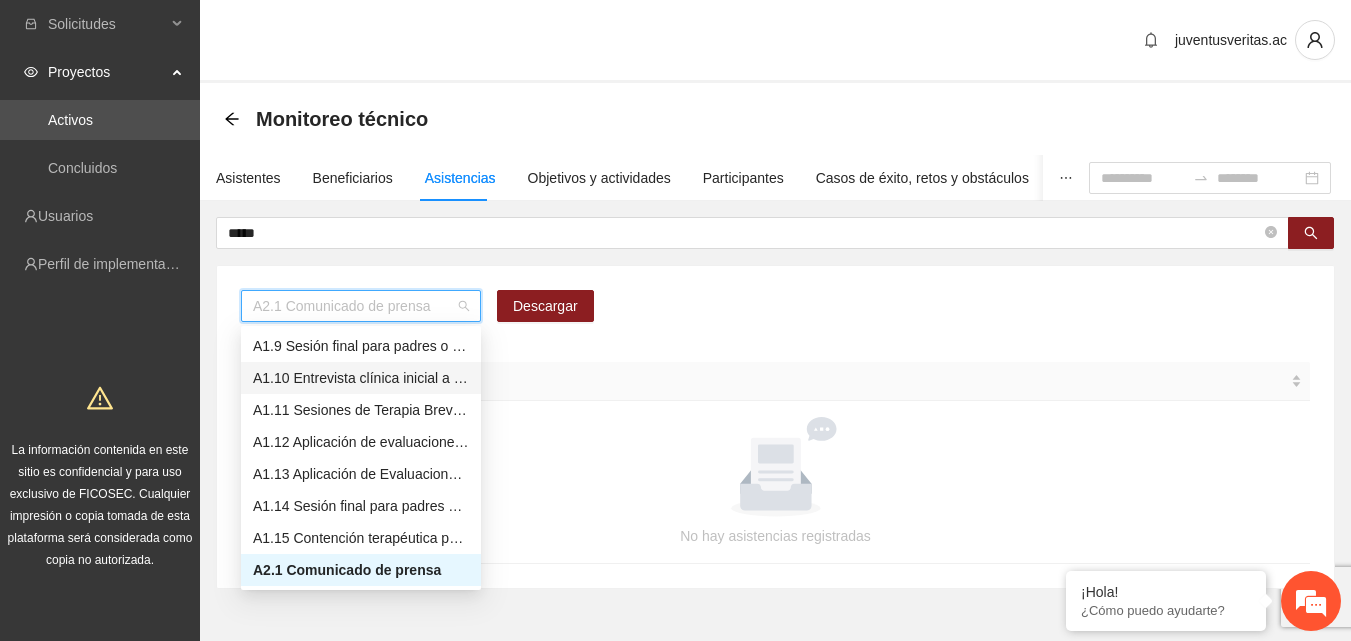 scroll, scrollTop: 156, scrollLeft: 0, axis: vertical 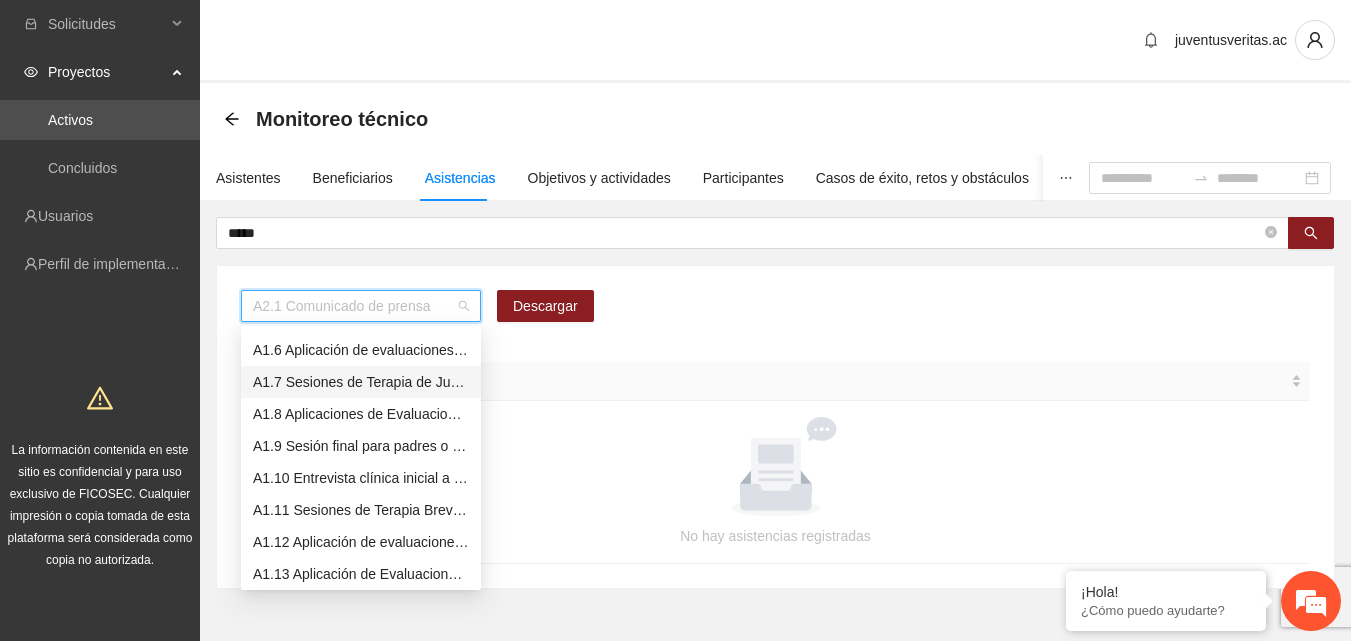 click on "A1.7 Sesiones de Terapia de Juego para niños y niñas" at bounding box center (361, 382) 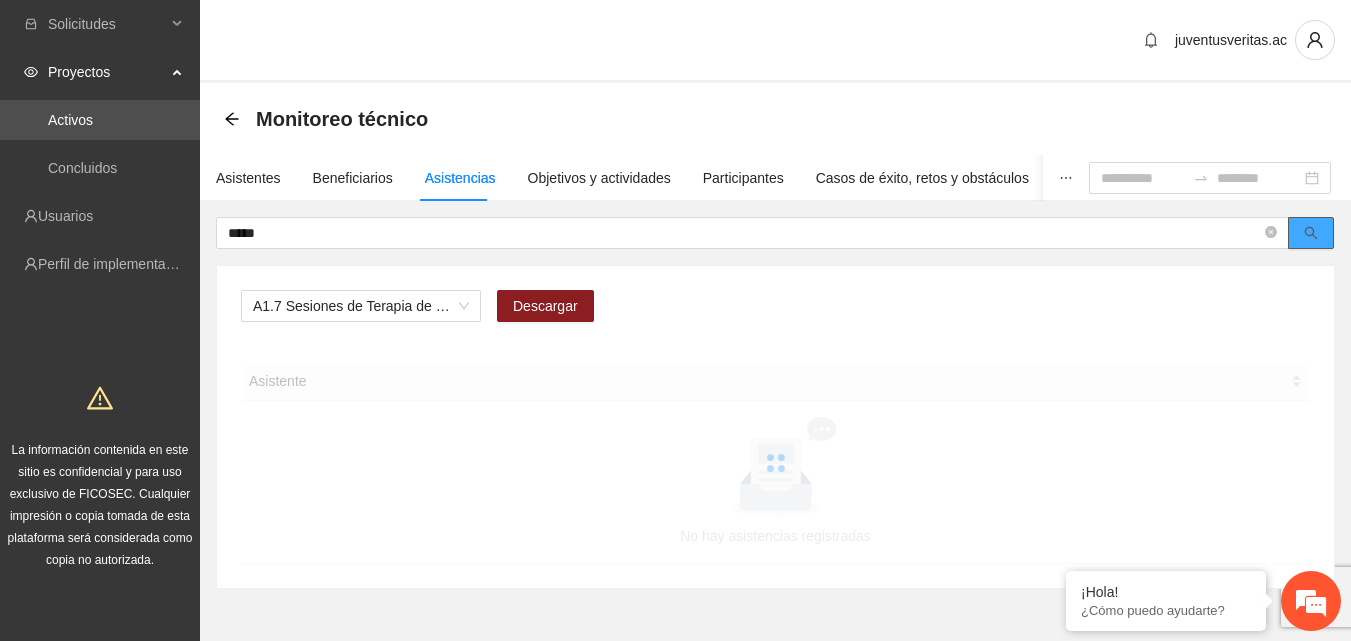 click at bounding box center (1311, 233) 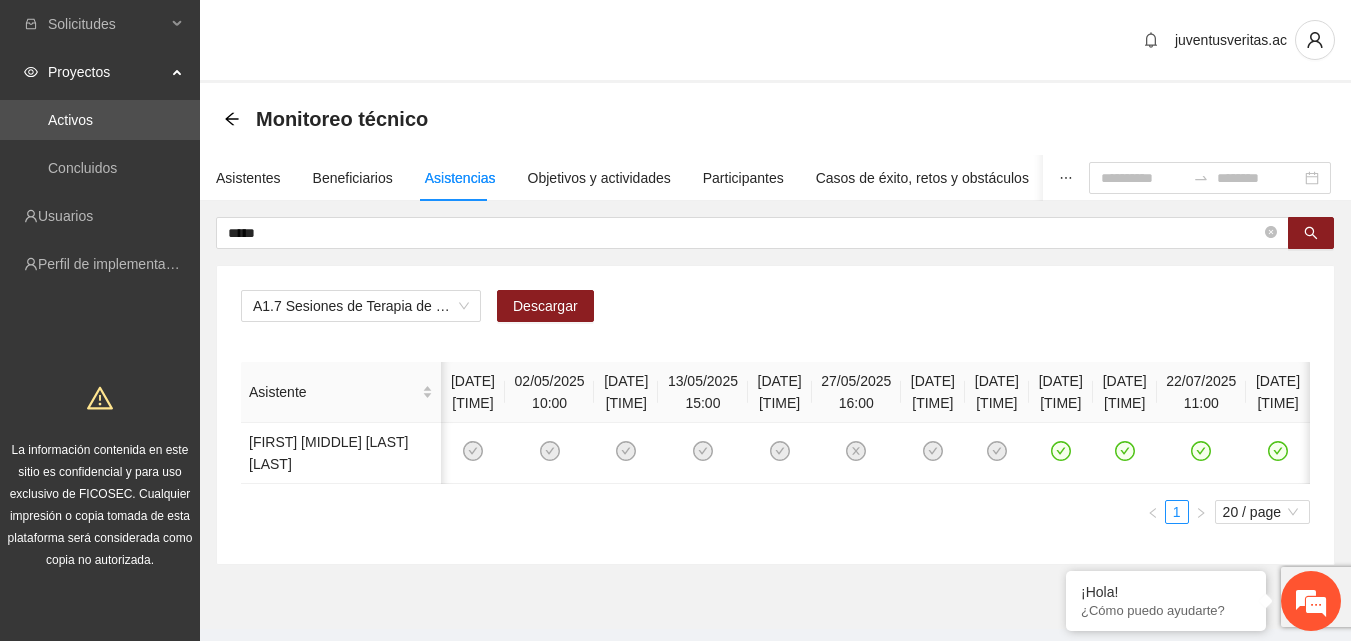 scroll, scrollTop: 0, scrollLeft: 96, axis: horizontal 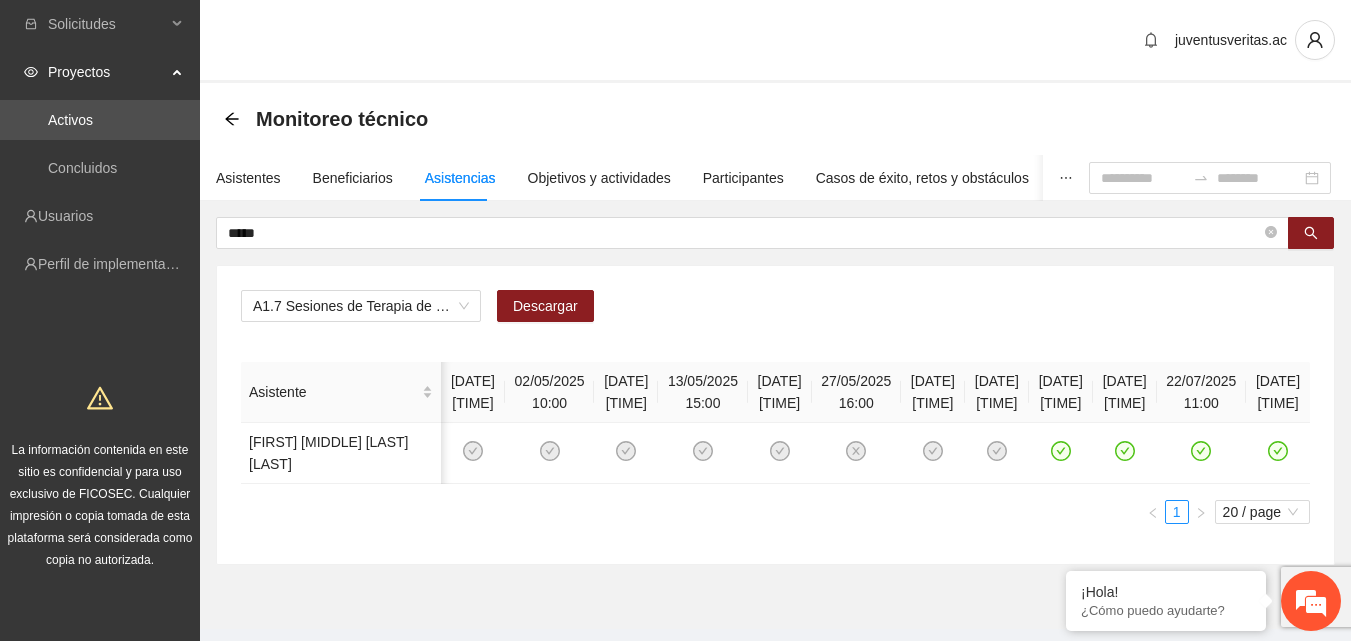 click on "juventusveritas.ac" at bounding box center [775, 41] 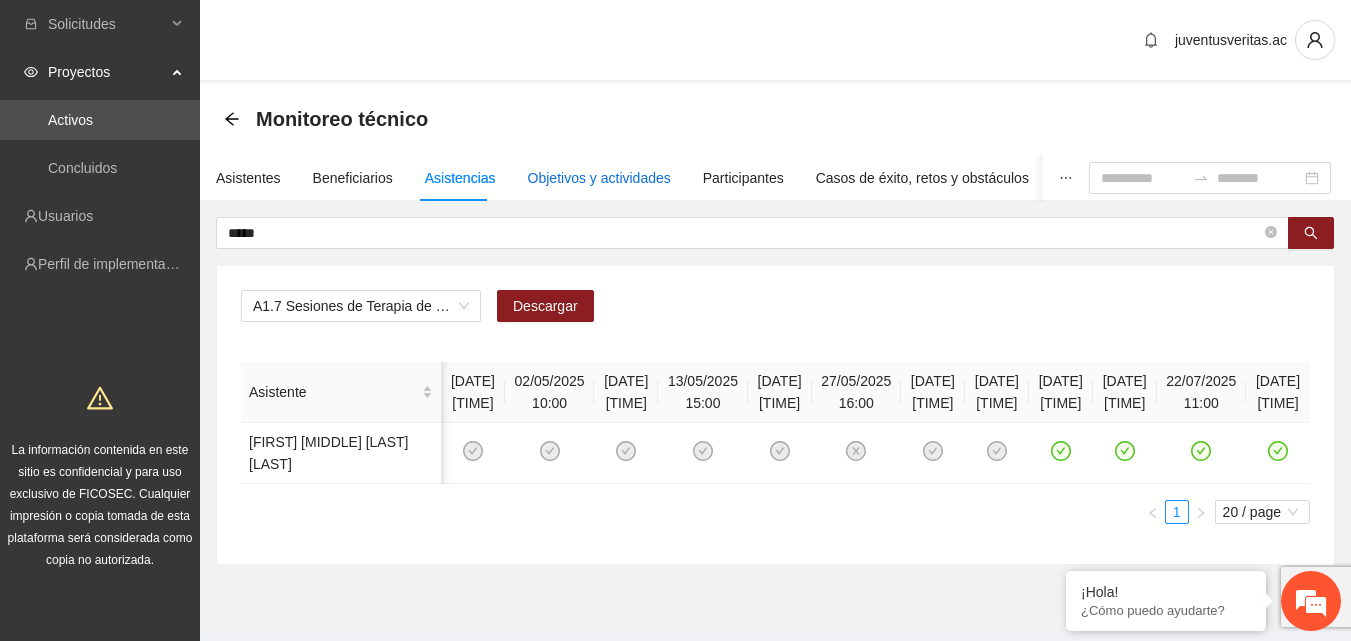 click on "Objetivos y actividades" at bounding box center [599, 178] 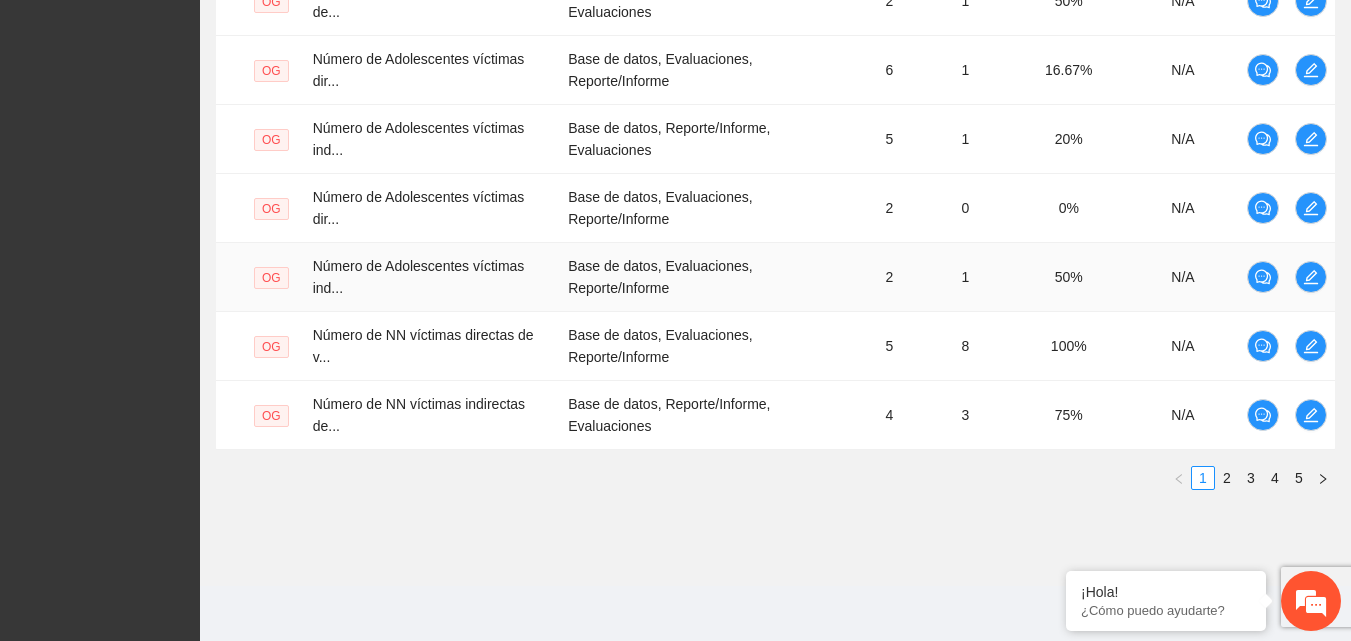 scroll, scrollTop: 788, scrollLeft: 0, axis: vertical 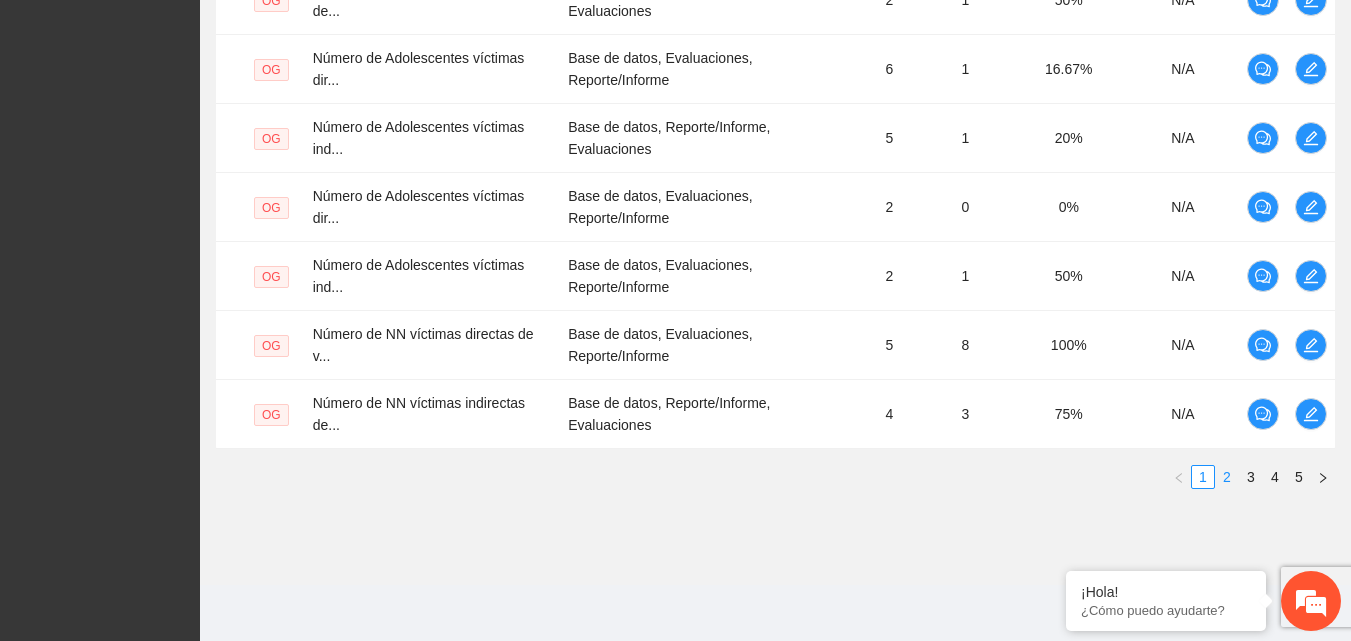 click on "2" at bounding box center (1227, 477) 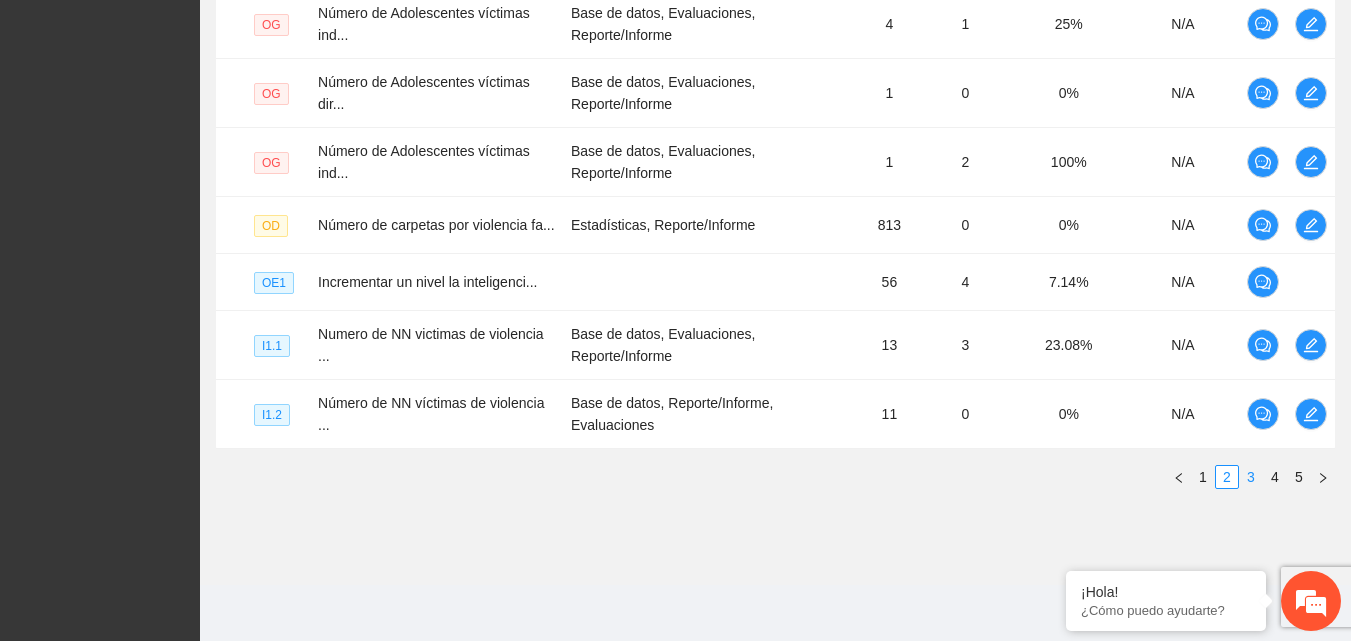 click on "3" at bounding box center [1251, 477] 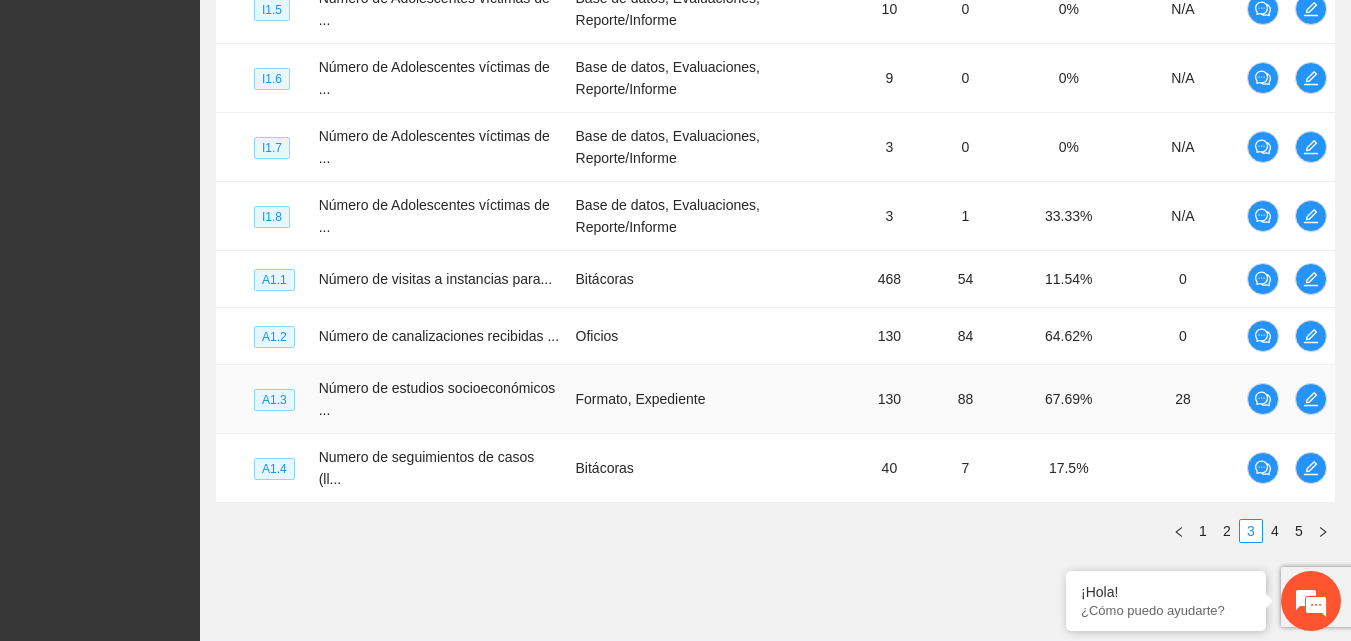 scroll, scrollTop: 752, scrollLeft: 0, axis: vertical 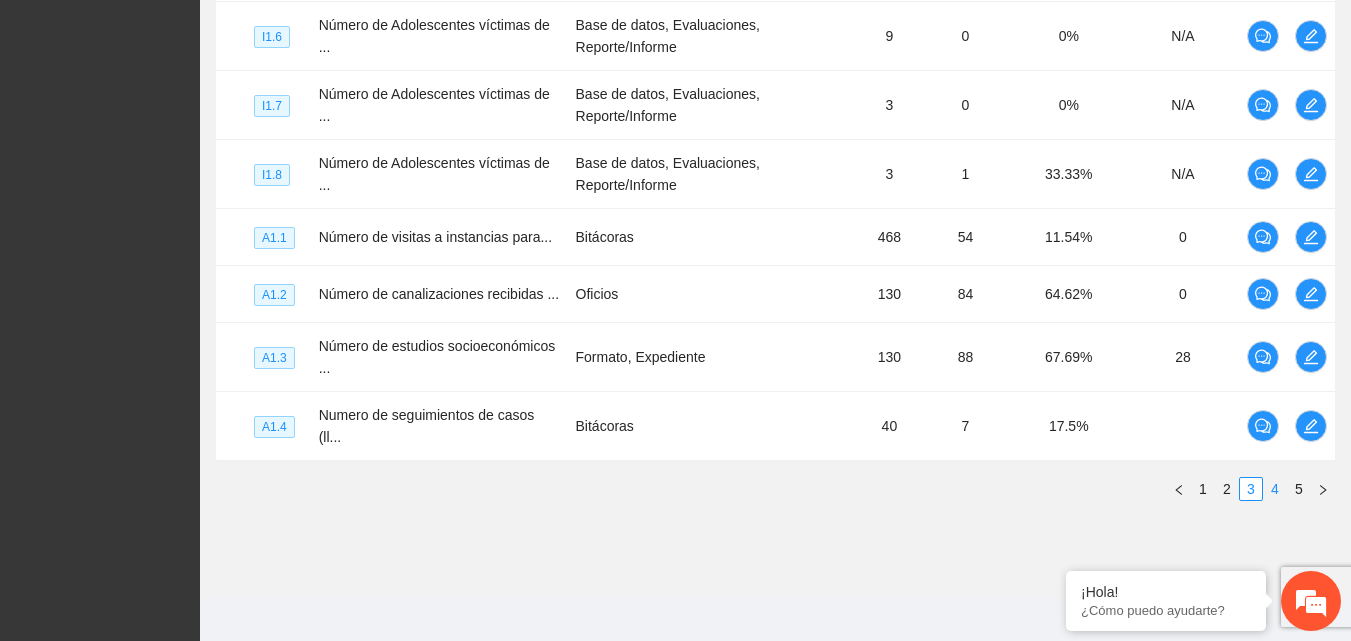 click on "4" at bounding box center [1275, 489] 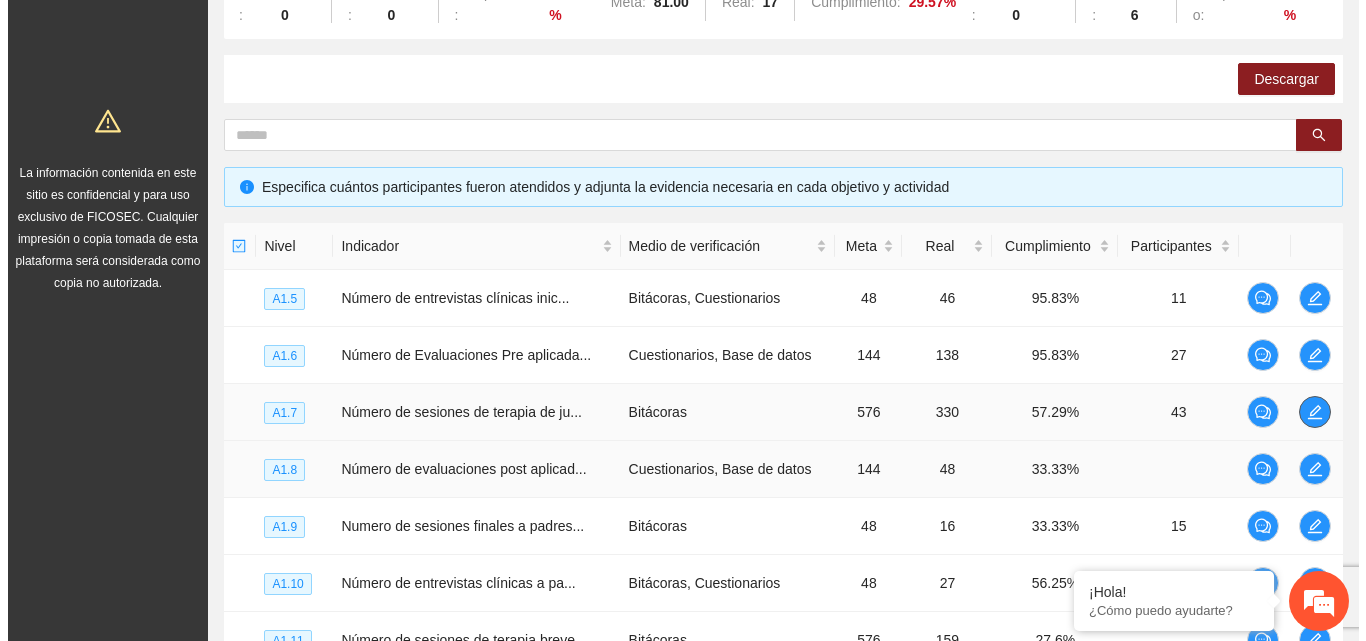 scroll, scrollTop: 300, scrollLeft: 0, axis: vertical 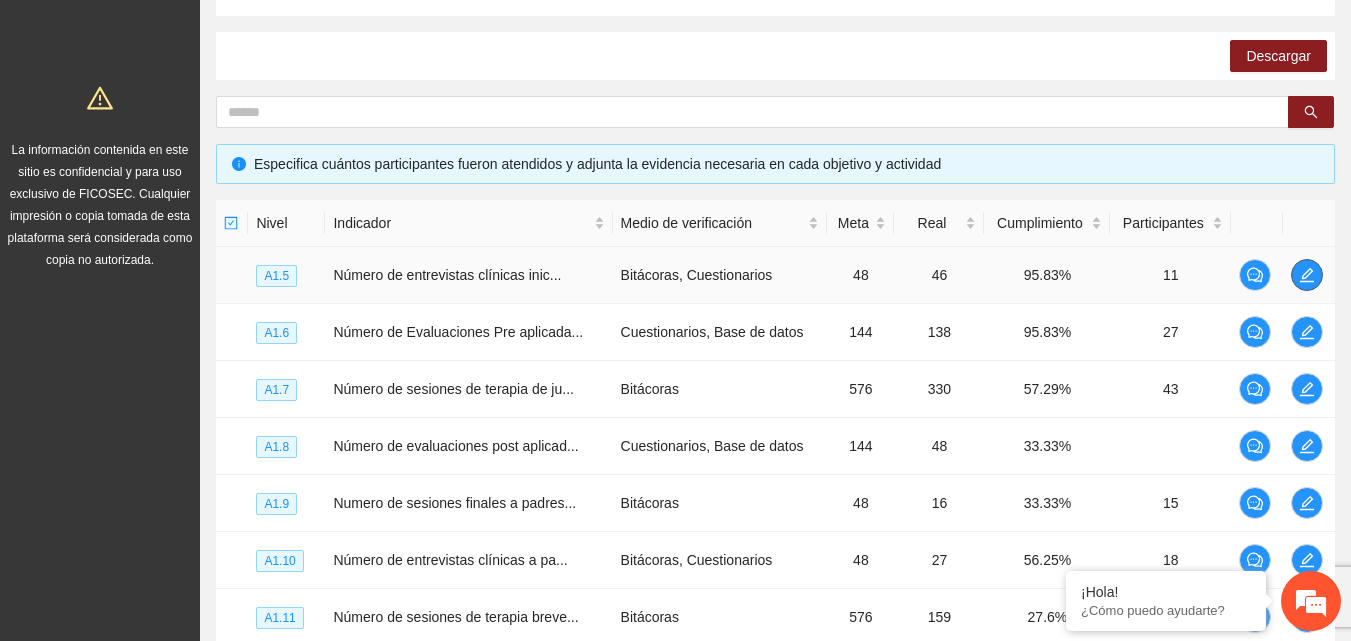 click 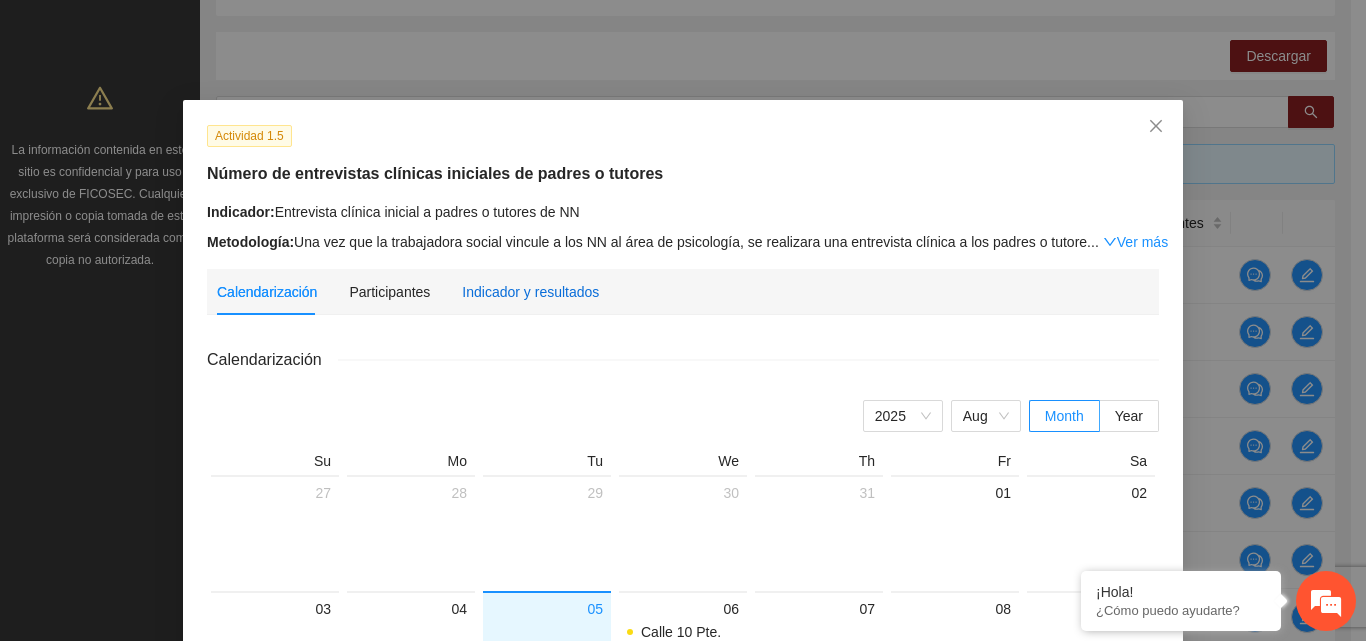 click on "Indicador y resultados" at bounding box center (530, 292) 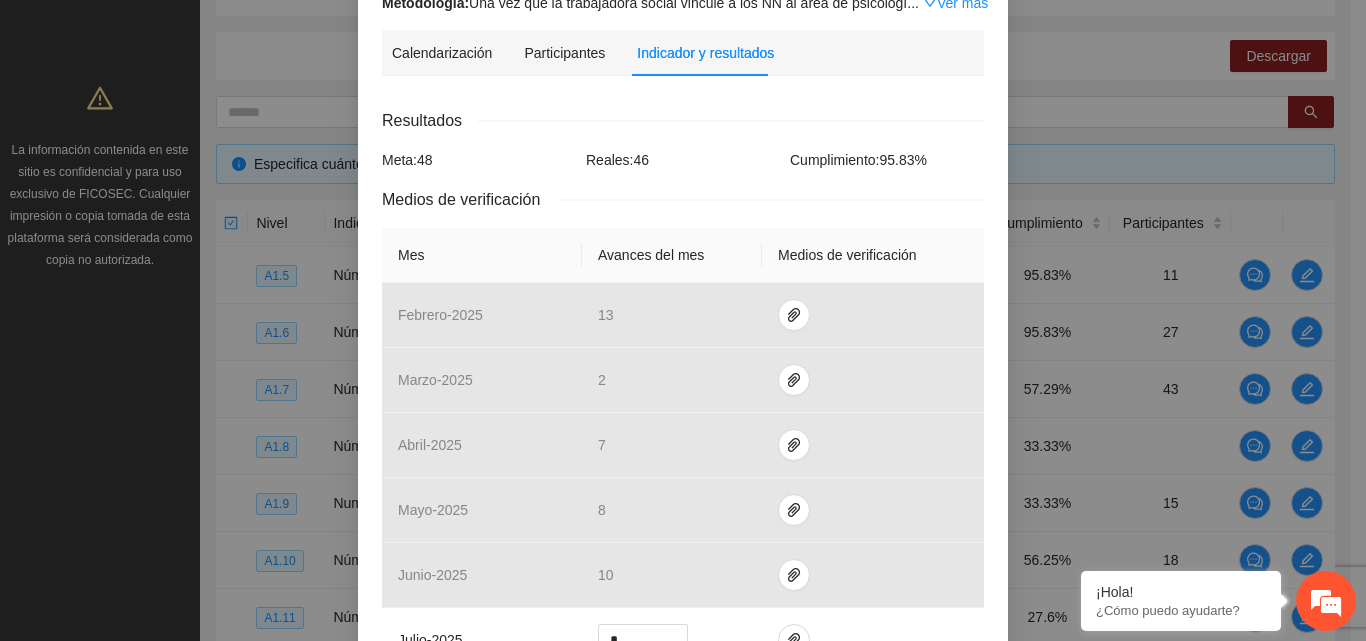 scroll, scrollTop: 500, scrollLeft: 0, axis: vertical 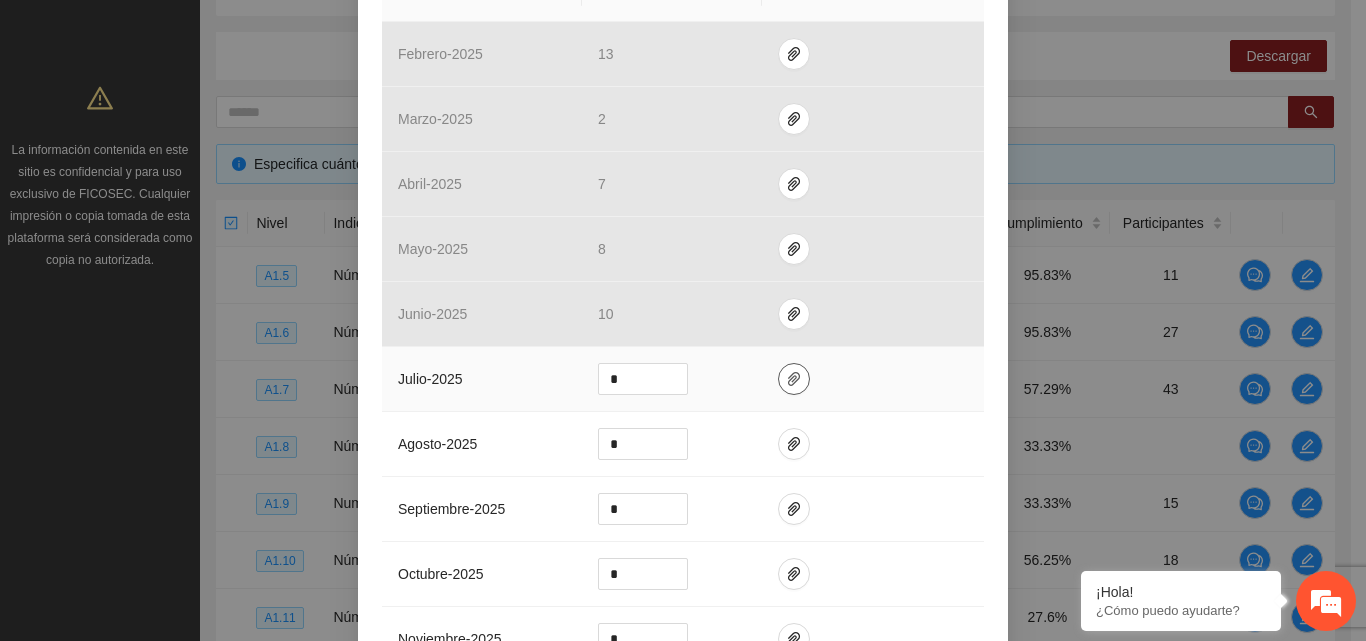 click 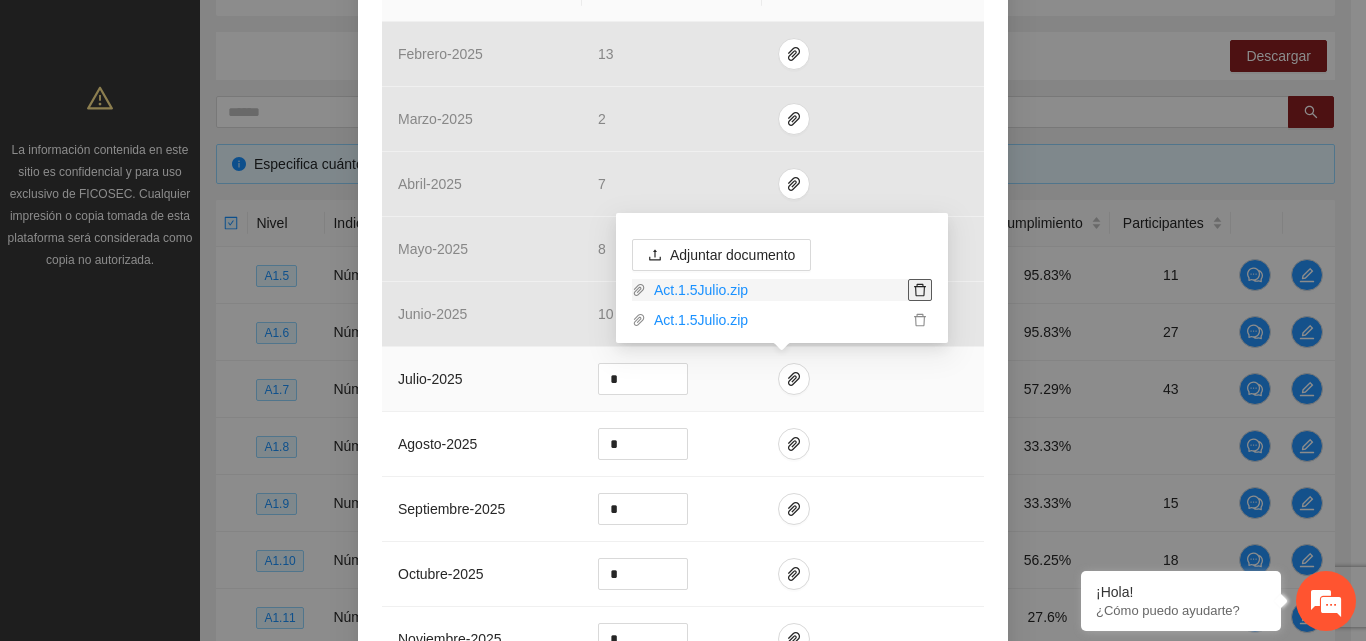 click at bounding box center [920, 290] 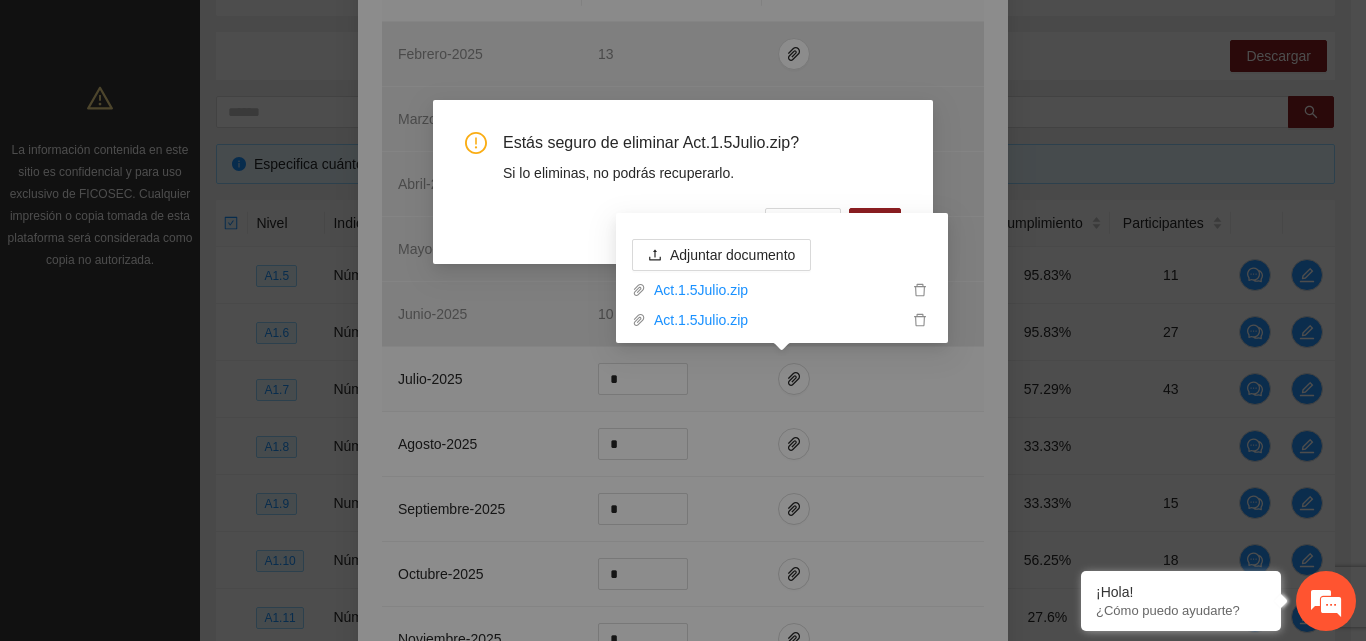 click on "Adjuntar documento Act.1.5Julio.zip Act.1.5Julio.zip" at bounding box center [782, 278] 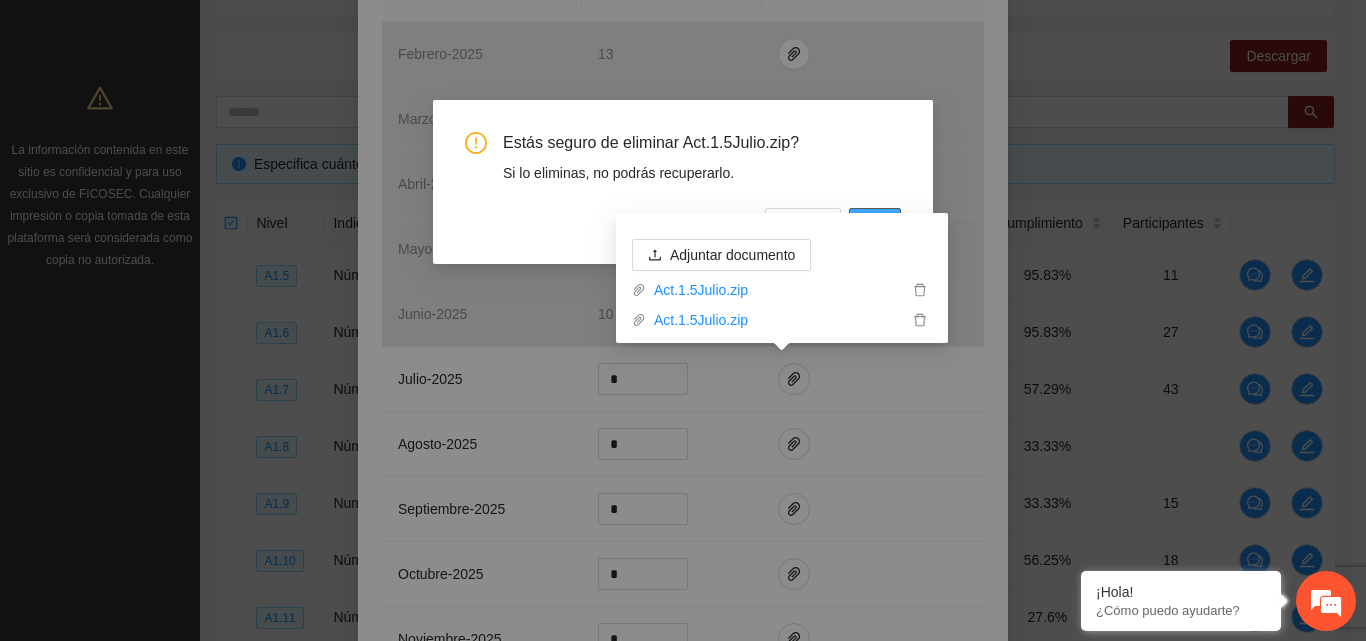 click on "OK" at bounding box center (875, 224) 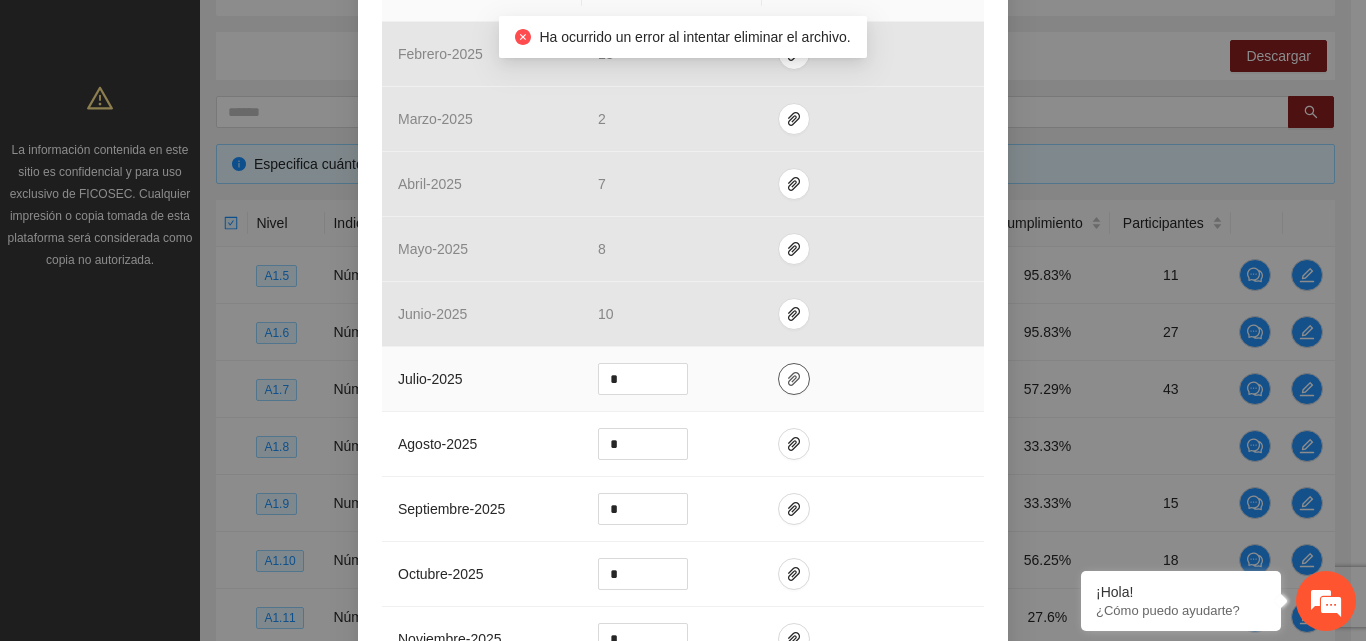 click 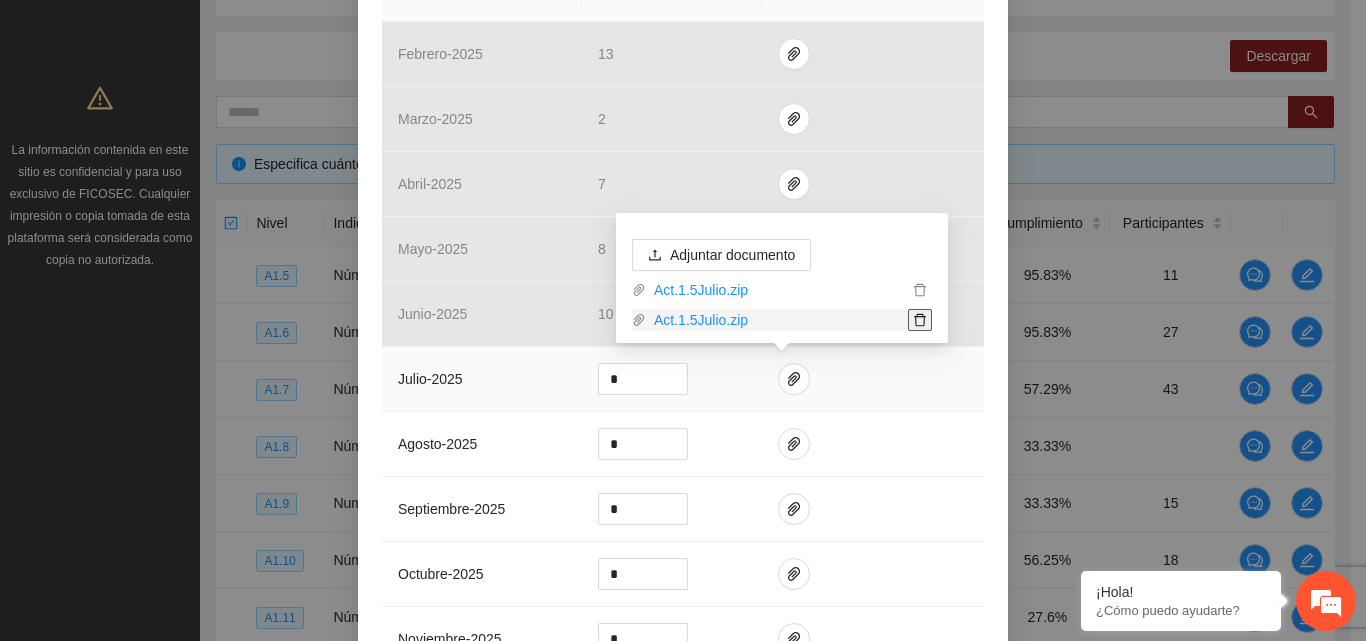 click 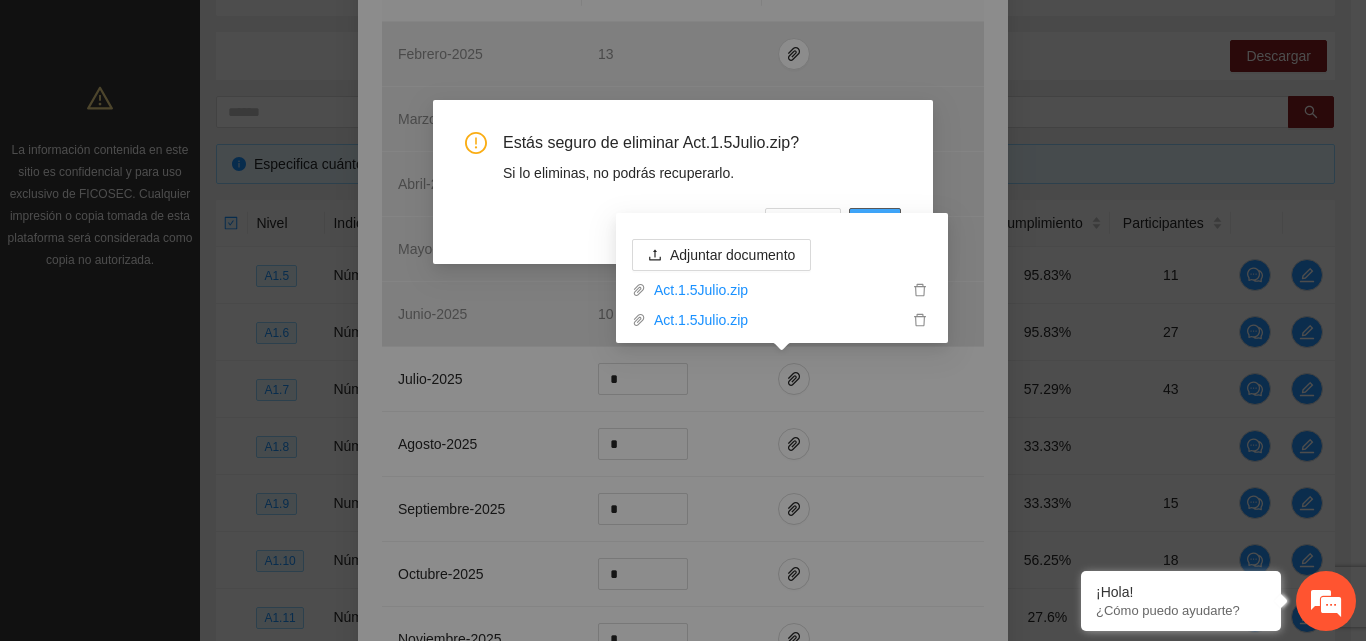 click on "OK" at bounding box center [875, 224] 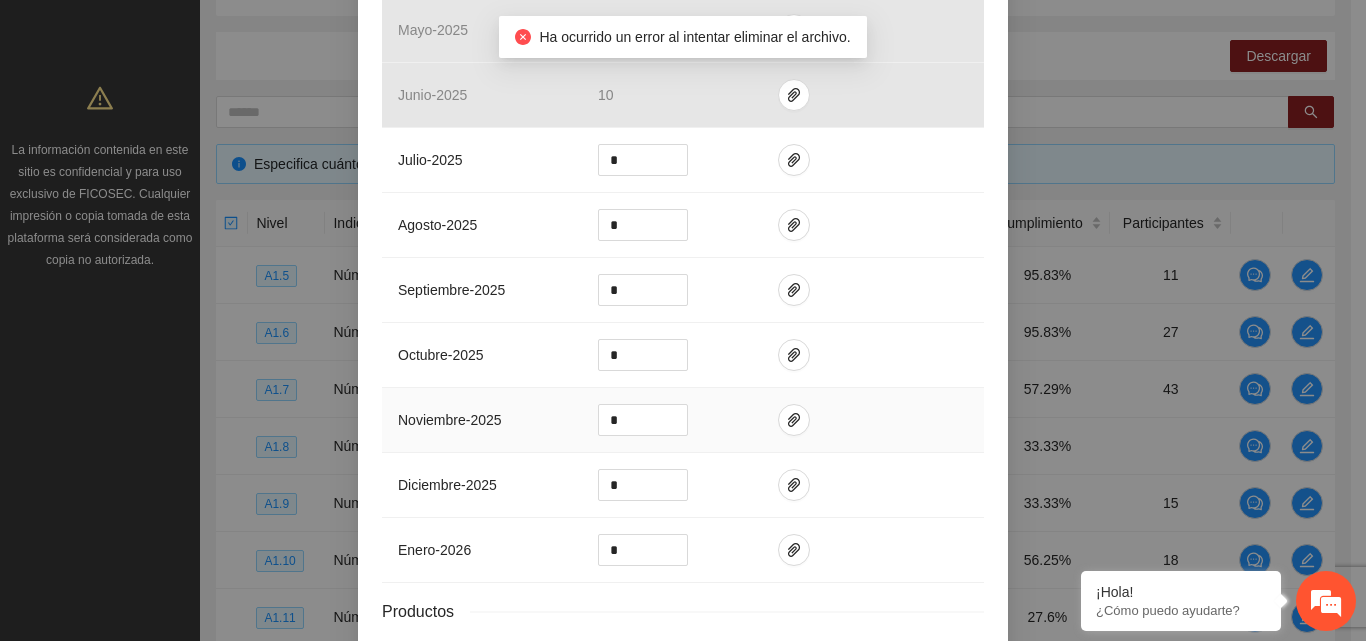 scroll, scrollTop: 854, scrollLeft: 0, axis: vertical 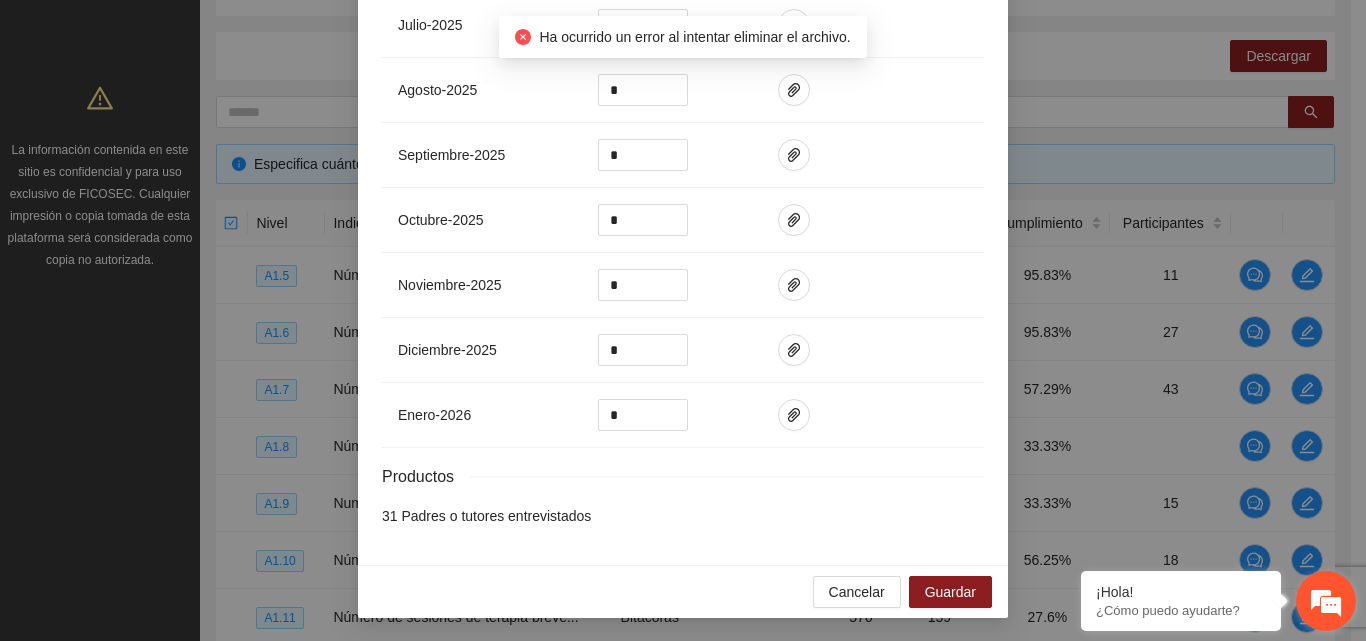 click at bounding box center (1326, 601) 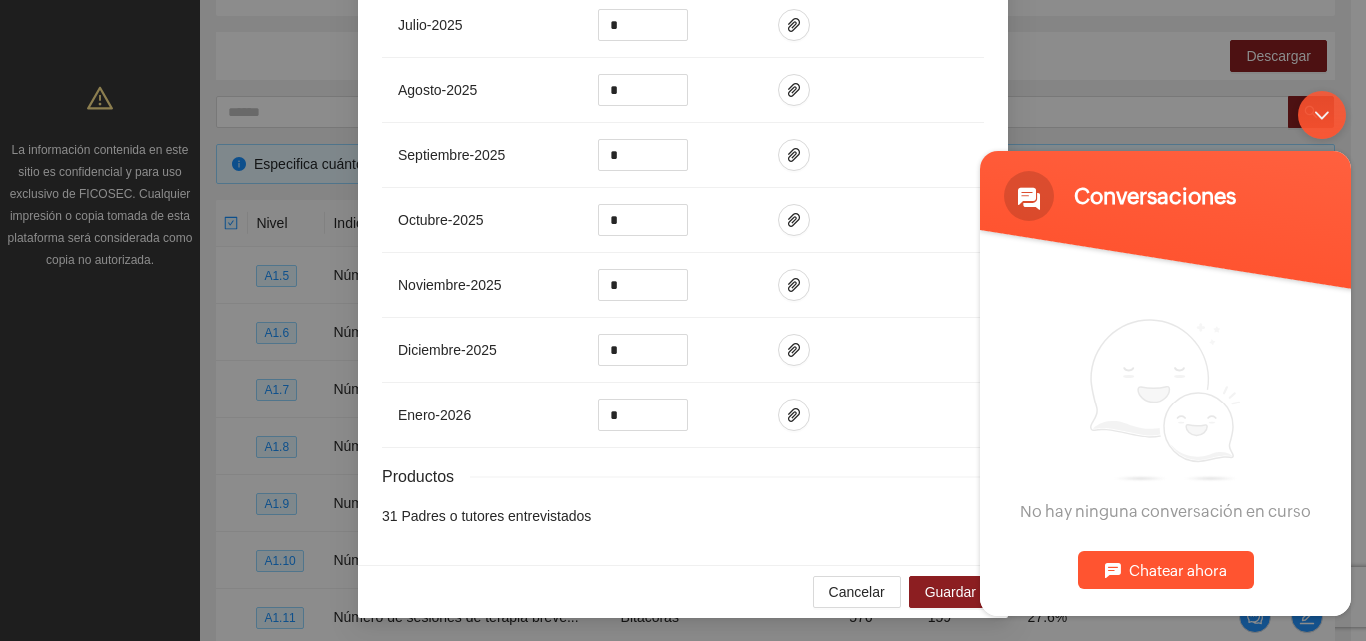 click on "Chatear ahora" at bounding box center (1166, 570) 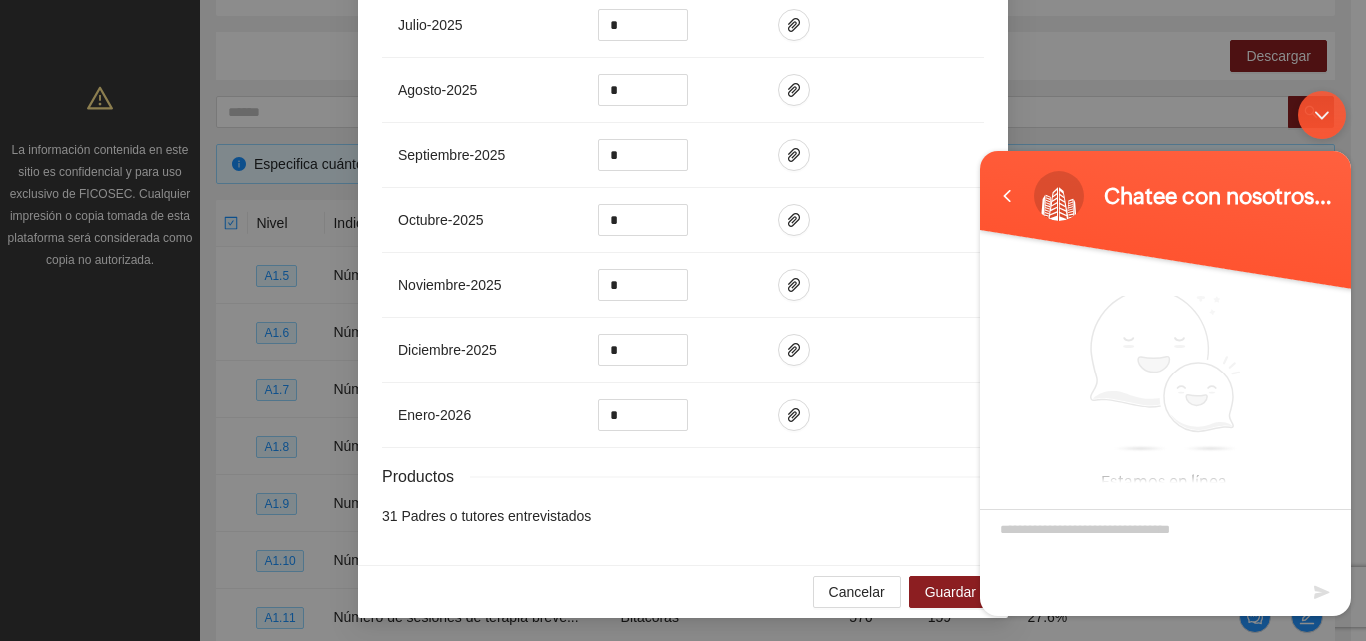 click at bounding box center (1165, 544) 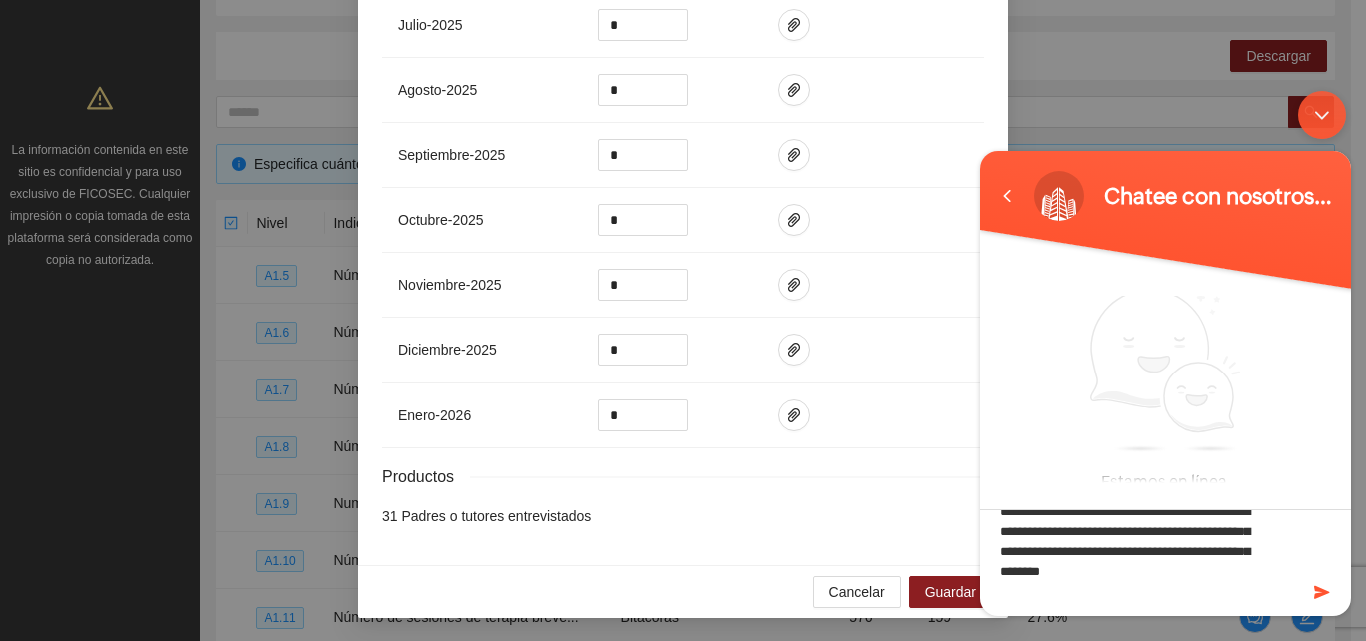 scroll, scrollTop: 38, scrollLeft: 0, axis: vertical 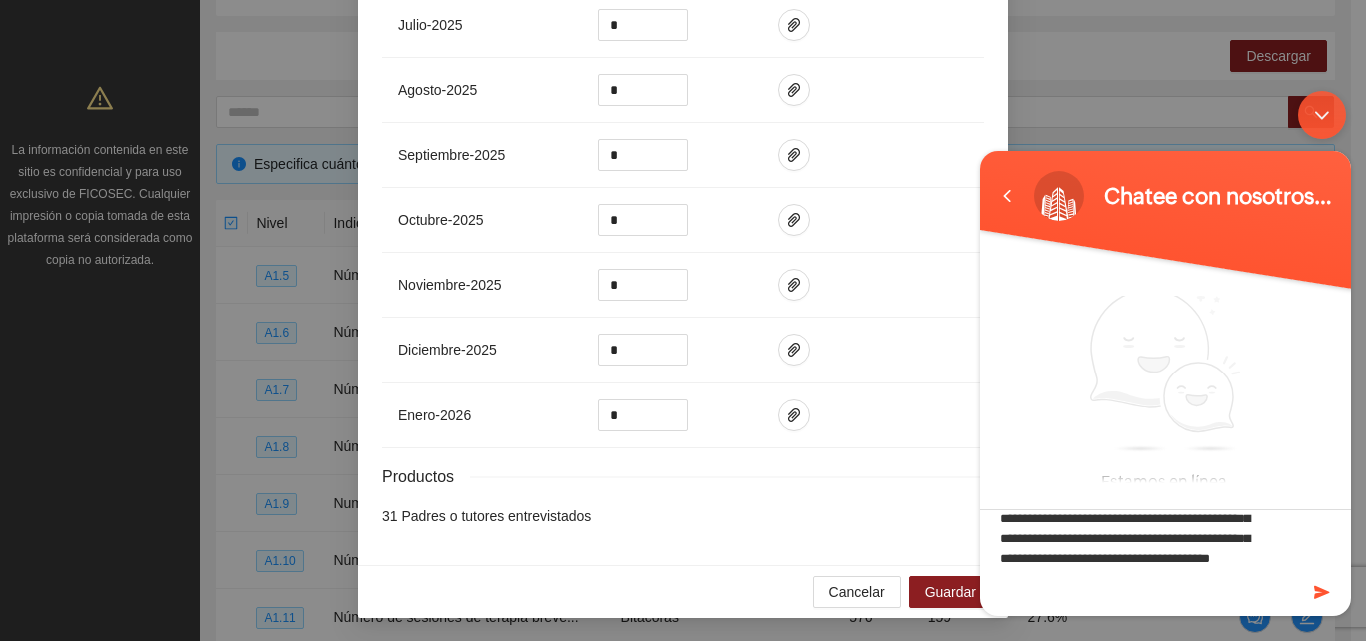 type on "**********" 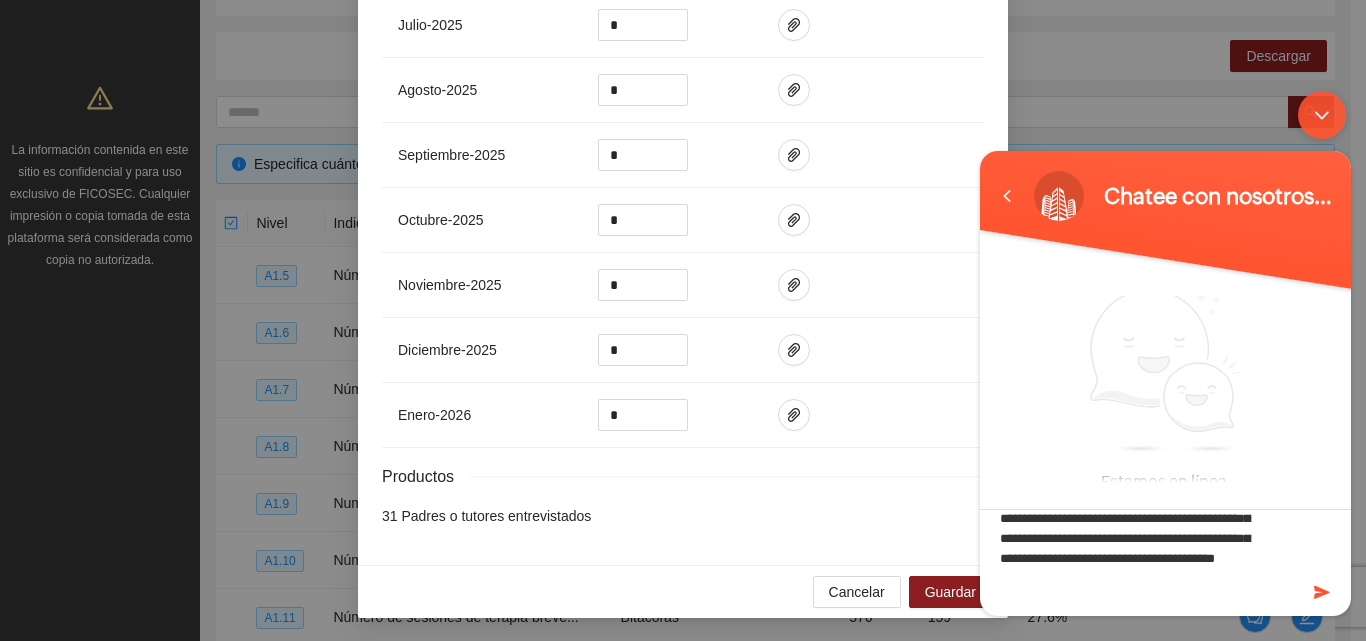 scroll, scrollTop: 58, scrollLeft: 0, axis: vertical 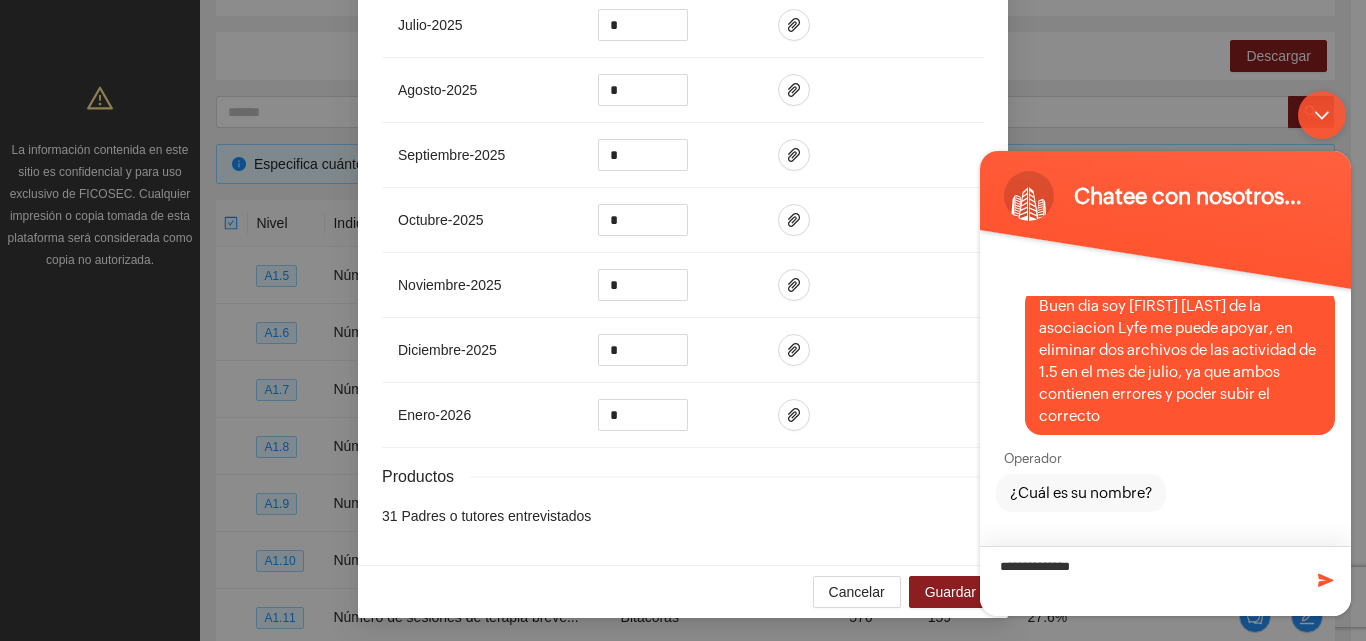 type on "**********" 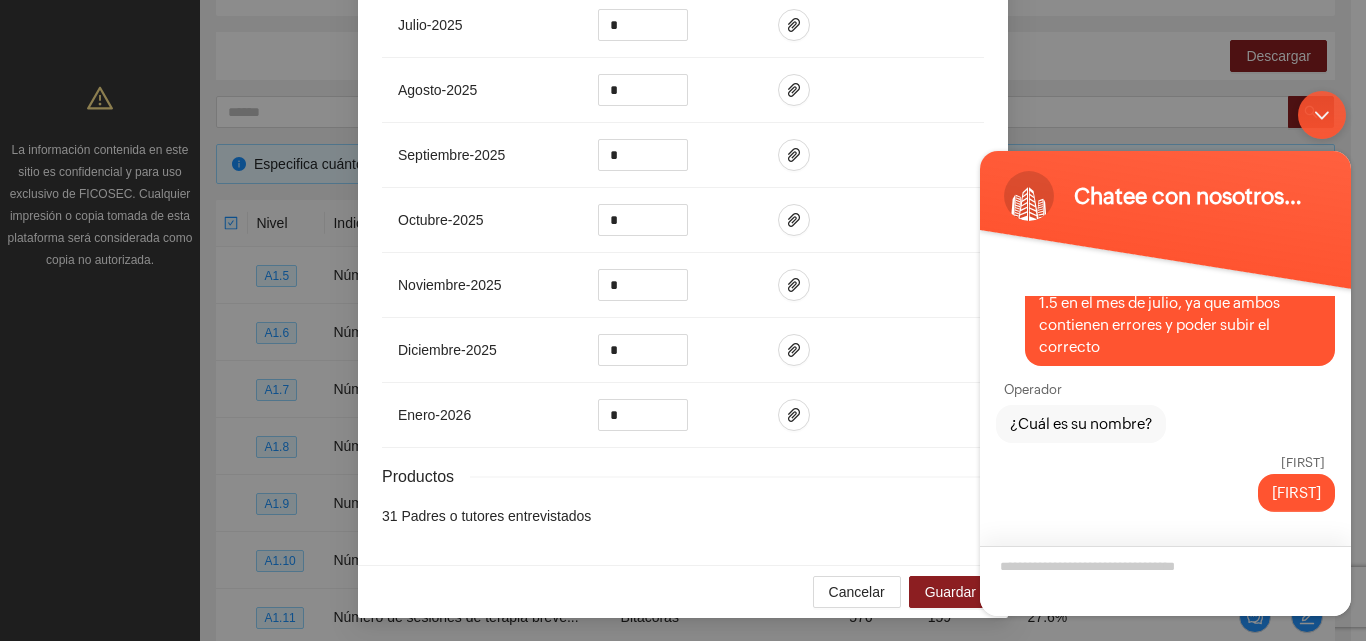 scroll, scrollTop: 201, scrollLeft: 0, axis: vertical 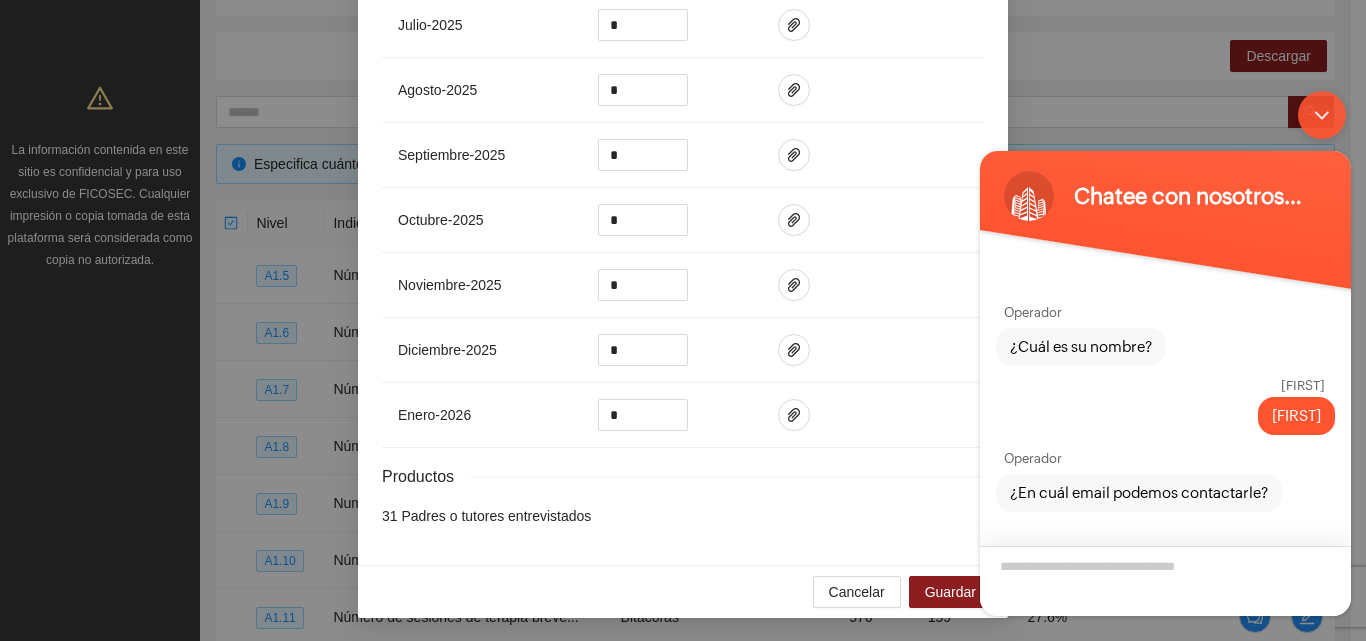 click at bounding box center [1165, 581] 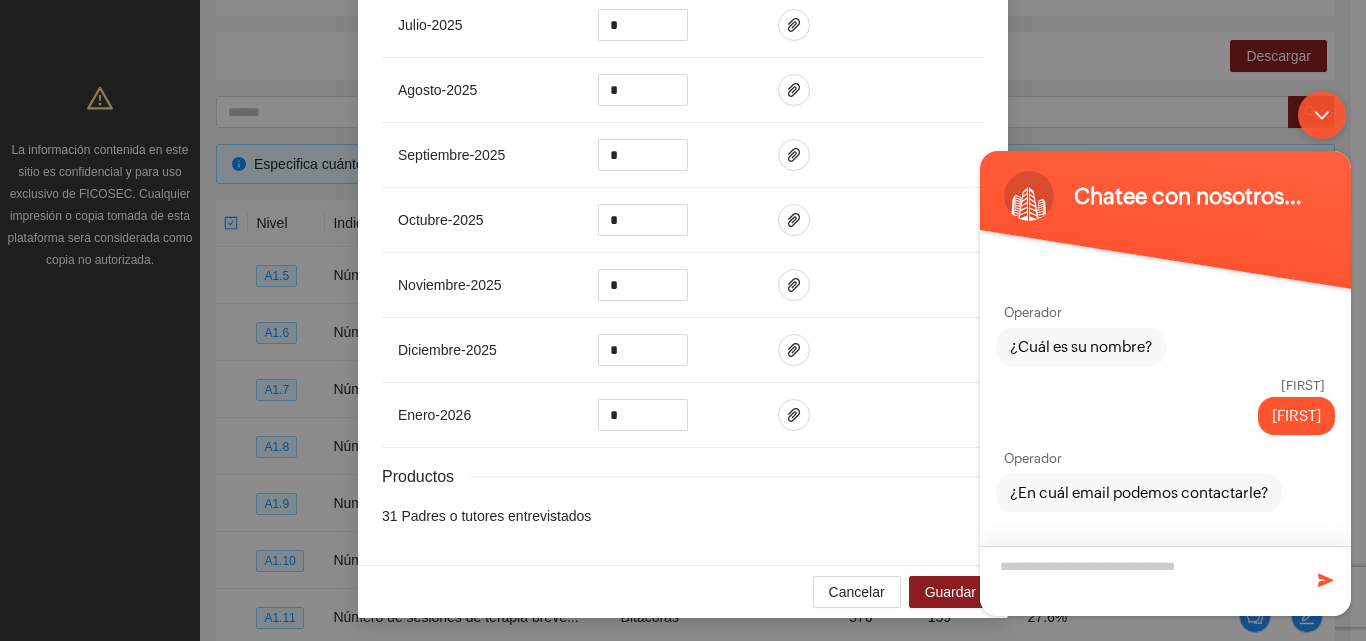 scroll, scrollTop: 270, scrollLeft: 0, axis: vertical 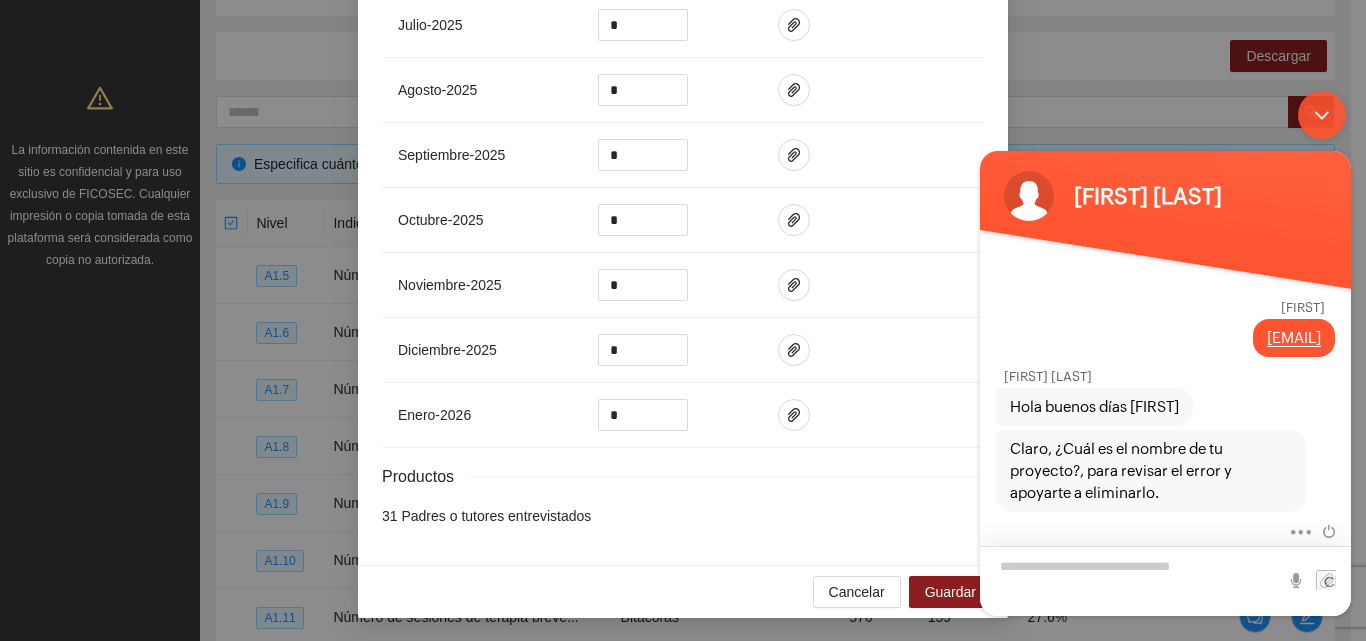 click at bounding box center (1165, 581) 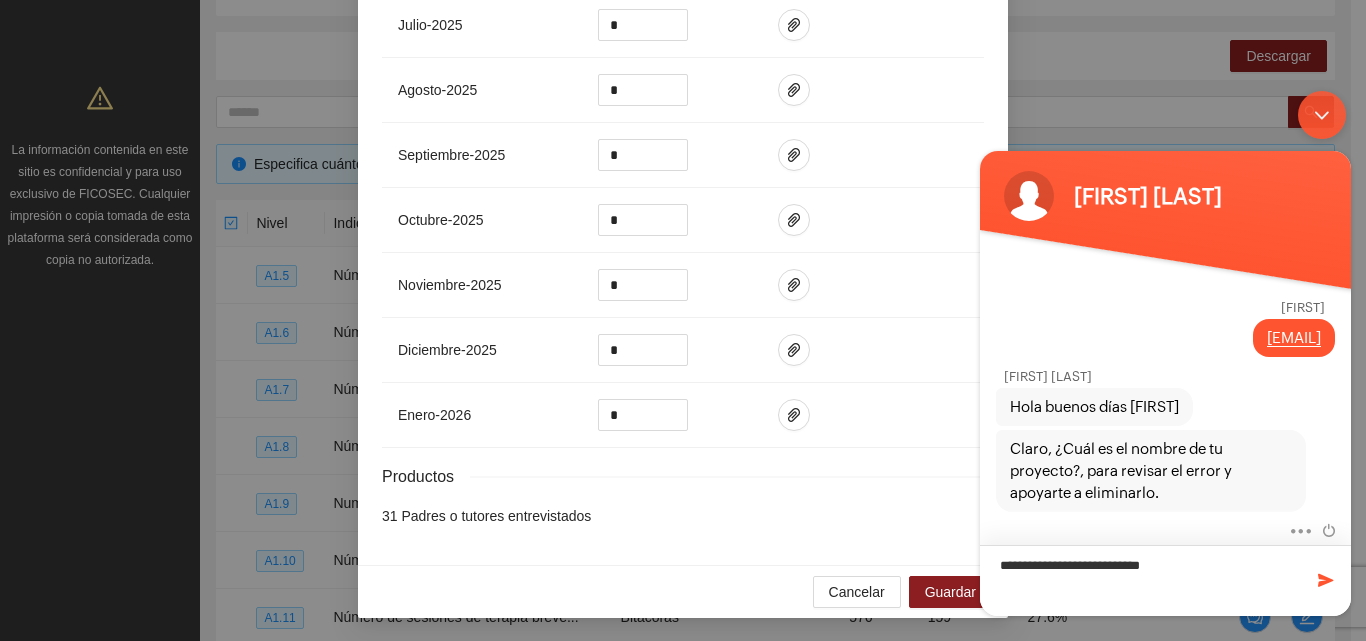 type on "**********" 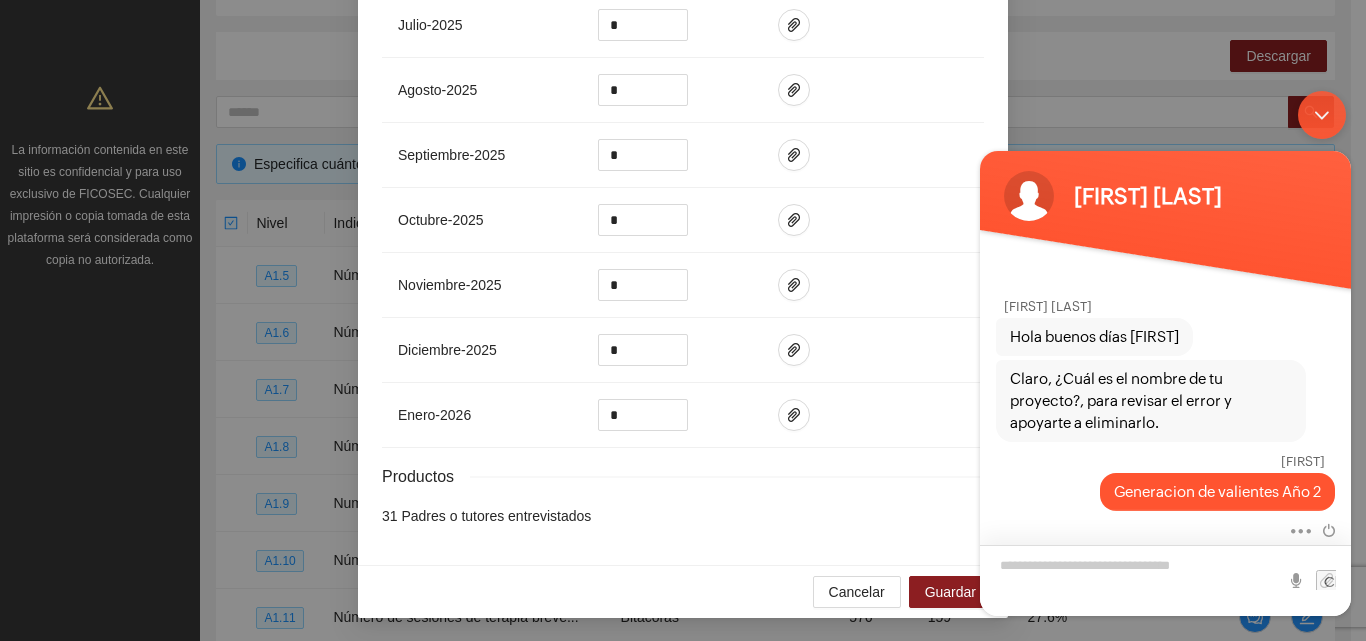 scroll, scrollTop: 570, scrollLeft: 0, axis: vertical 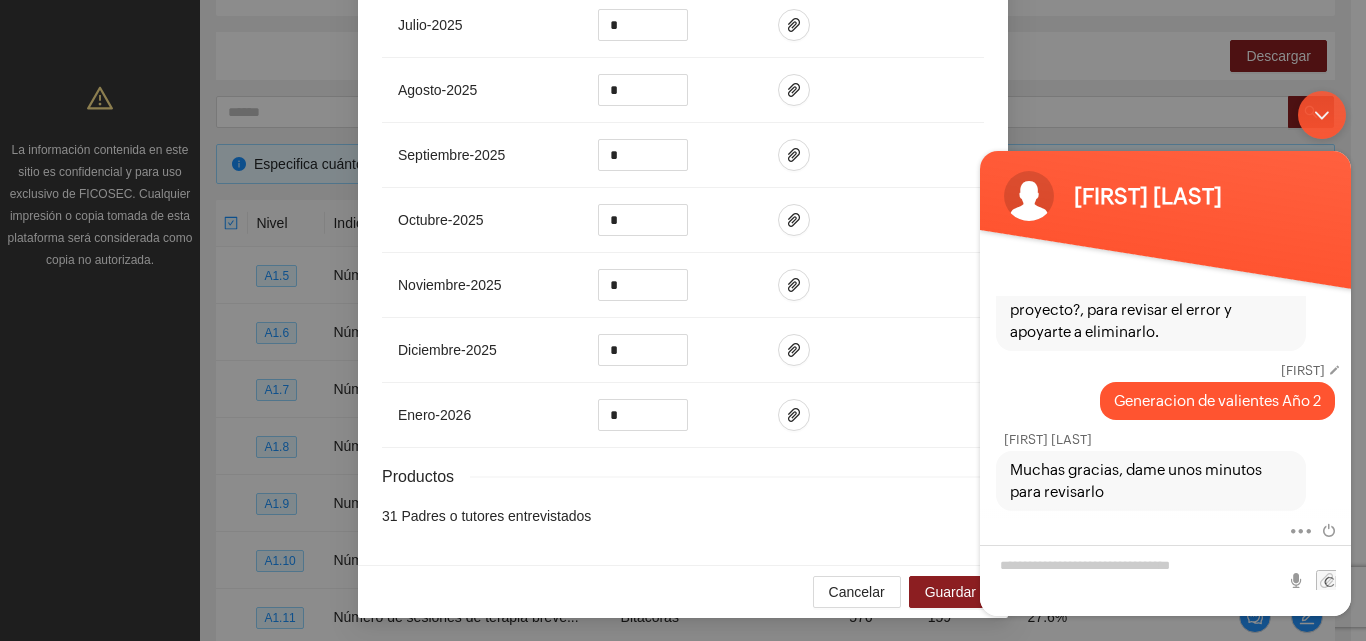 click on "[FIRST]" at bounding box center [1164, 370] 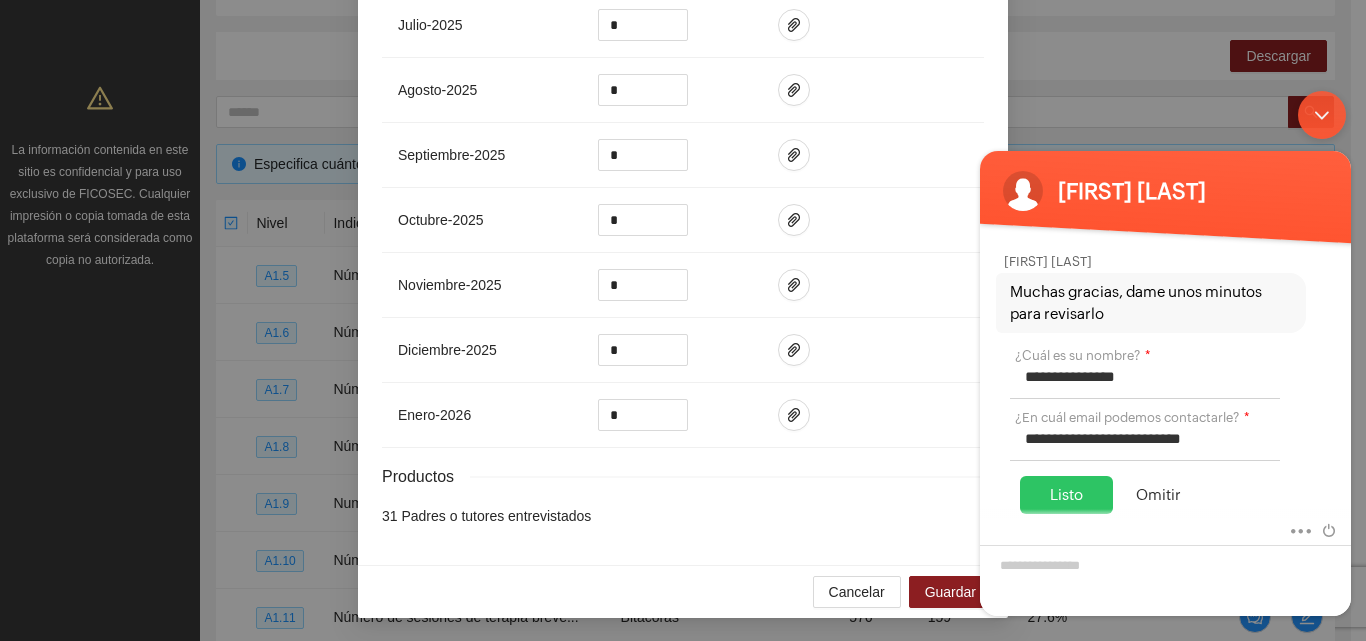 scroll, scrollTop: 731, scrollLeft: 0, axis: vertical 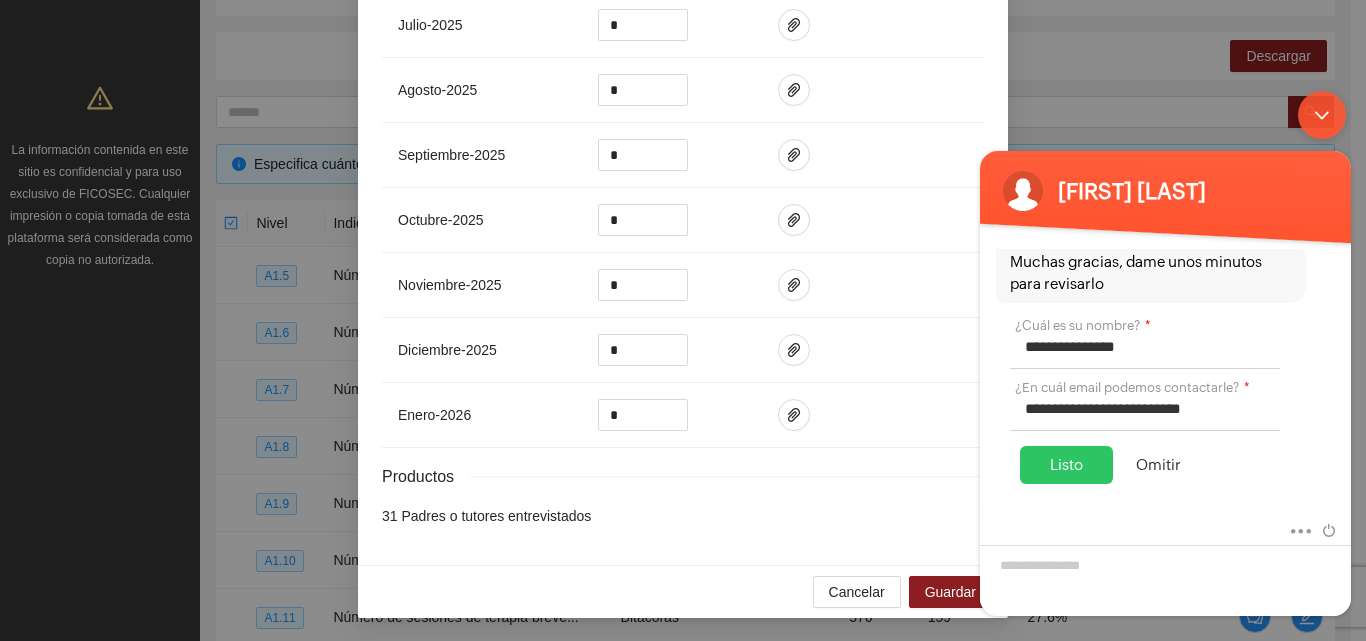 click on "Omitir" at bounding box center (1158, 465) 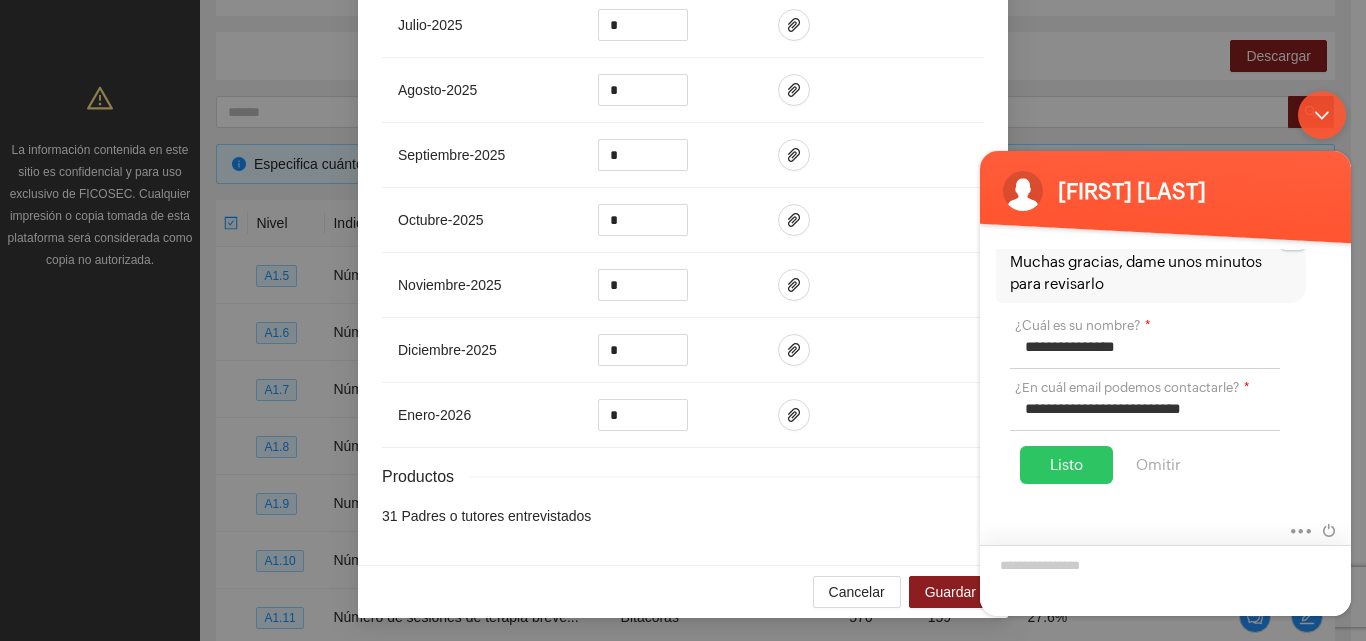 scroll, scrollTop: 523, scrollLeft: 0, axis: vertical 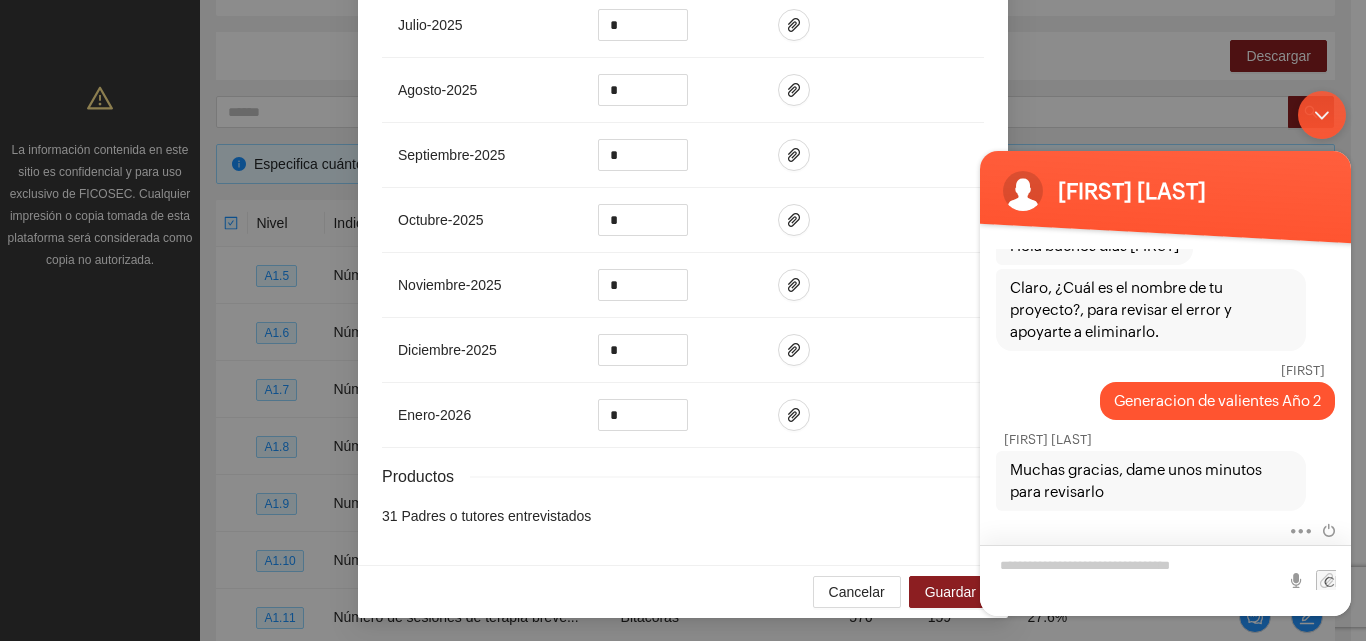 click at bounding box center [1165, 580] 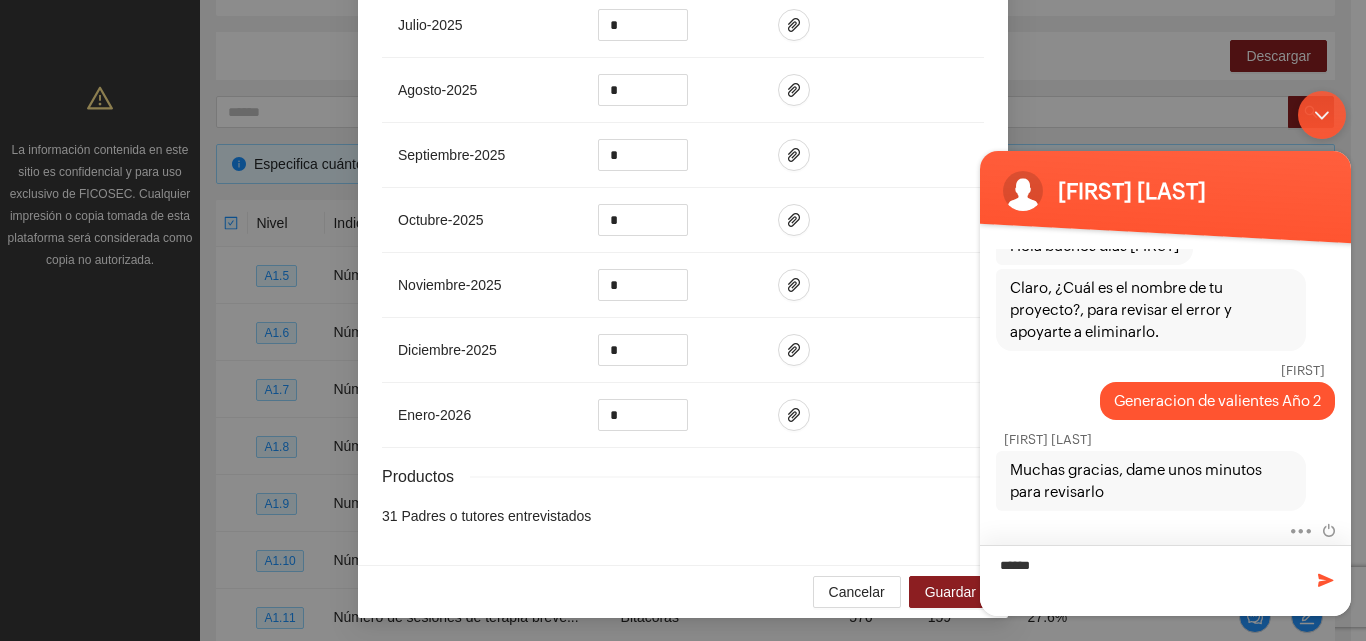 type on "*******" 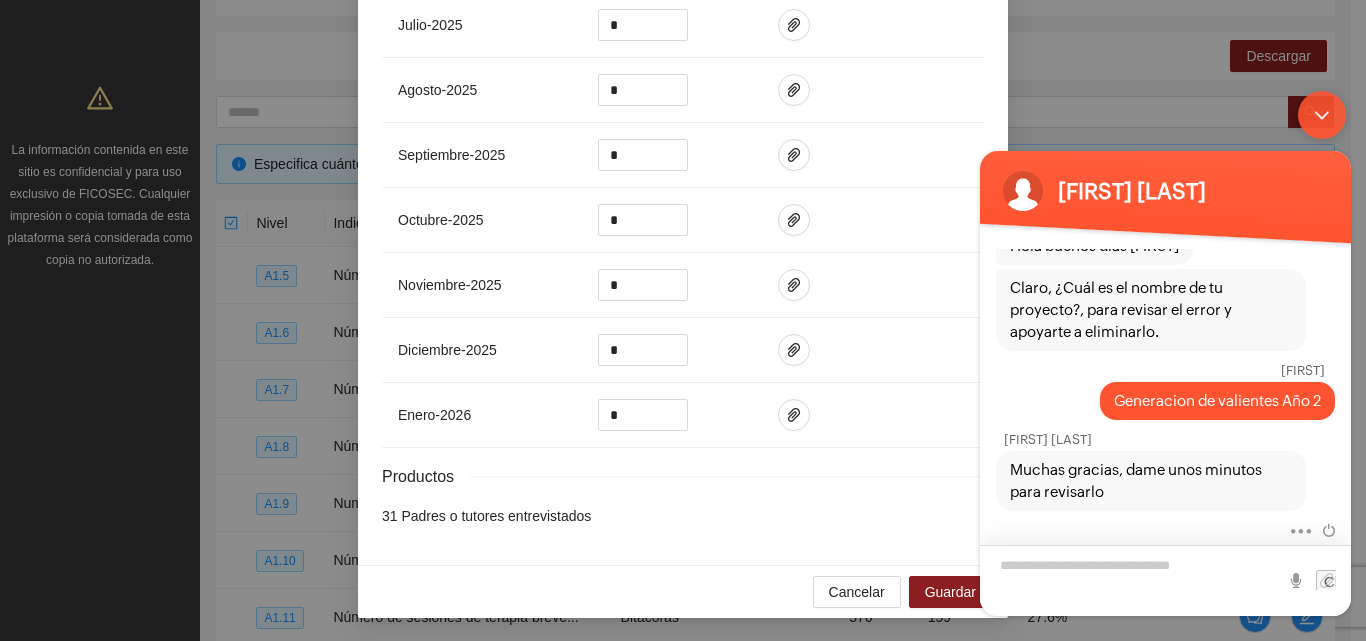 scroll, scrollTop: 592, scrollLeft: 0, axis: vertical 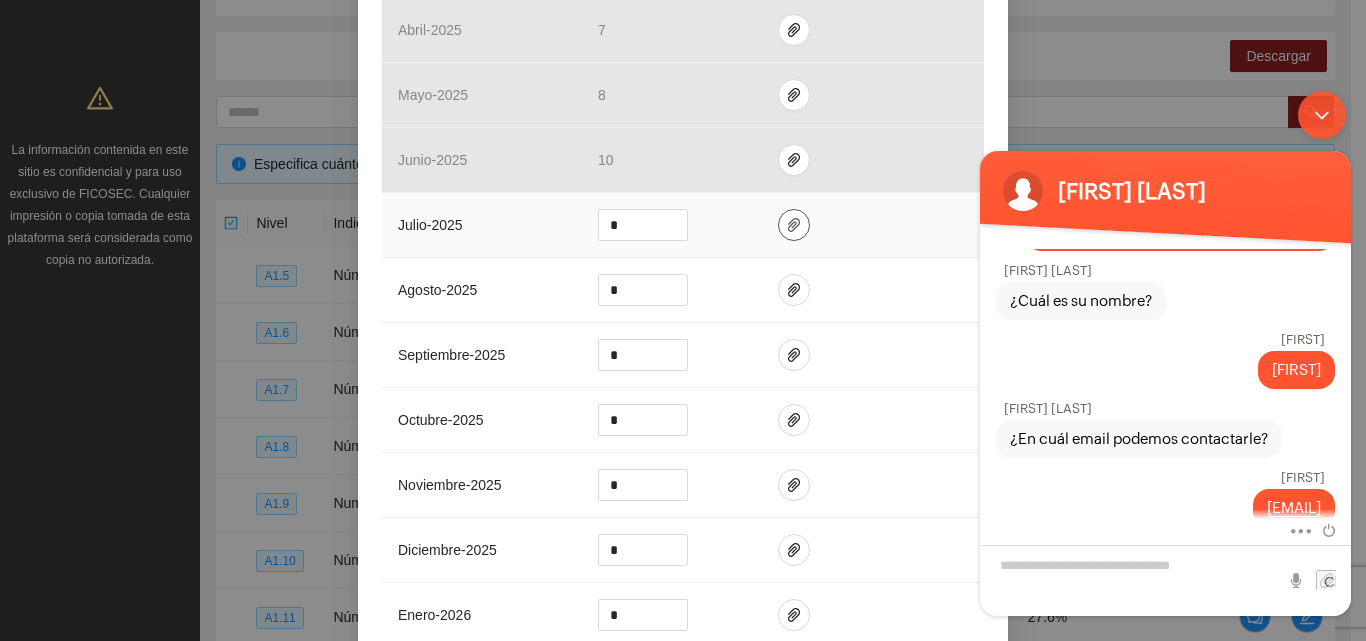 click 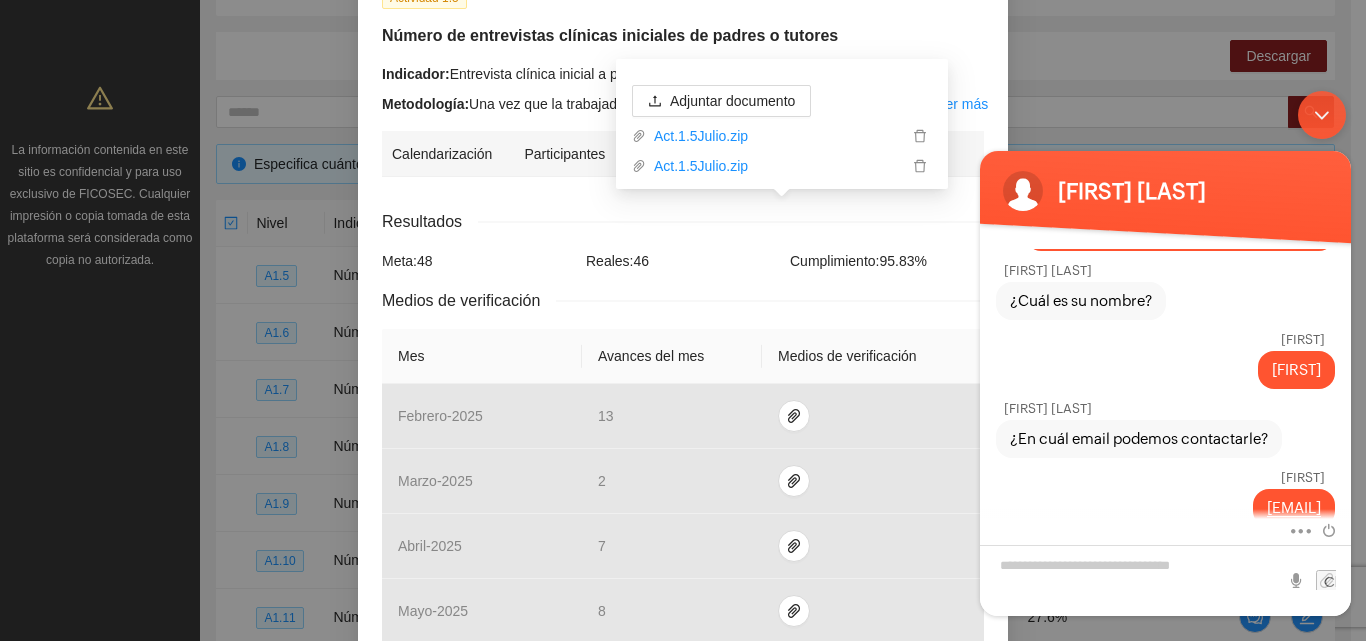 scroll, scrollTop: 0, scrollLeft: 0, axis: both 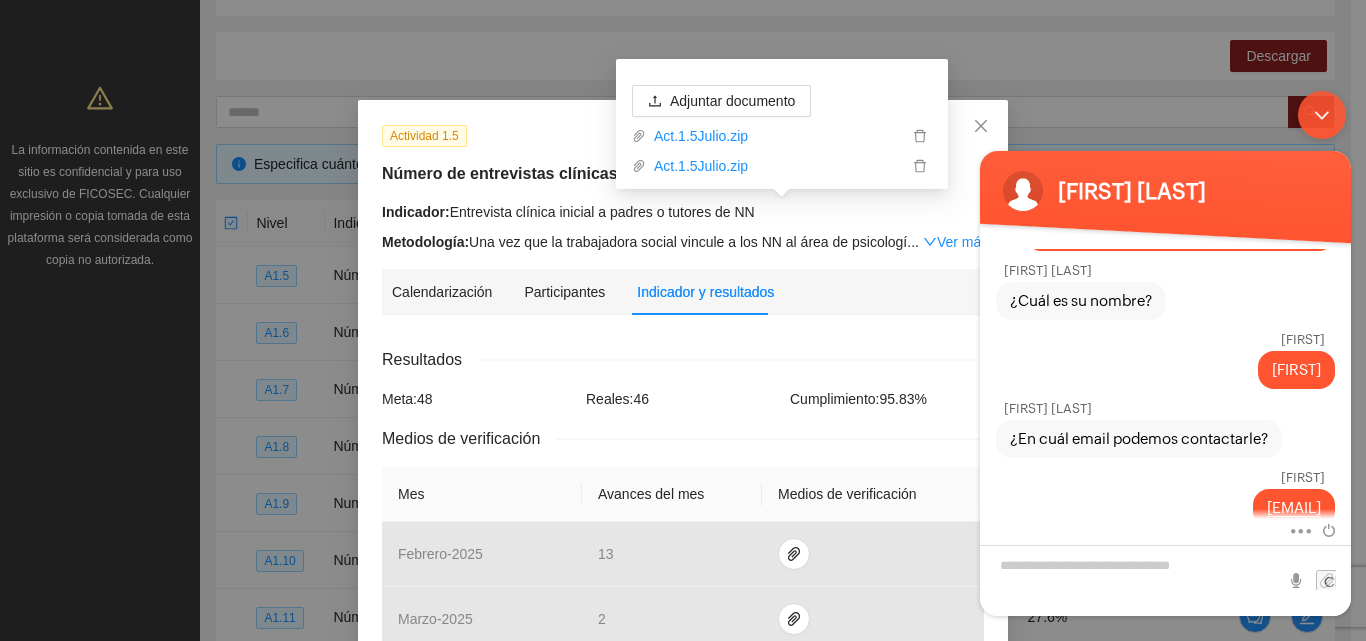 click on "[FIRST] [LAST] dice Haremos la eliminación de documentos el día de hoy.
Pero el no. de ticket es por el error que nos comentas sucede al intentar eliminarlos.
[FIRST] [LAST] ¿Cuál es su nombre?  [FIRST] [LAST] ¿En cuál email podemos contactarle?   [EMAIL] [FIRST] [LAST] Hola buenos días [FIRST]  Claro, ¿Cuál es el nombre de tu proyecto?, para revisar el error y apoyarte a eliminarlo.  [FIRST] [LAST] Generacion de valientes Año 2 [FIRST] [LAST] Muchas gracias, dame unos minutos para revisarlo  [FIRST] [LAST] Gracias Silenciar Enviar correo electrónico Enviar   [TIME]" at bounding box center (1165, 353) 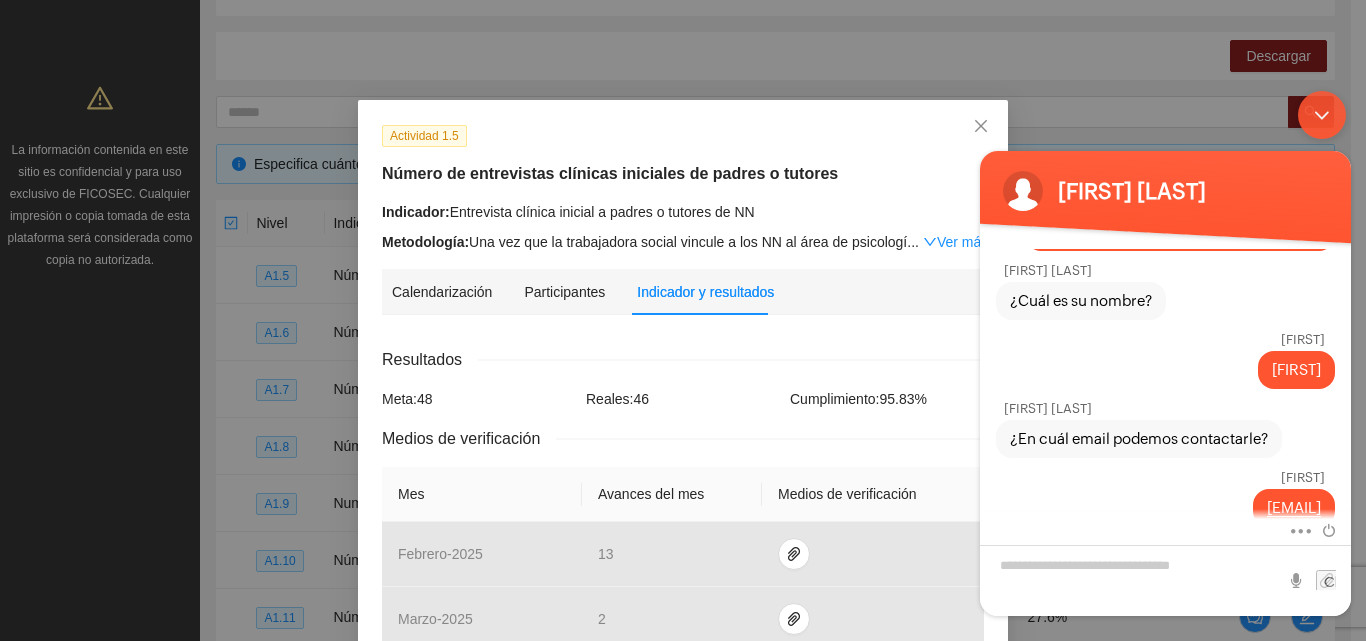 click on "[FIRST] [LAST] dice Haremos la eliminación de documentos el día de hoy.
Pero el no. de ticket es por el error que nos comentas sucede al intentar eliminarlos.
[FIRST] [LAST] ¿Cuál es su nombre?  [FIRST] [LAST] ¿En cuál email podemos contactarle?   [EMAIL] [FIRST] [LAST] Hola buenos días [FIRST]  Claro, ¿Cuál es el nombre de tu proyecto?, para revisar el error y apoyarte a eliminarlo.  [FIRST] [LAST] Generacion de valientes Año 2 [FIRST] [LAST] Muchas gracias, dame unos minutos para revisarlo  [FIRST] [LAST] Gracias Silenciar Enviar correo electrónico Enviar   [TIME]" at bounding box center (1165, 353) 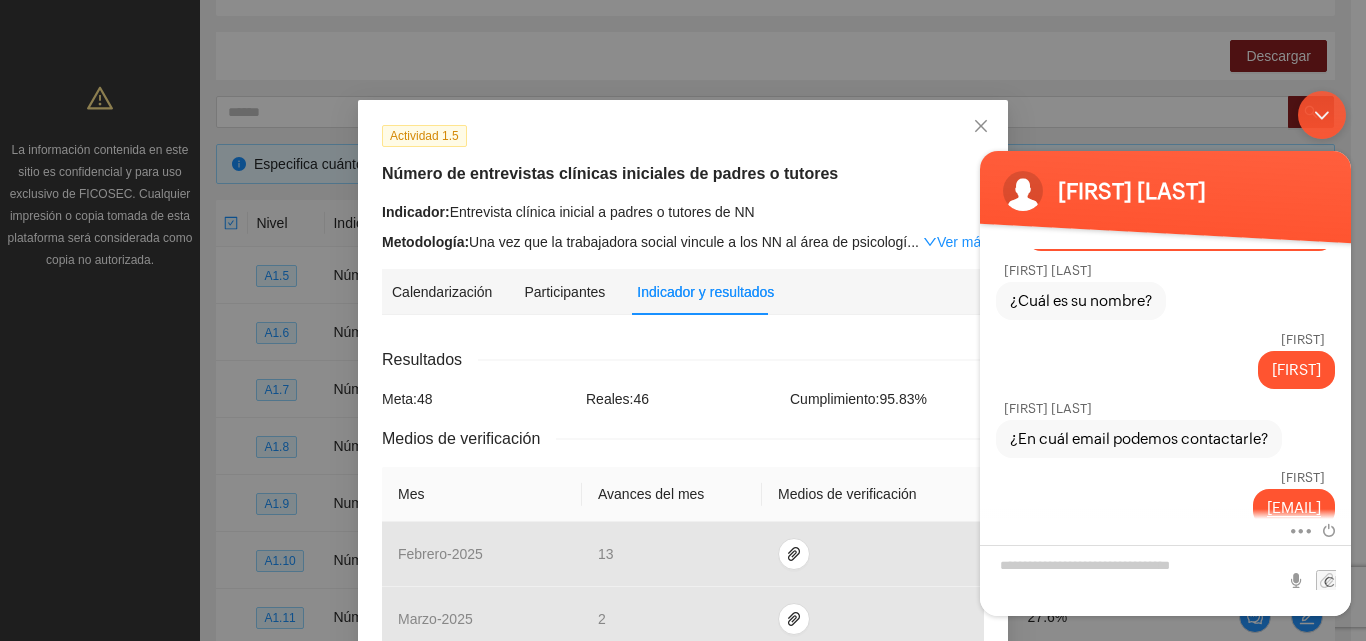 click on "[FIRST] [LAST] dice Haremos la eliminación de documentos el día de hoy.
Pero el no. de ticket es por el error que nos comentas sucede al intentar eliminarlos.
[FIRST] [LAST] ¿Cuál es su nombre?  [FIRST] [LAST] ¿En cuál email podemos contactarle?   [EMAIL] [FIRST] [LAST] Hola buenos días [FIRST]  Claro, ¿Cuál es el nombre de tu proyecto?, para revisar el error y apoyarte a eliminarlo.  [FIRST] [LAST] Generacion de valientes Año 2 [FIRST] [LAST] Muchas gracias, dame unos minutos para revisarlo  [FIRST] [LAST] Gracias Silenciar Enviar correo electrónico Enviar   [TIME]" at bounding box center [1165, 353] 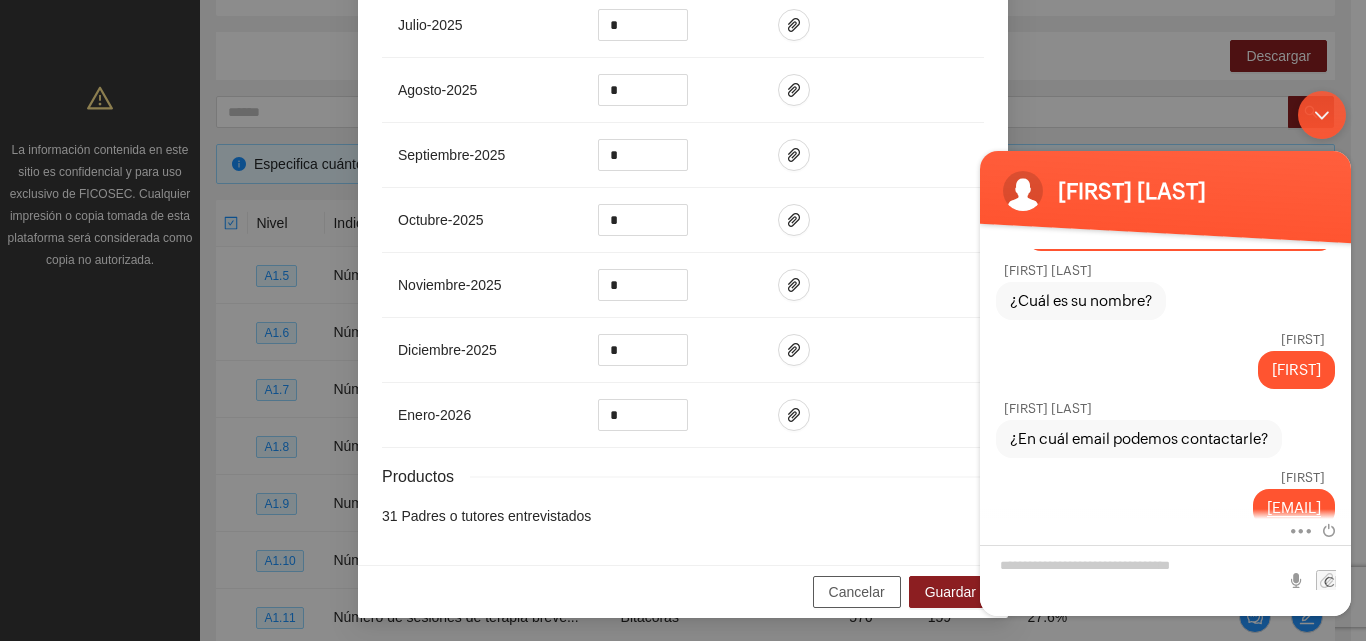 click on "Cancelar" at bounding box center [857, 592] 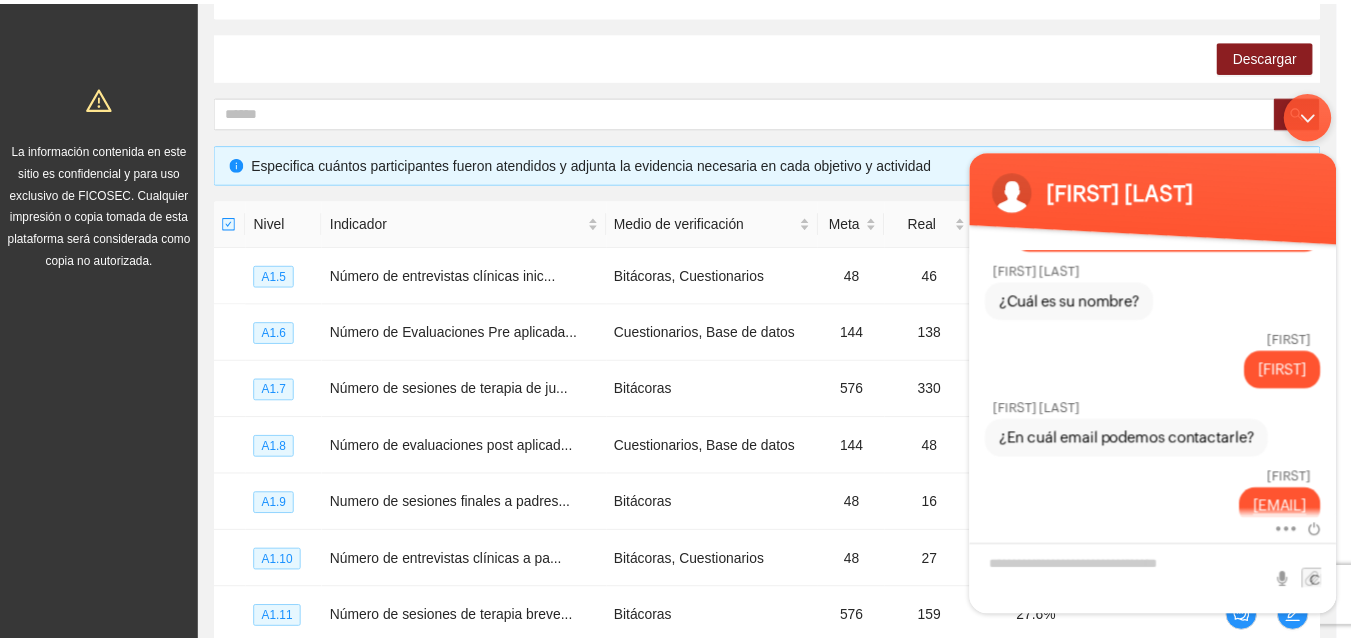 scroll, scrollTop: 754, scrollLeft: 0, axis: vertical 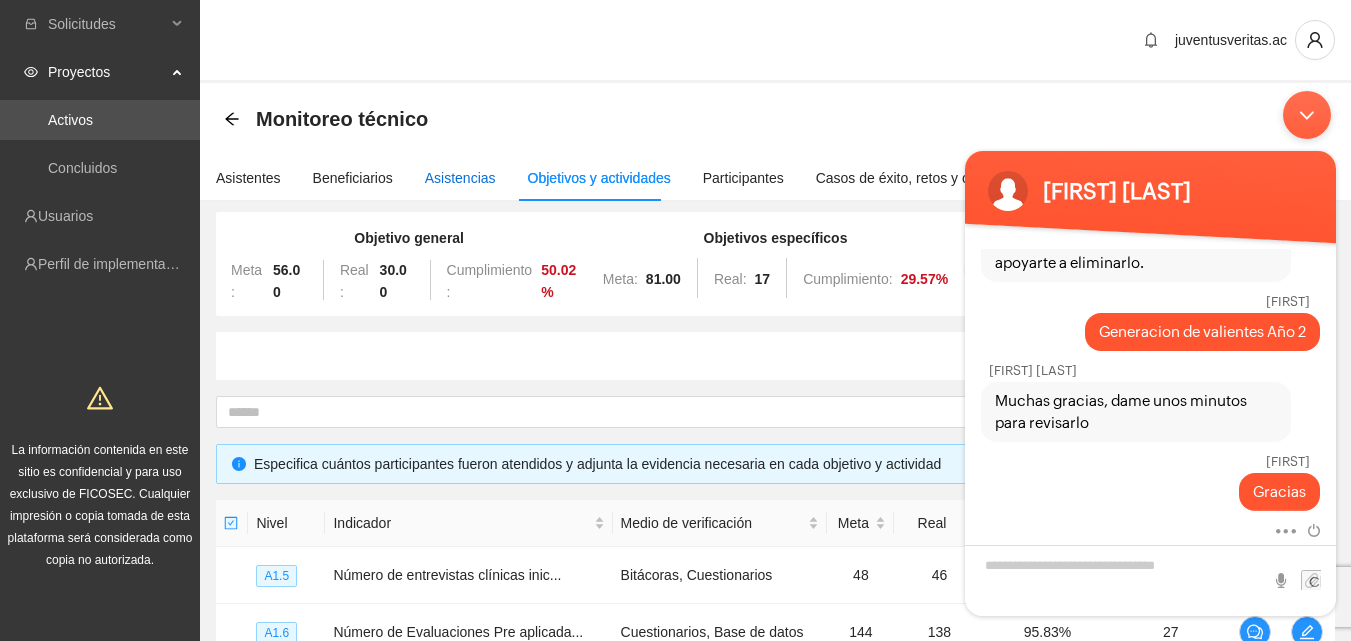 click on "Asistencias" at bounding box center [460, 178] 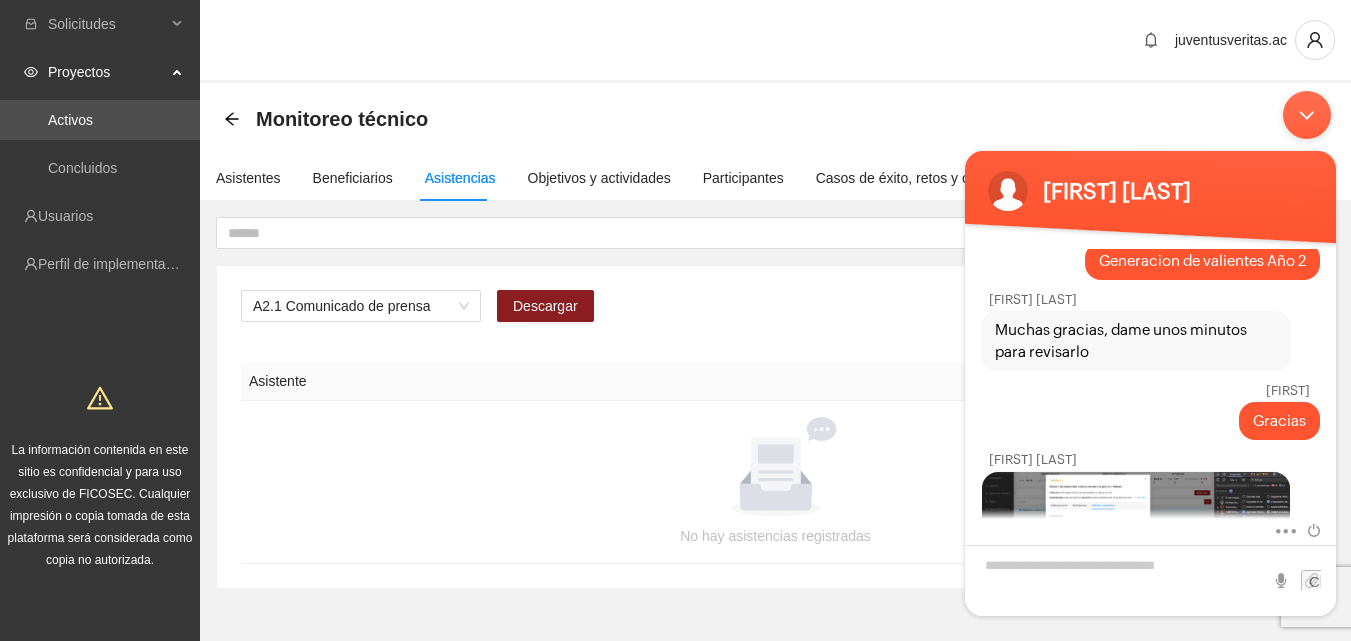scroll, scrollTop: 836, scrollLeft: 0, axis: vertical 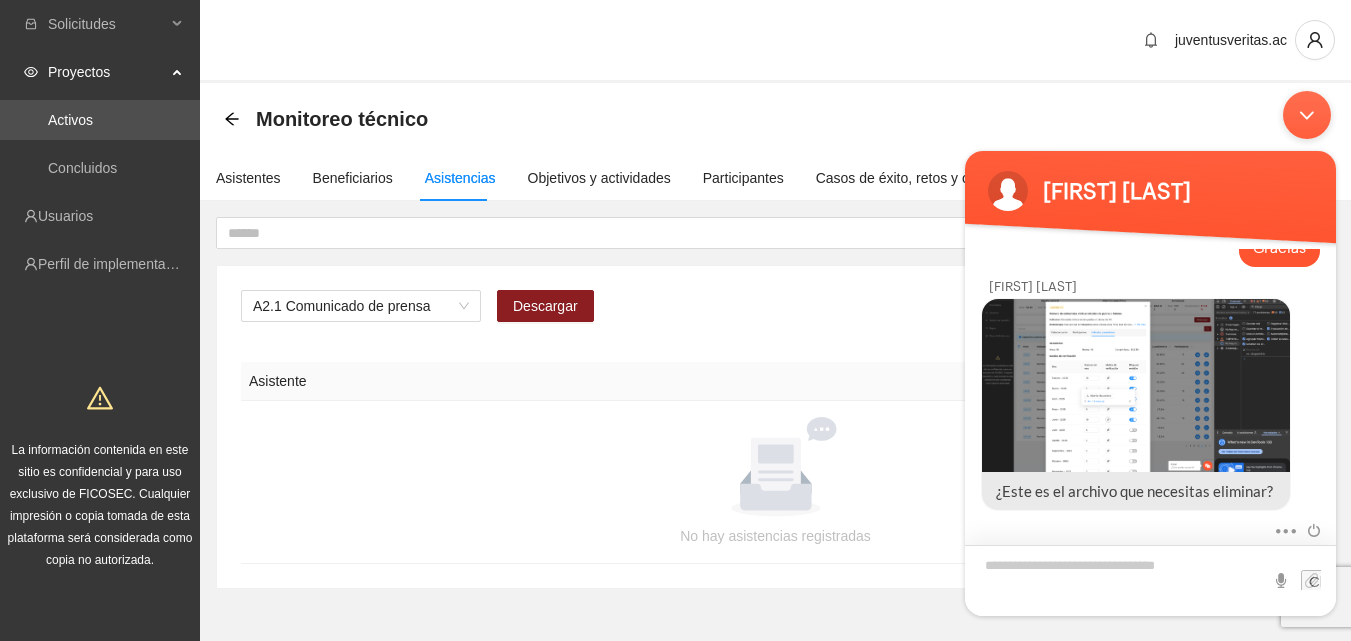 click at bounding box center [1150, 580] 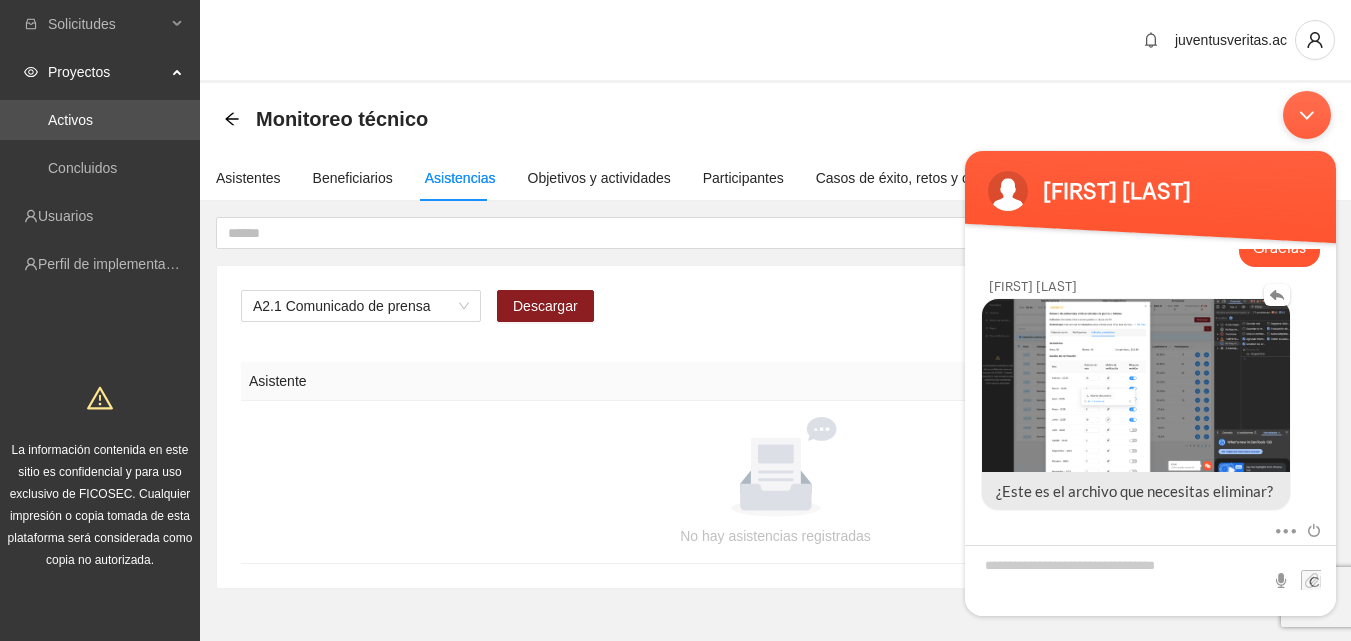 click at bounding box center [1136, 385] 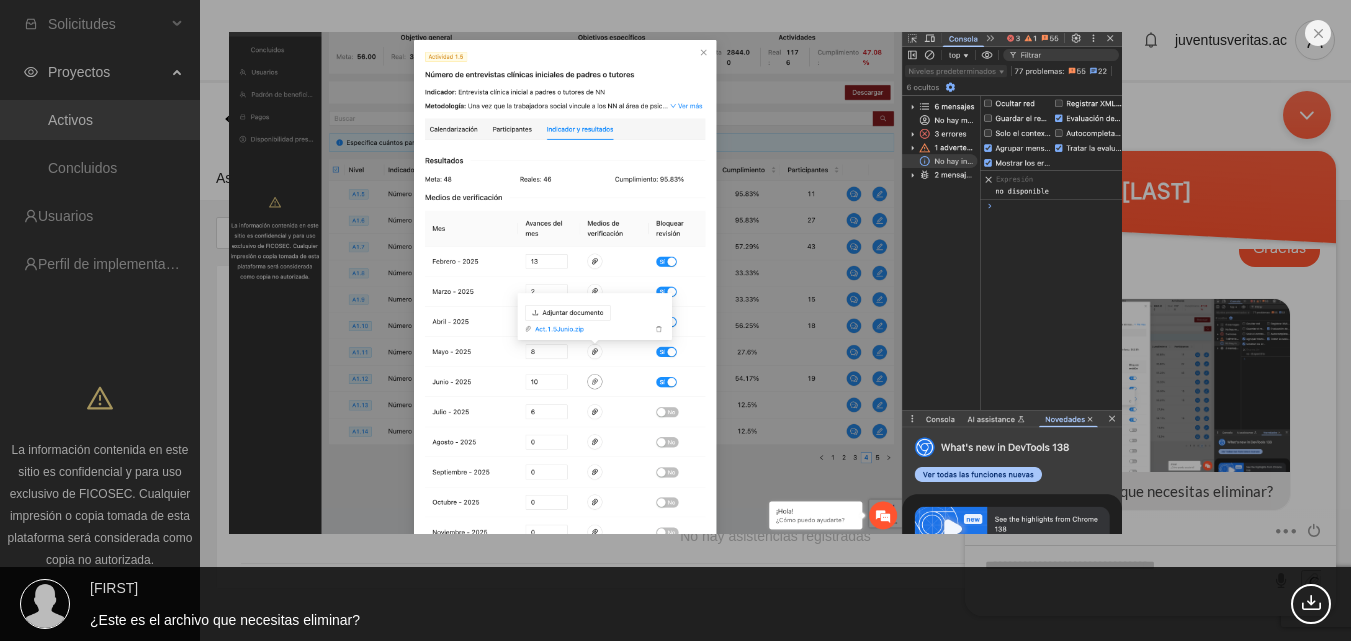 click on "[FIRST] [LAST] ¿Este es el archivo que necesitas eliminar? 548.08 KB" at bounding box center (675, 320) 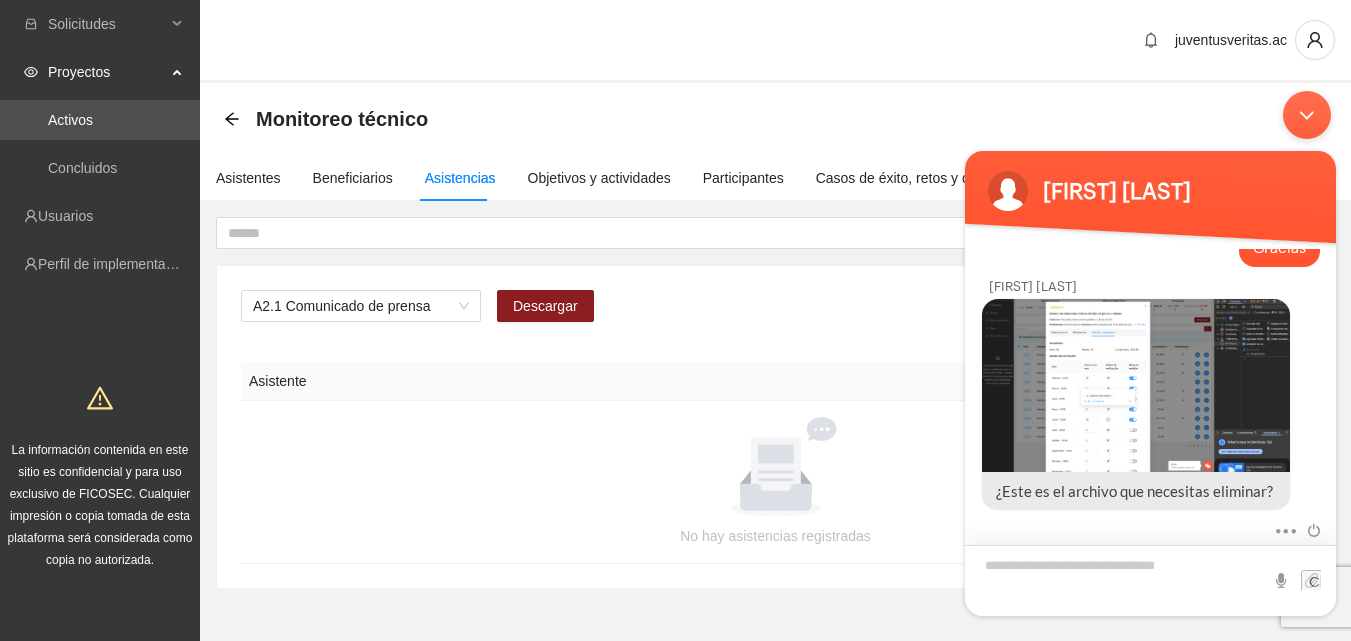 click at bounding box center [1150, 580] 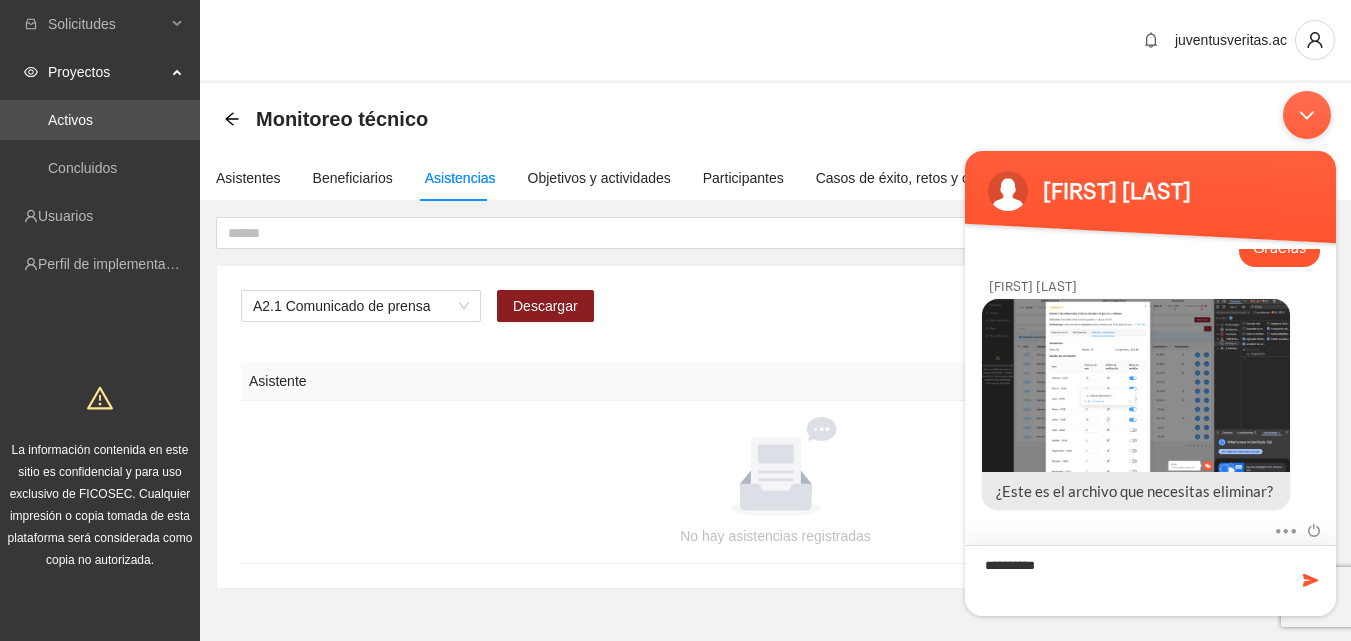 type on "**********" 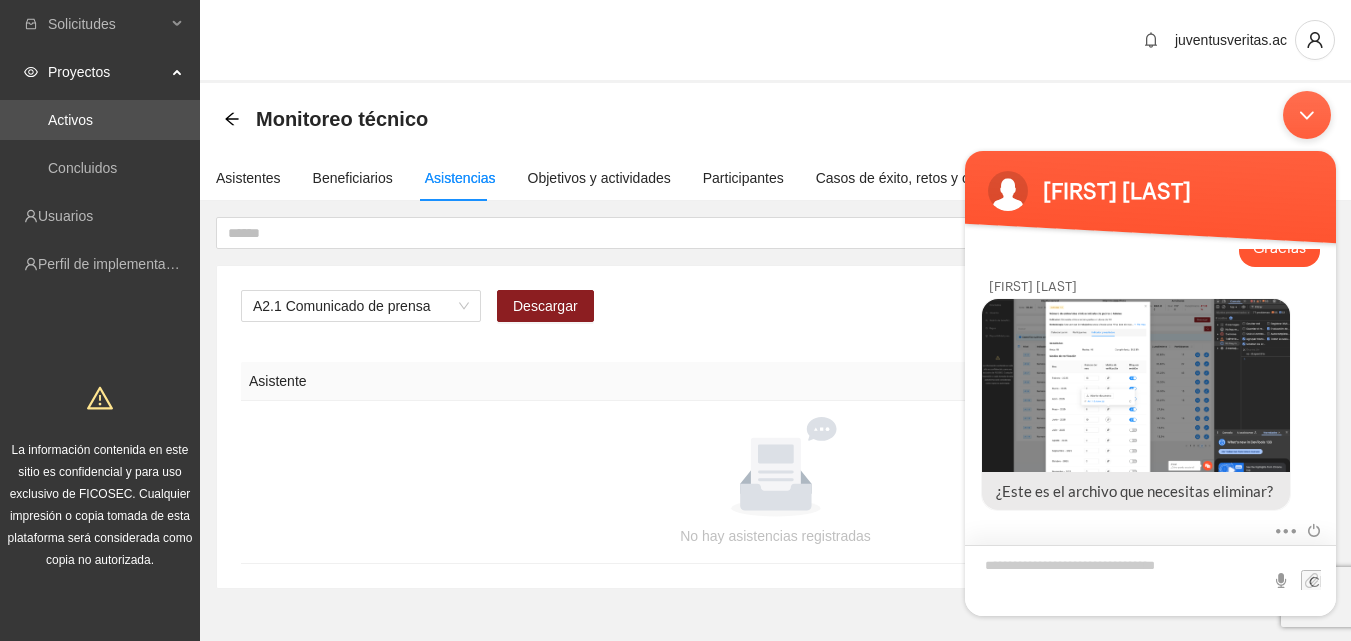 scroll, scrollTop: 905, scrollLeft: 0, axis: vertical 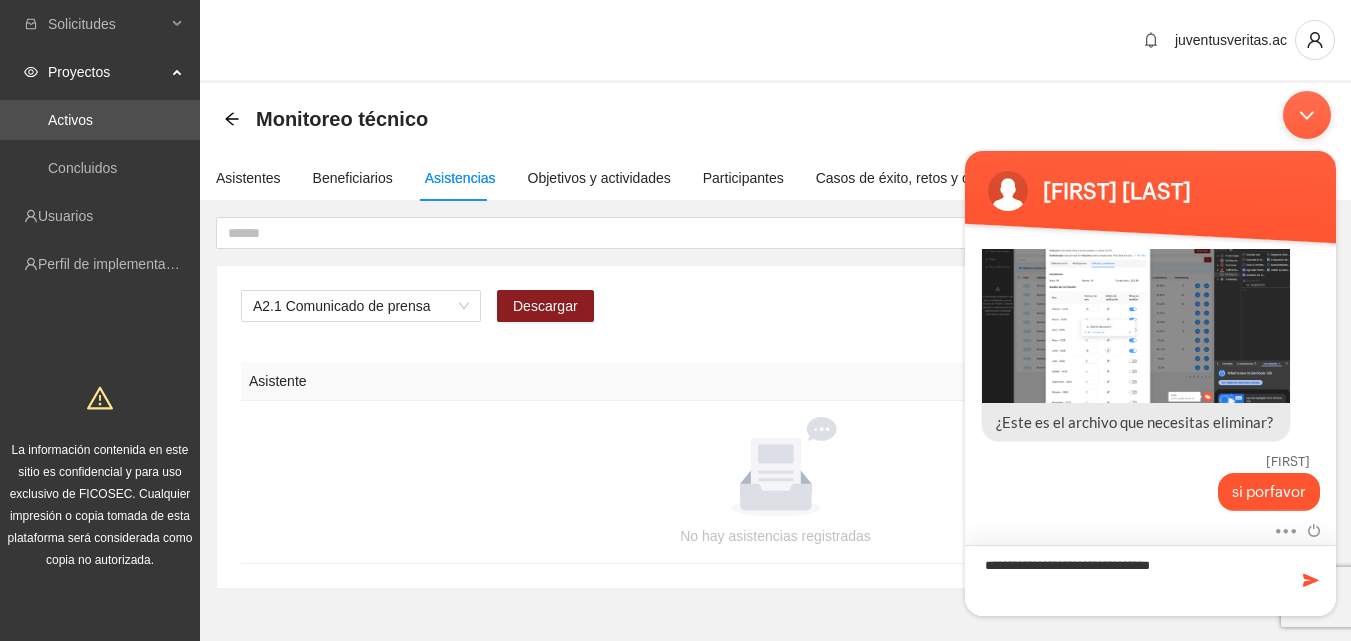 type on "**********" 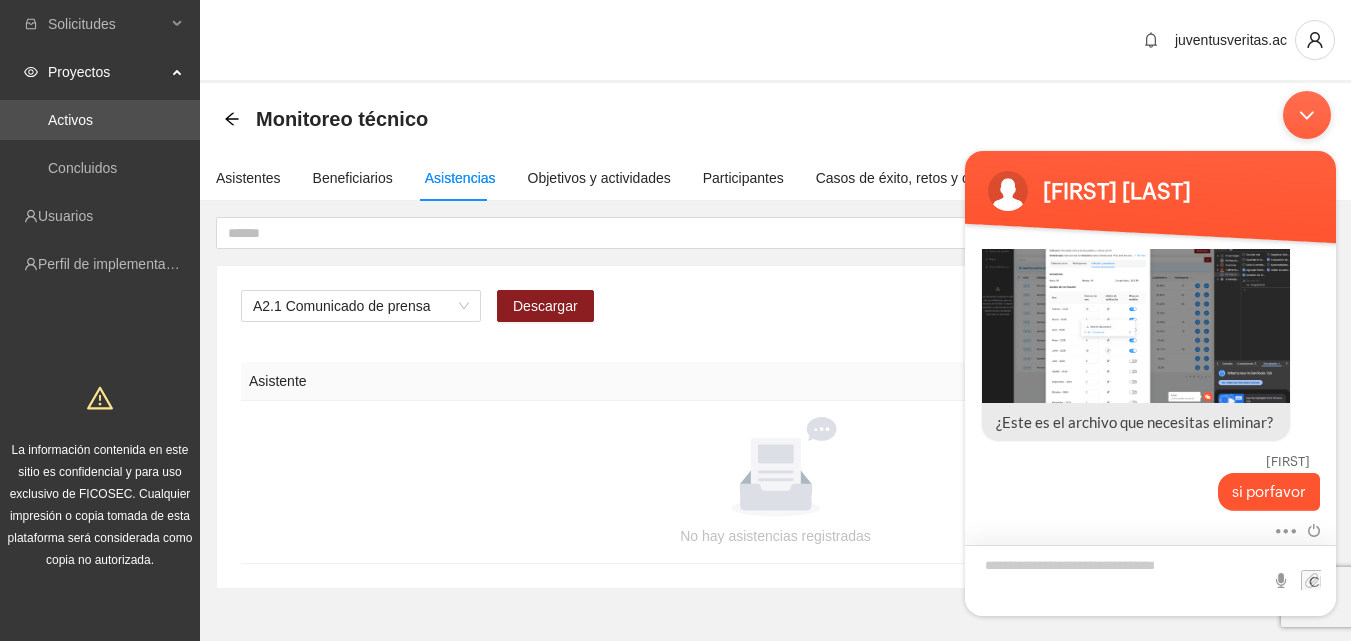 scroll, scrollTop: 947, scrollLeft: 0, axis: vertical 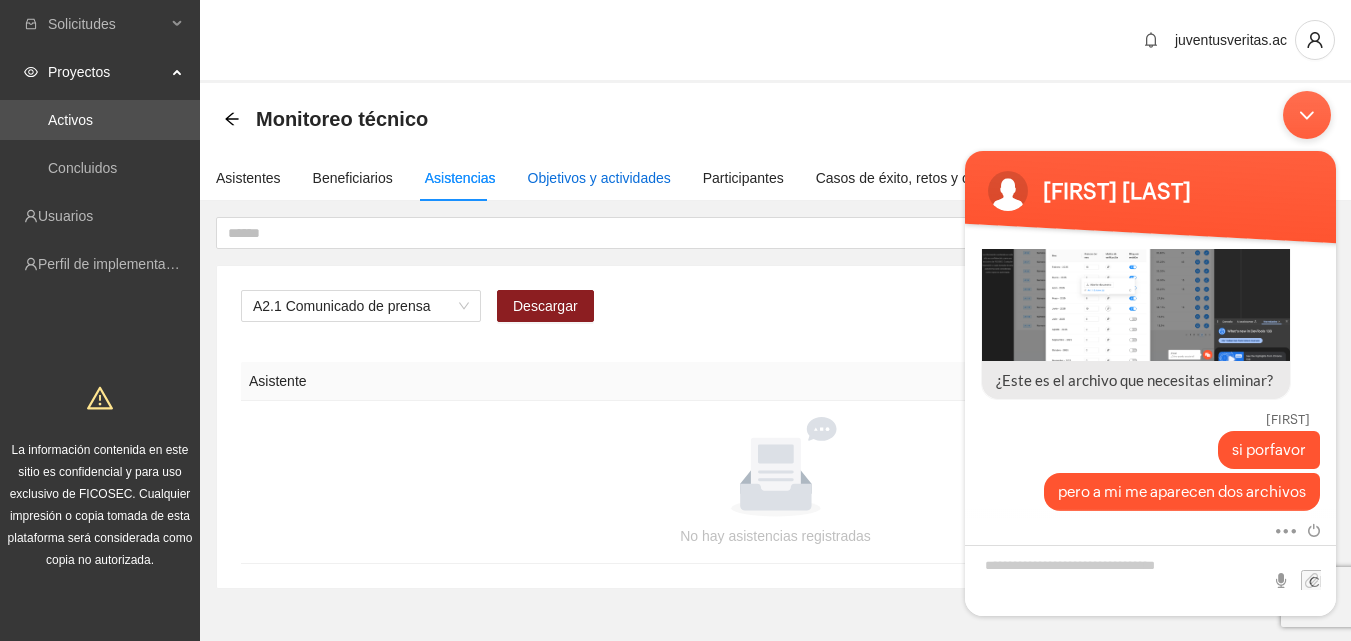 click on "Objetivos y actividades" at bounding box center (599, 178) 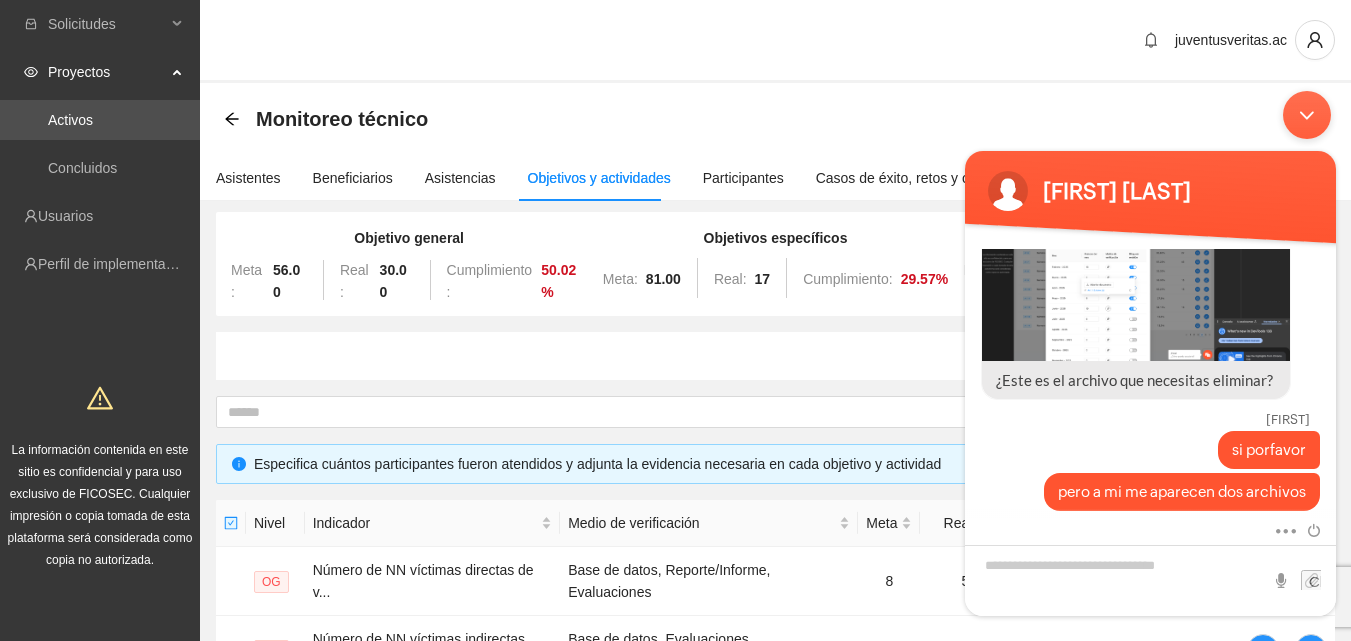 click on "Monitoreo técnico" at bounding box center (775, 119) 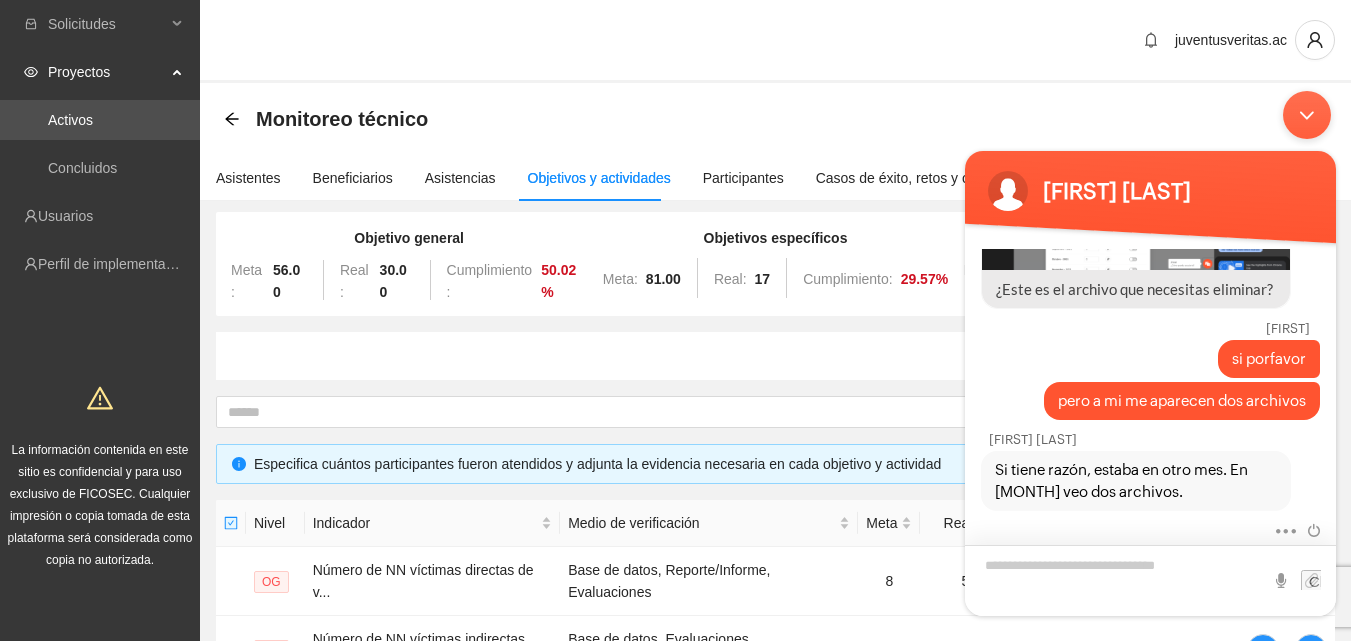 click at bounding box center [1150, 580] 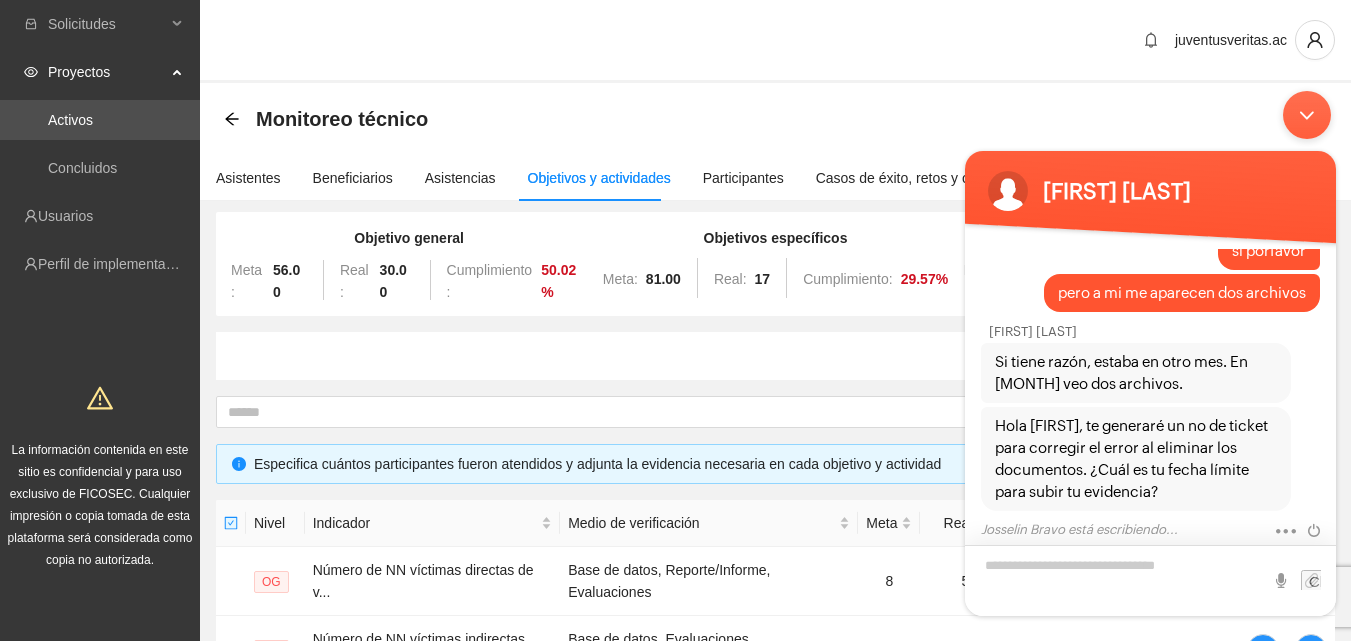 scroll, scrollTop: 1188, scrollLeft: 0, axis: vertical 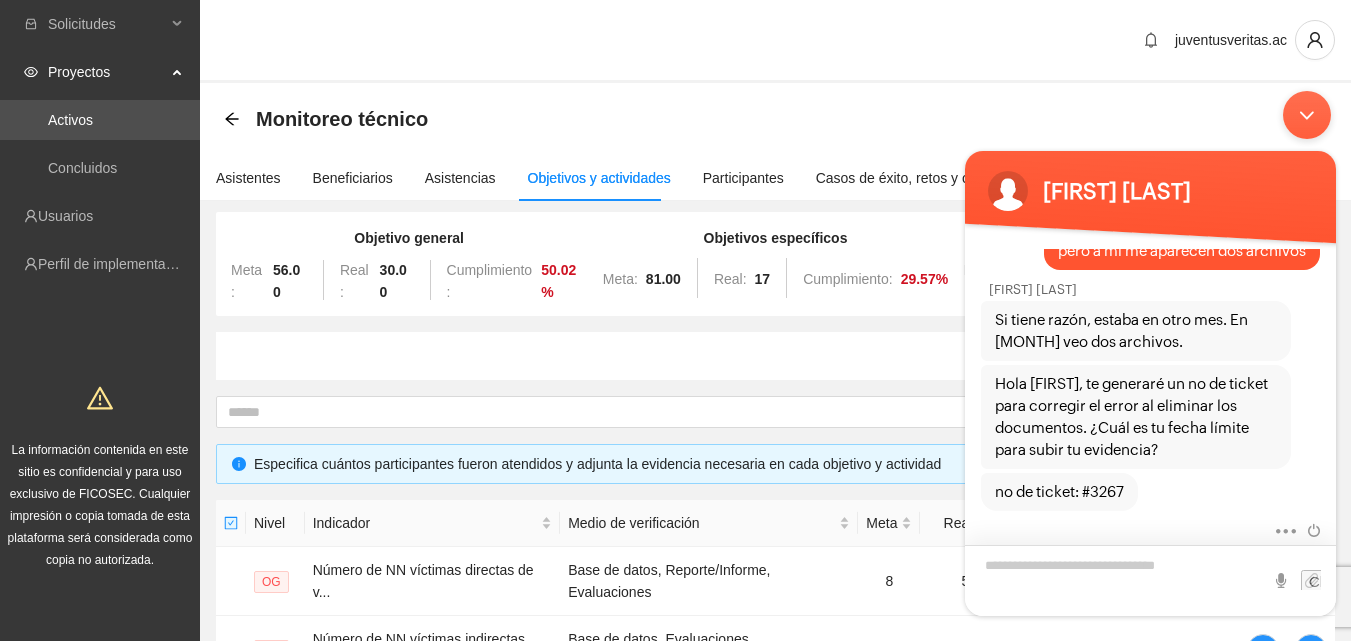 click at bounding box center (1150, 580) 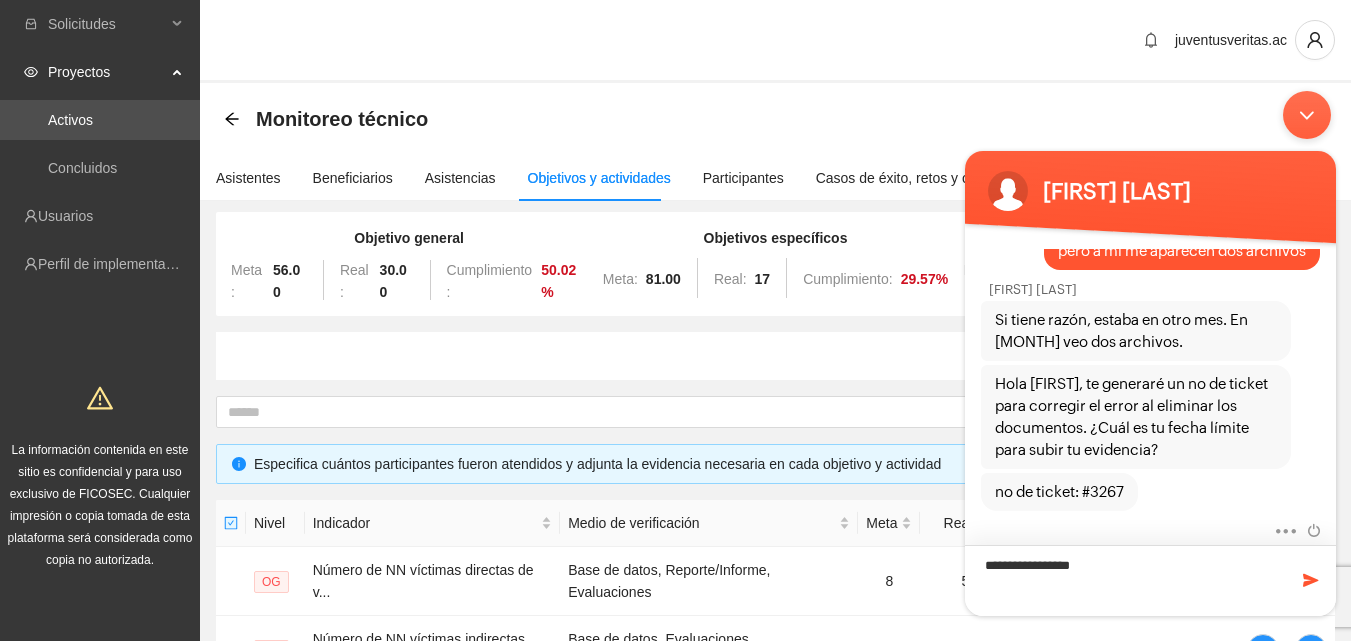 type on "**********" 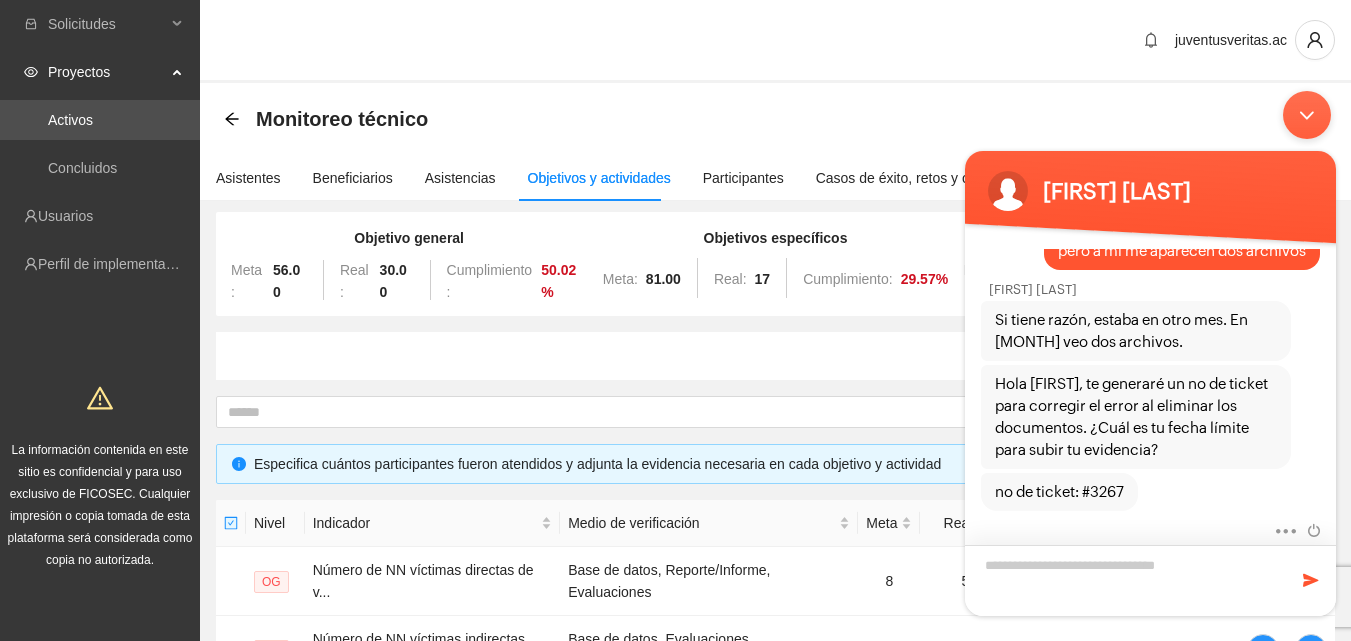 scroll, scrollTop: 1257, scrollLeft: 0, axis: vertical 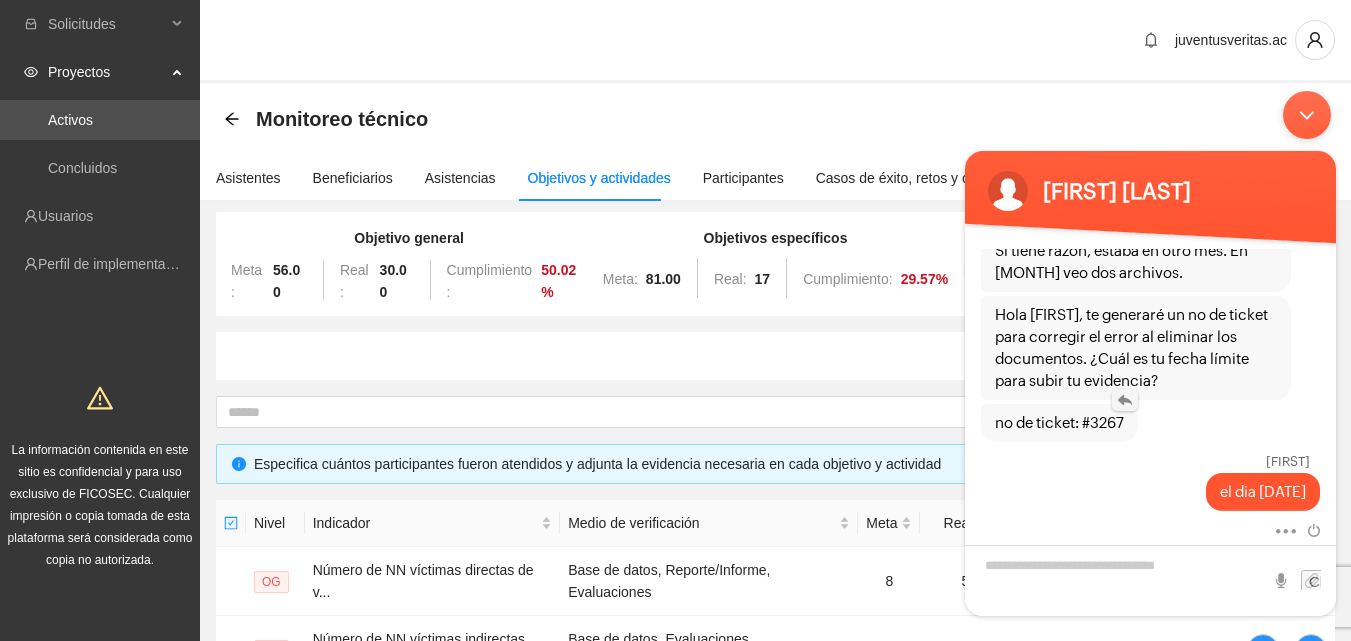 click at bounding box center [1125, 400] 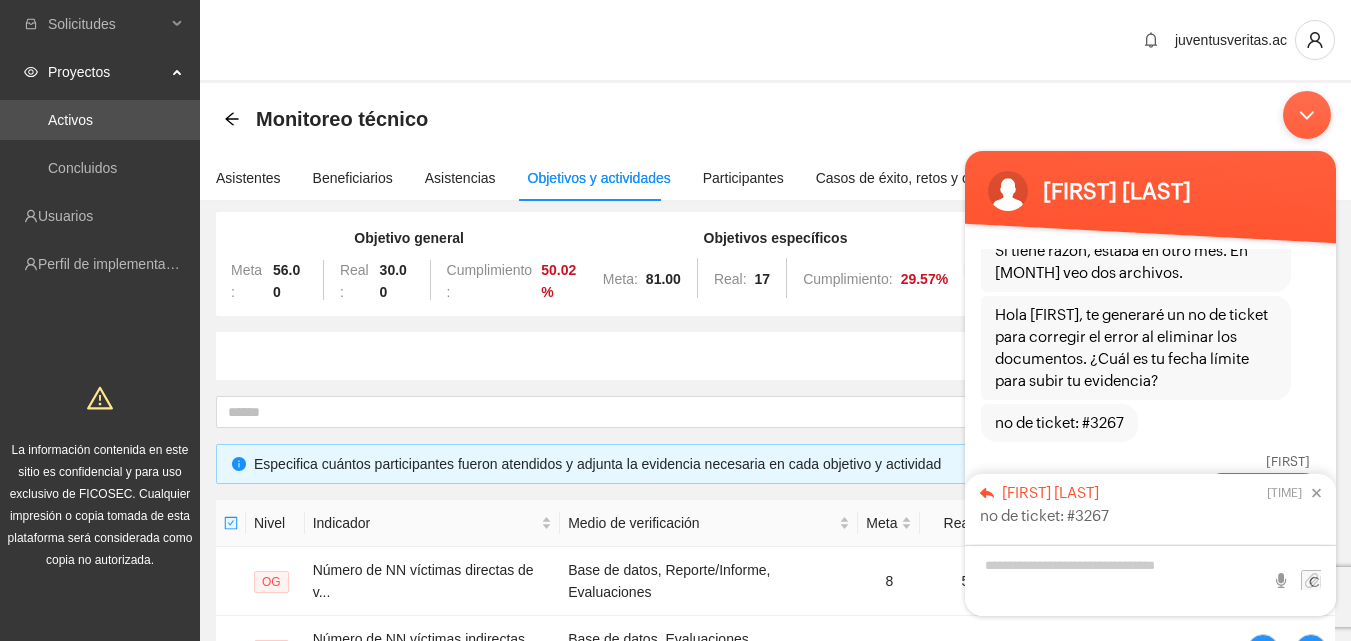 click at bounding box center [1150, 580] 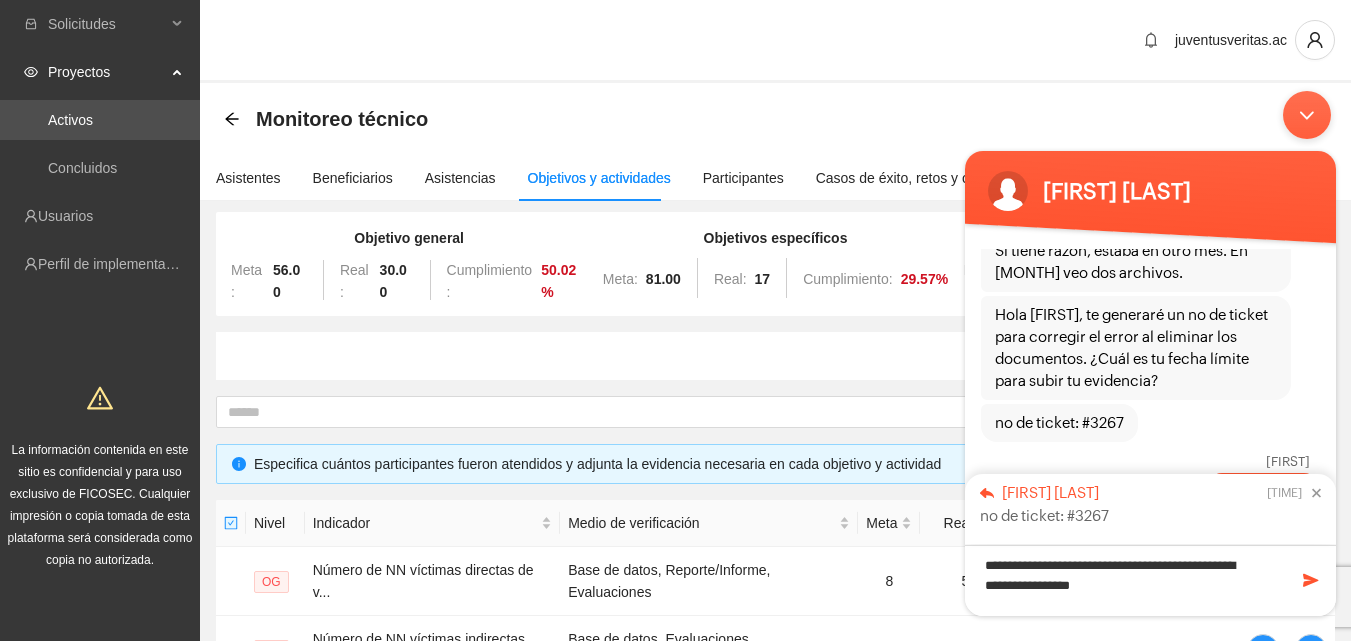 type on "**********" 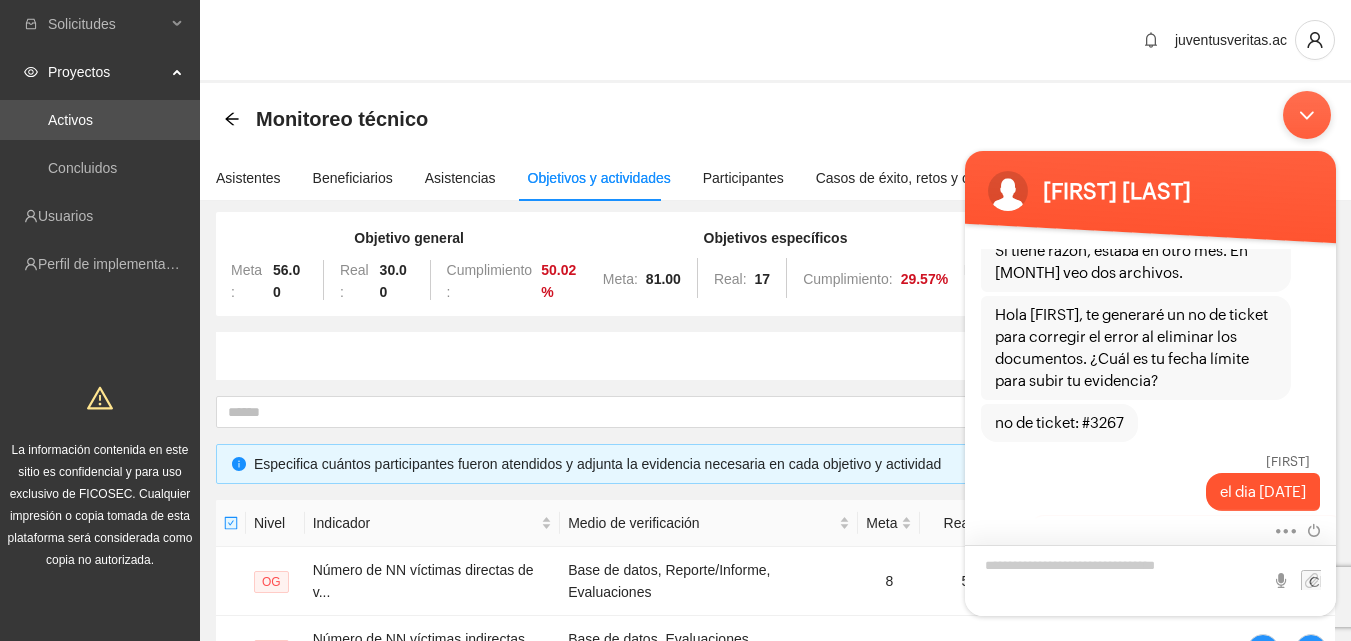 scroll, scrollTop: 1393, scrollLeft: 0, axis: vertical 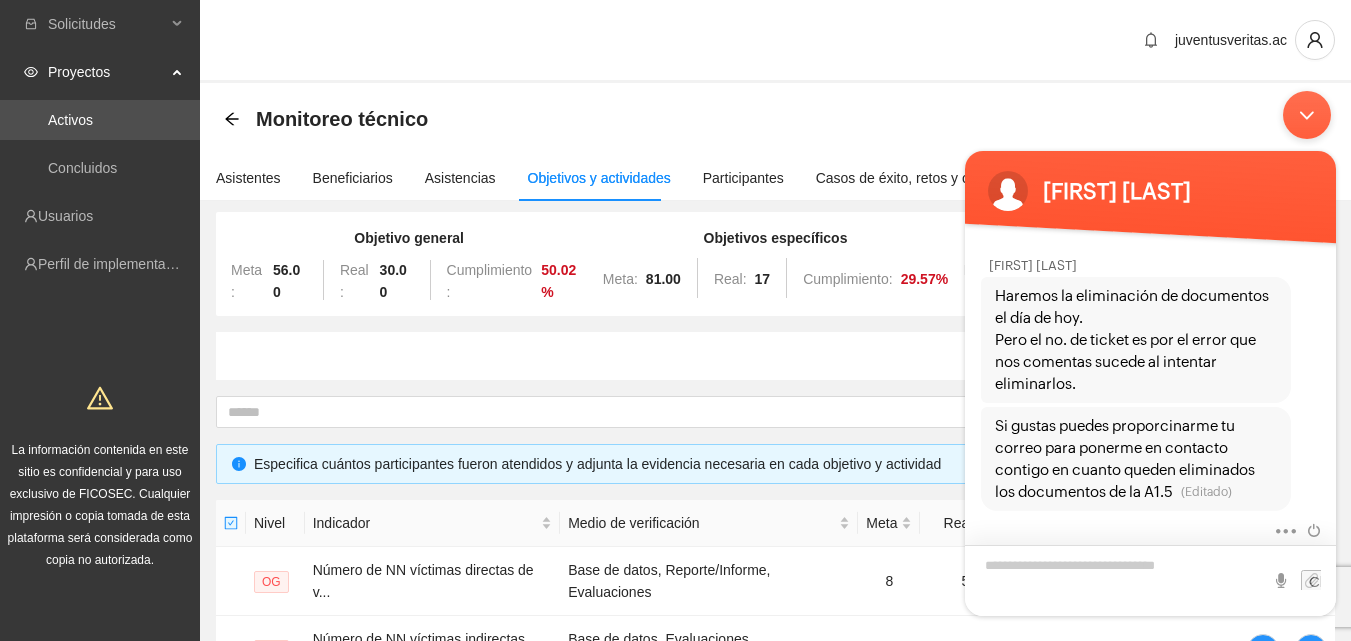 click at bounding box center [1150, 580] 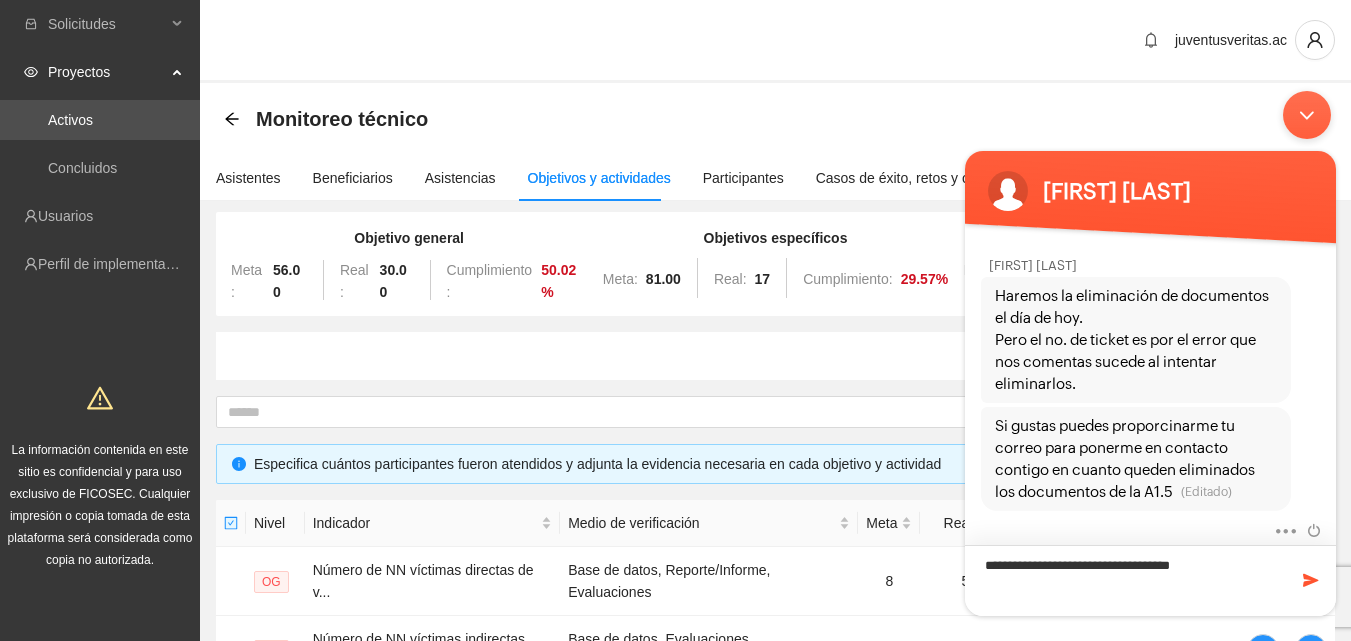 type on "**********" 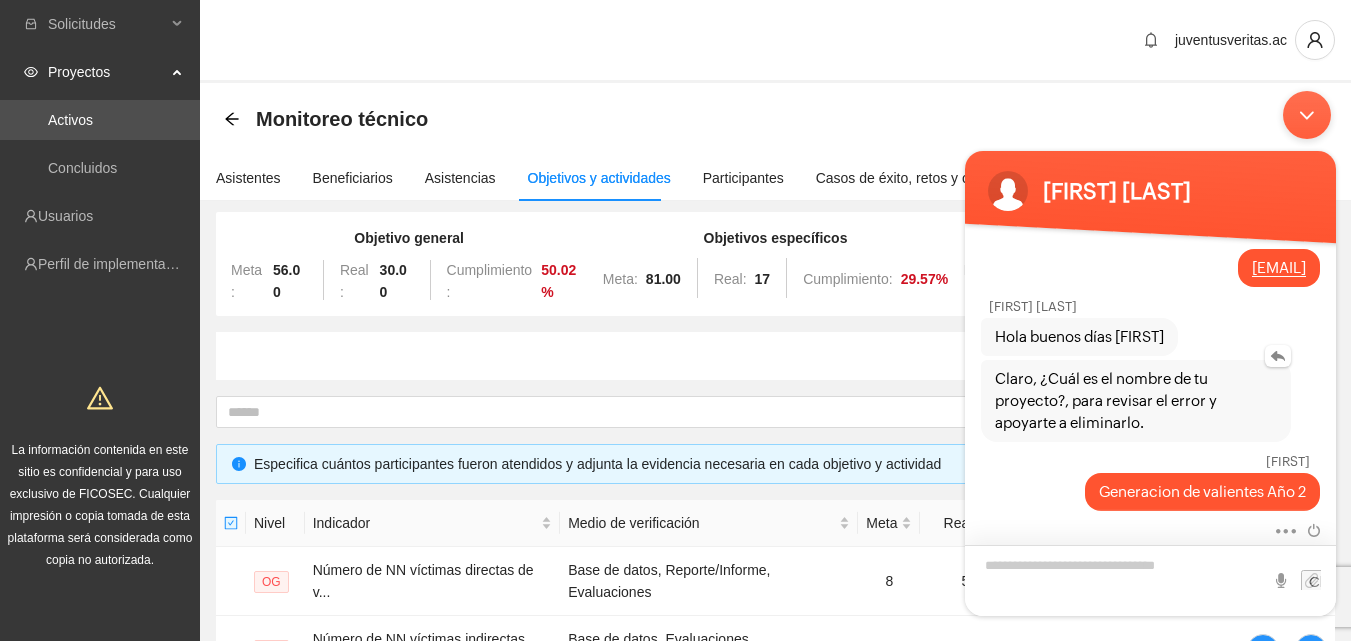 scroll, scrollTop: 427, scrollLeft: 0, axis: vertical 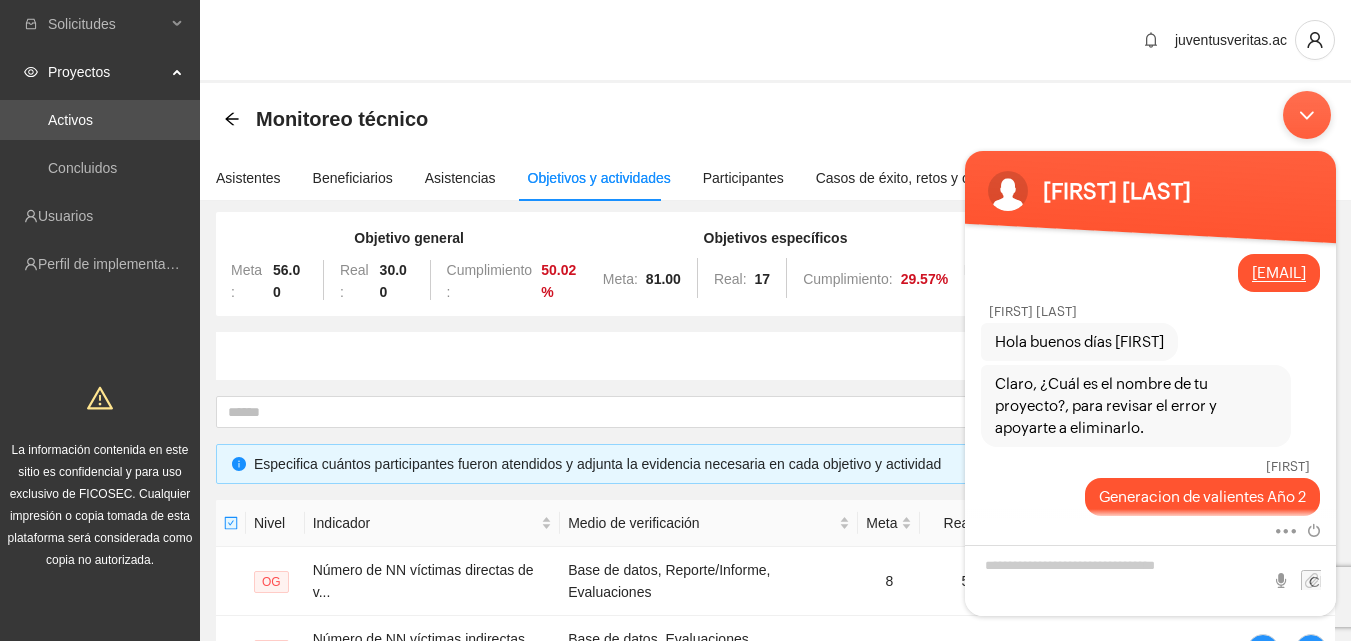 drag, startPoint x: 1078, startPoint y: 271, endPoint x: 1312, endPoint y: 278, distance: 234.10468 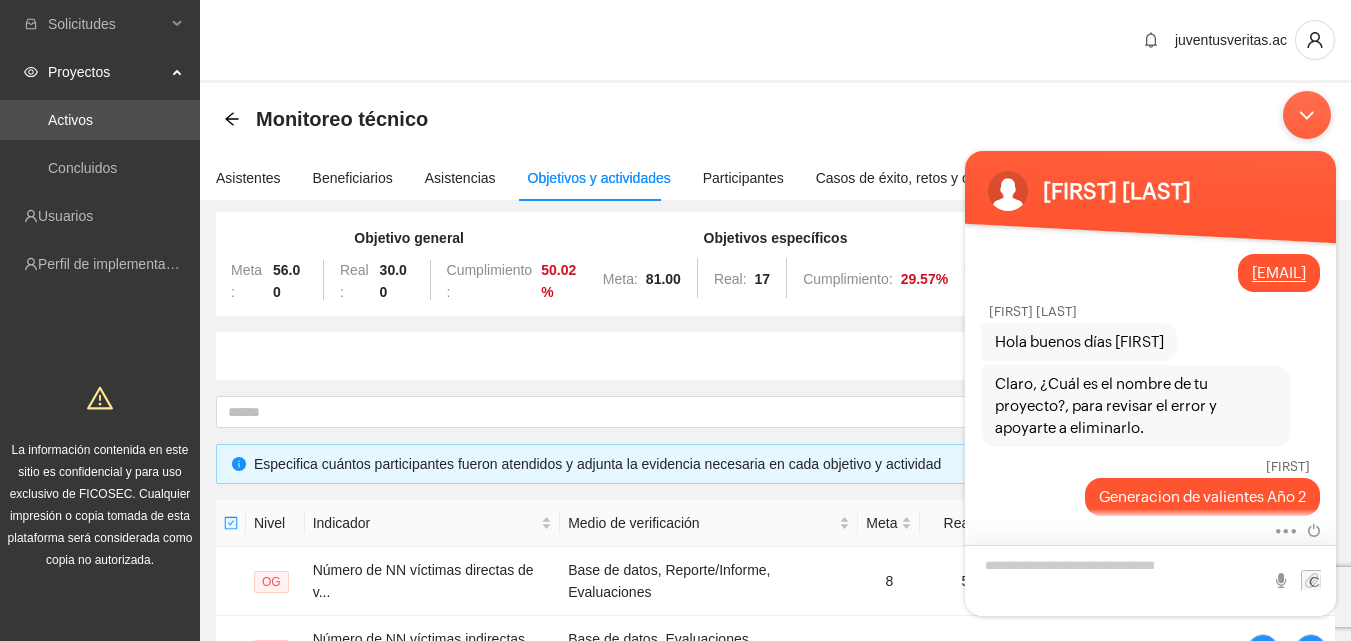 click at bounding box center (1150, 580) 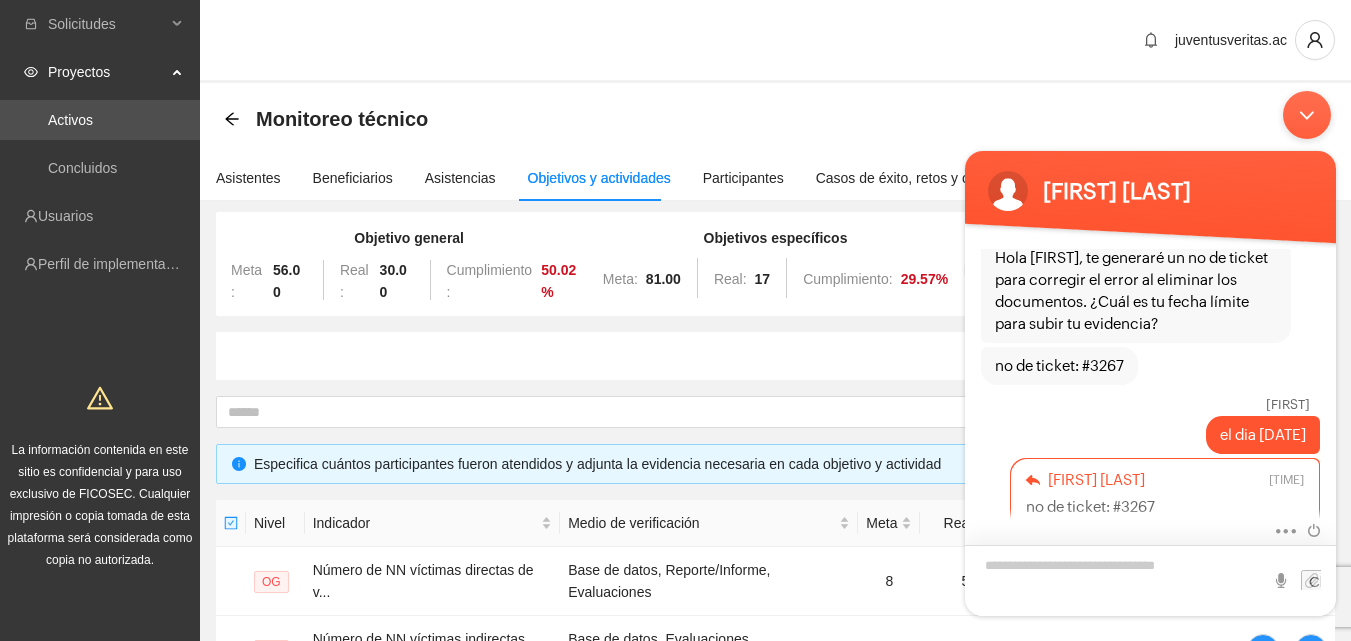 scroll, scrollTop: 1627, scrollLeft: 0, axis: vertical 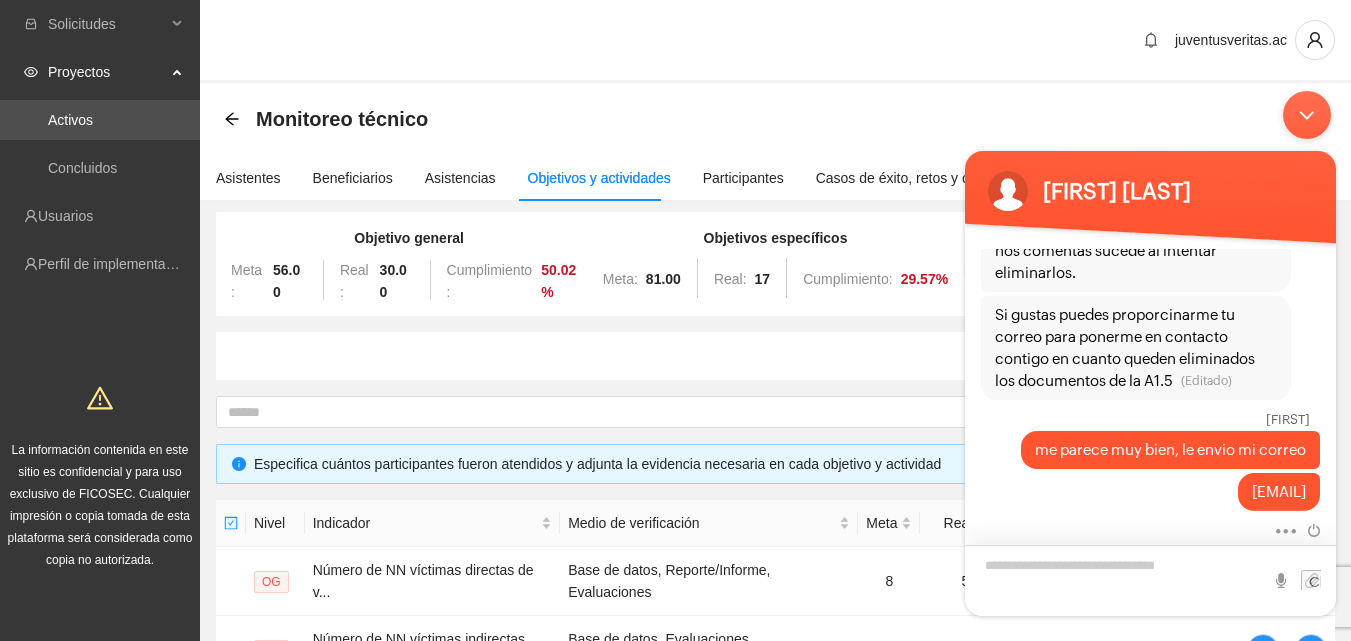 click at bounding box center (1150, 580) 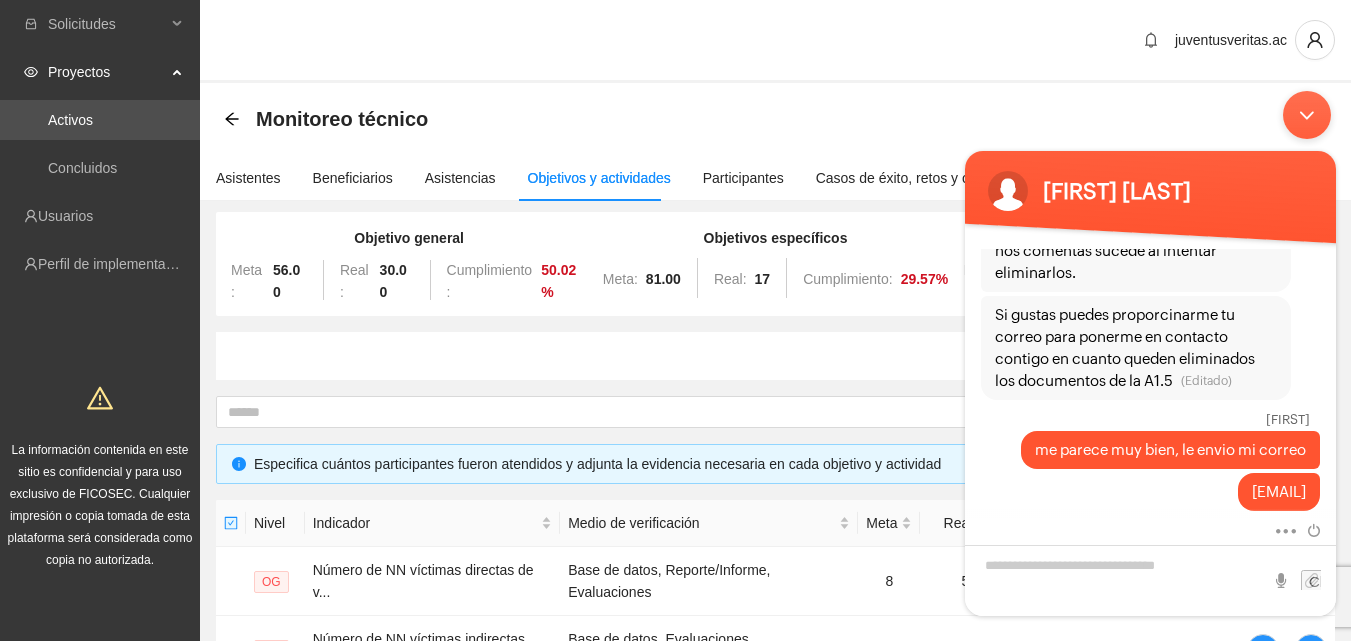 click on "juventusveritas.ac" at bounding box center (775, 41) 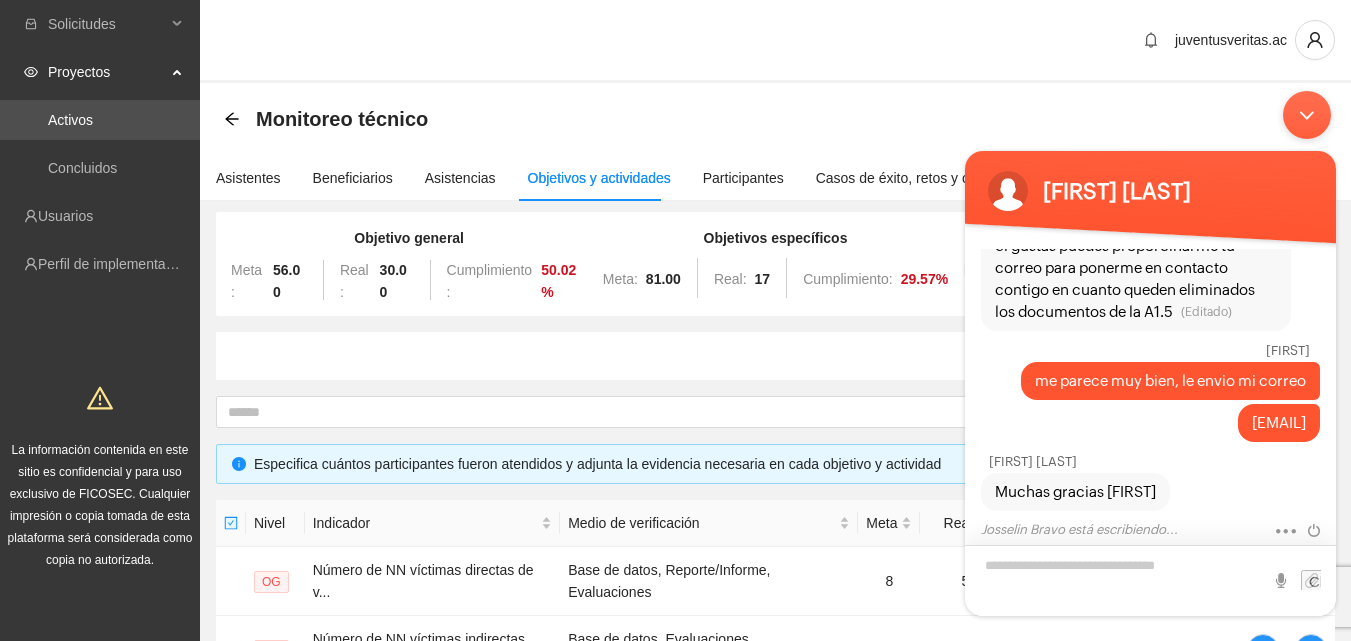 click at bounding box center (1150, 580) 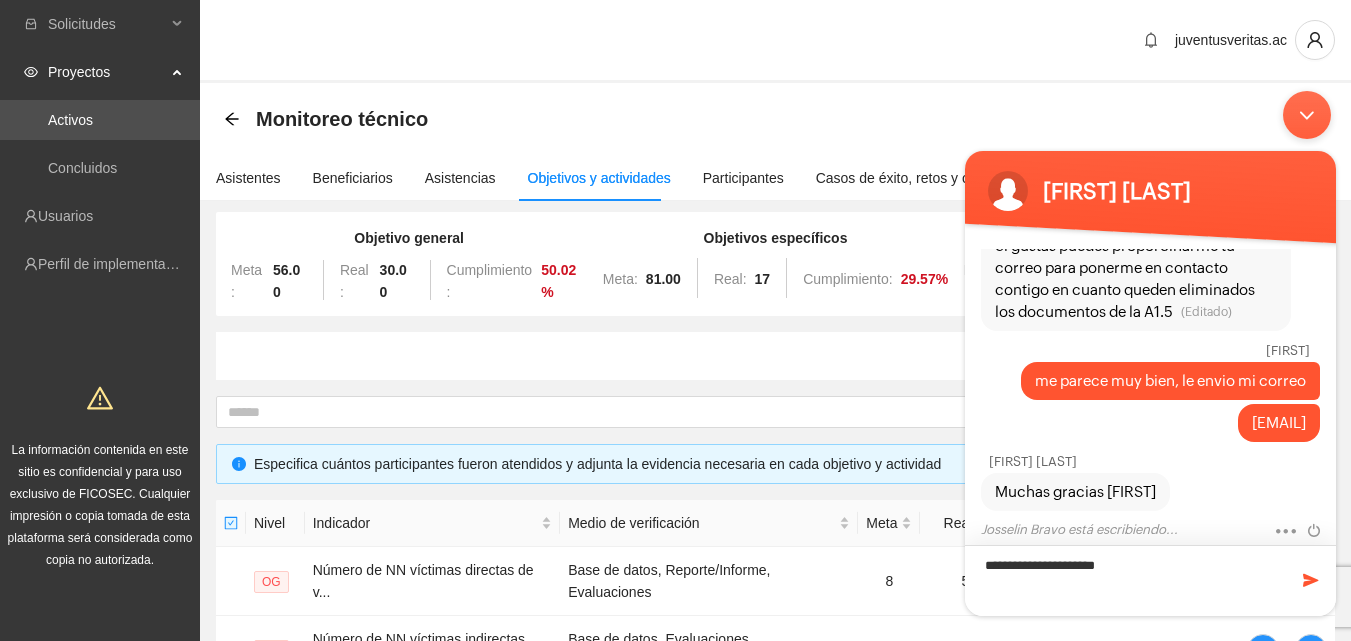 type on "**********" 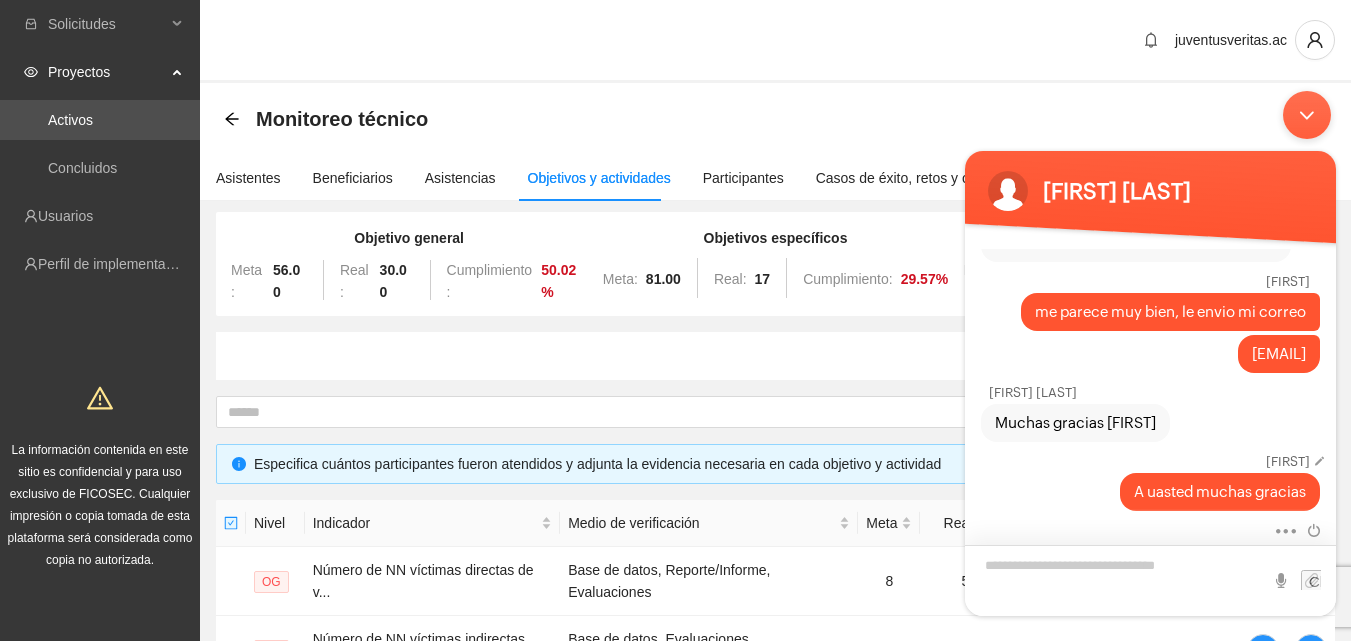 scroll, scrollTop: 1976, scrollLeft: 0, axis: vertical 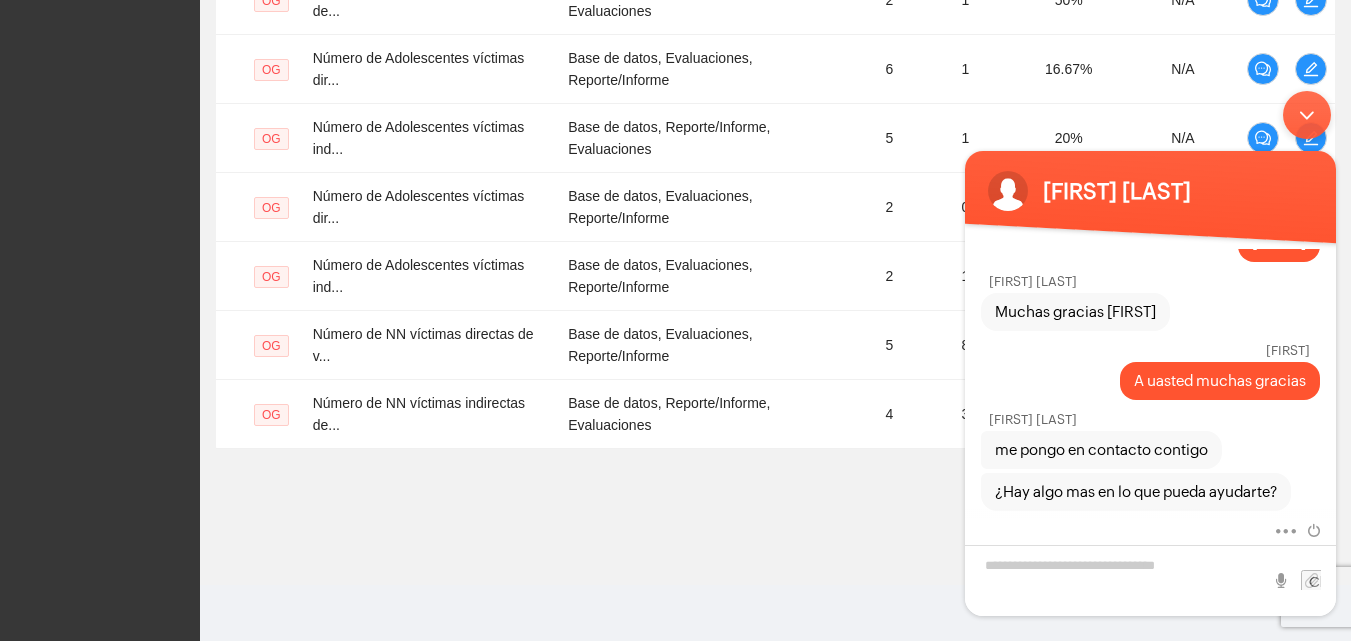 click on "Monitoreo técnico Asistentes Beneficiarios Asistencias Objetivos y actividades Participantes Casos de éxito, retos y obstáculos Cronograma Visita de campo y entregables Objetivo general Meta: 56.00 Real: 30.00 Cumplimiento: 50.02 % Objetivos específicos Meta: 81.00 Real: 17 Cumplimiento: 29.57 % Actividades Meta: 2844.00 Real: 1176 Cumplimiento: 47.08 % Descargar Especifica cuántos participantes fueron atendidos y adjunta la evidencia necesaria en cada objetivo y actividad Nivel Indicador Medio de verificación Meta Real Cumplimiento Participantes                     OG Número de NN víctimas directas de v... Base de datos, Reporte/Informe, Evaluaciones 8 5 62.5% N/A OG Número de NN víctimas indirectas de... Base de datos, Evaluaciones, Reporte/Informe 7 3 42.86% N/A OG Número de NN víctimas directas de v... Base de datos, Reporte/Informe, Evaluaciones 3 1 33.33% N/A OG Número de NN víctimas indirectas de... Base de datos, Reporte/Informe, Evaluaciones 2 1 50% N/A OG 6 1 16.67% N/A OG 5" at bounding box center (775, -60) 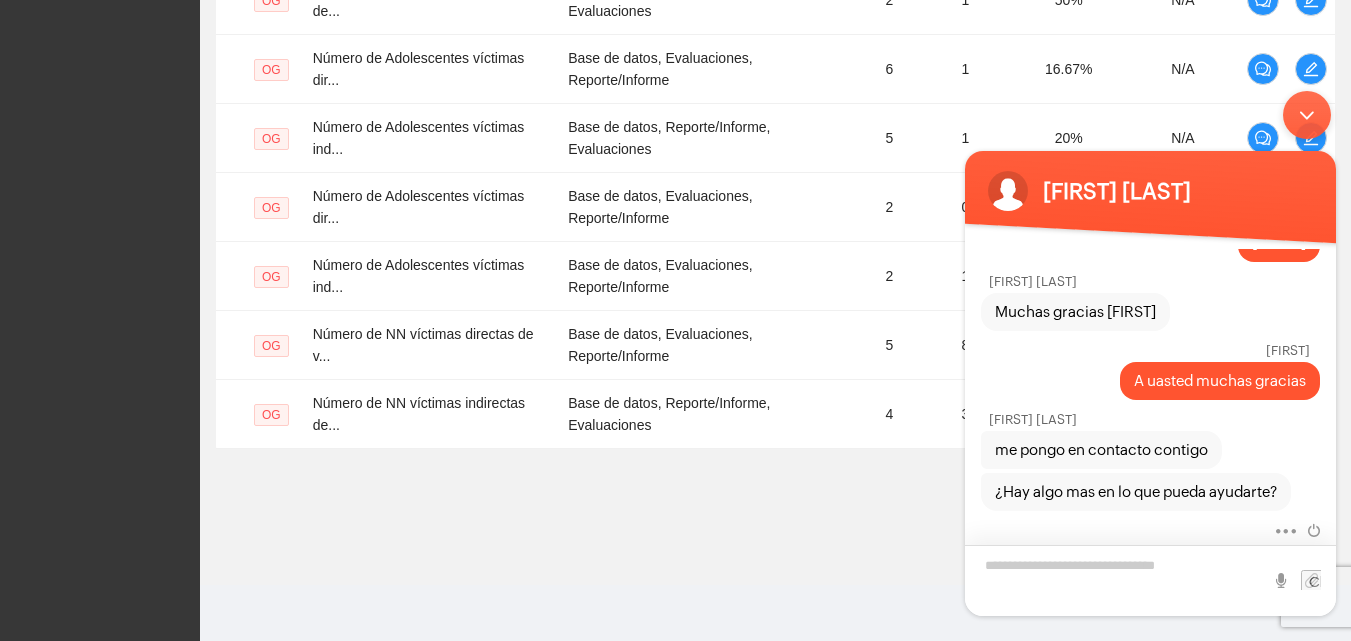 click at bounding box center (1150, 580) 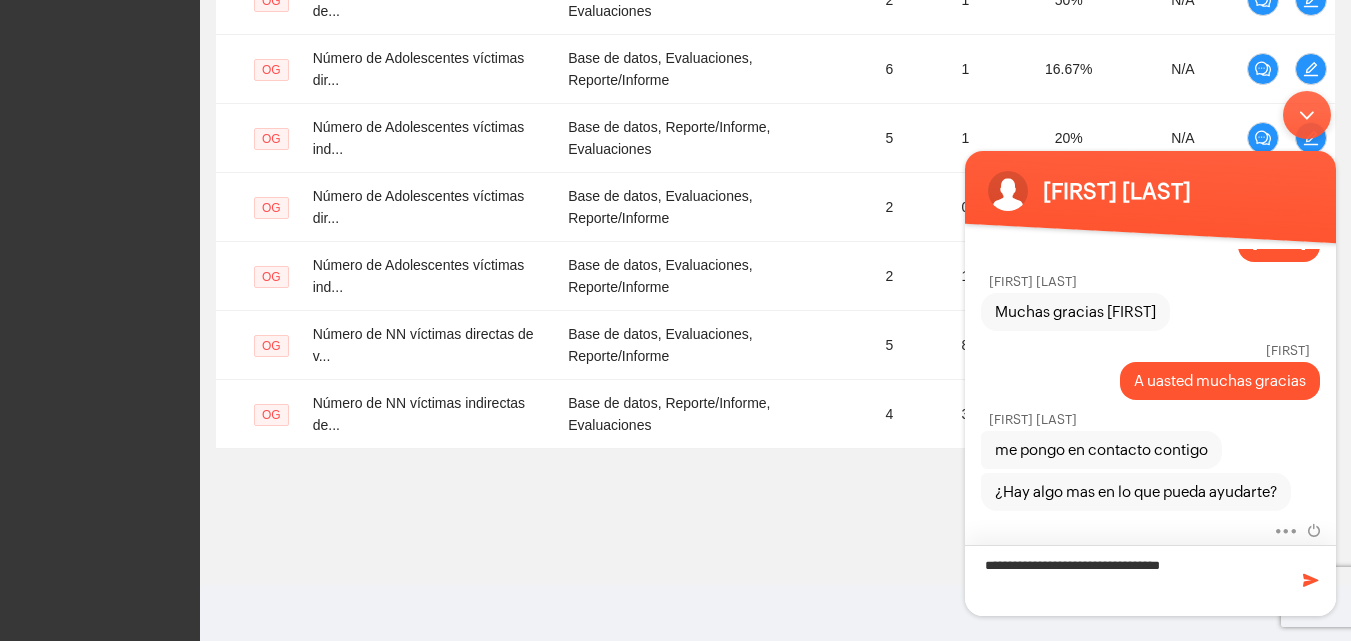 type on "**********" 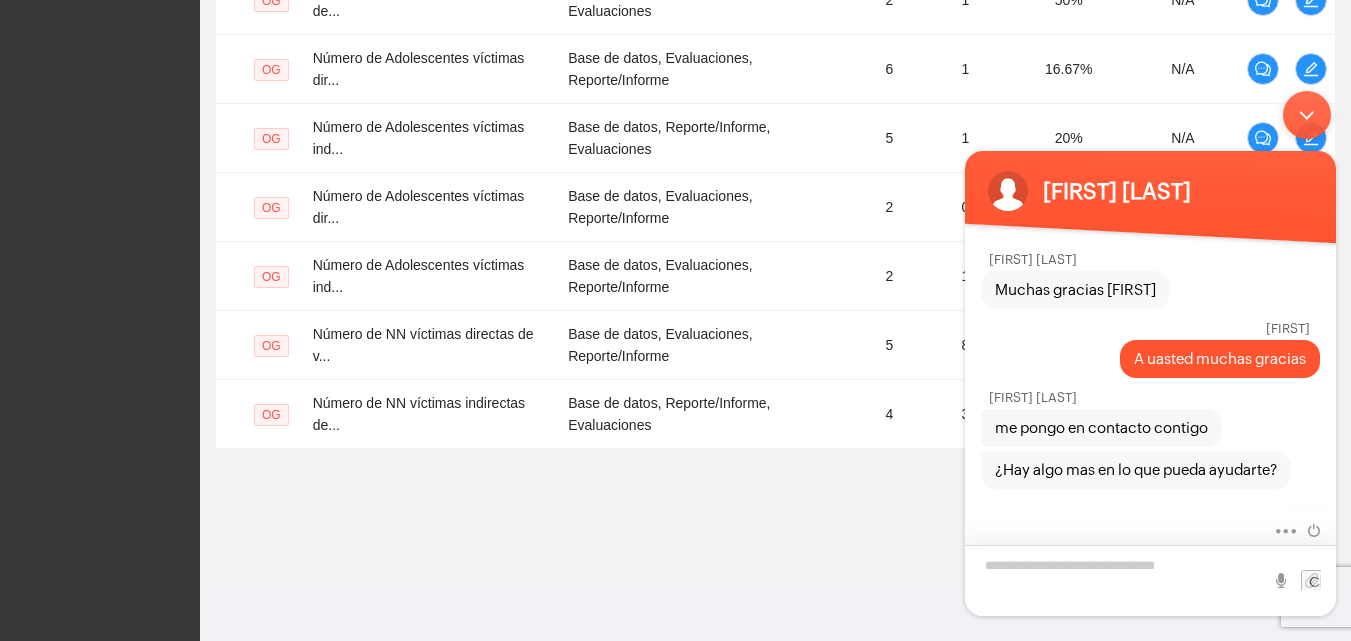 scroll, scrollTop: 2109, scrollLeft: 0, axis: vertical 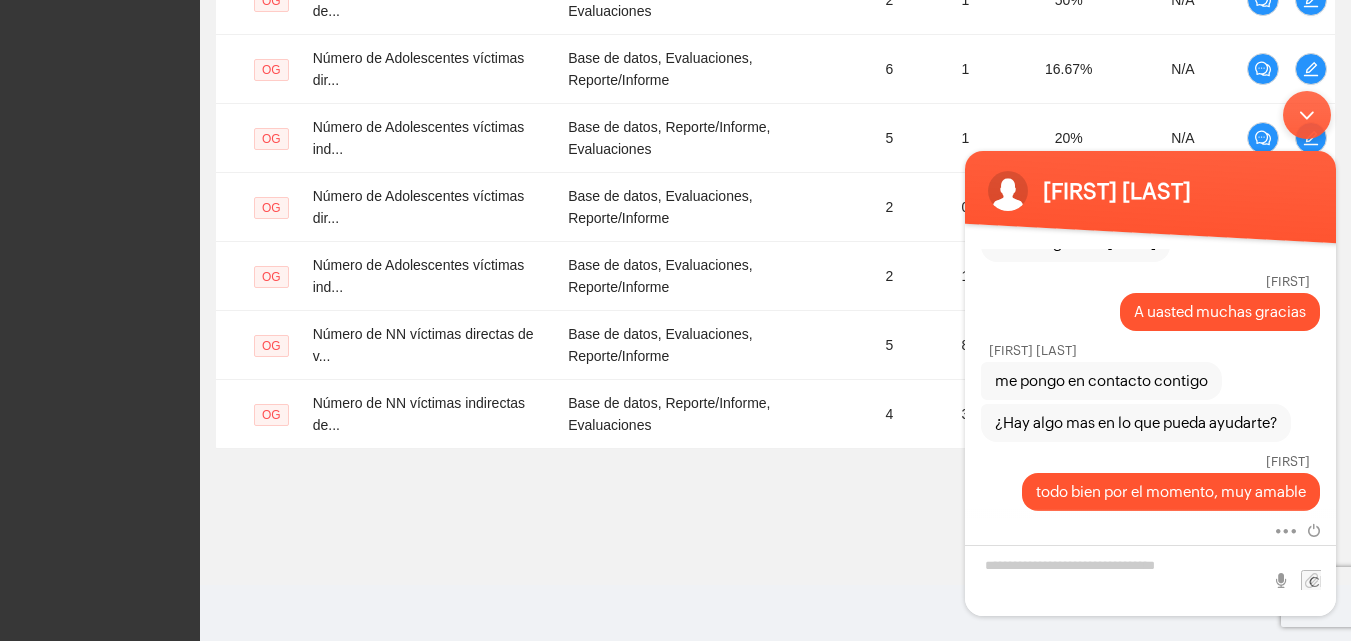 click at bounding box center (1307, 115) 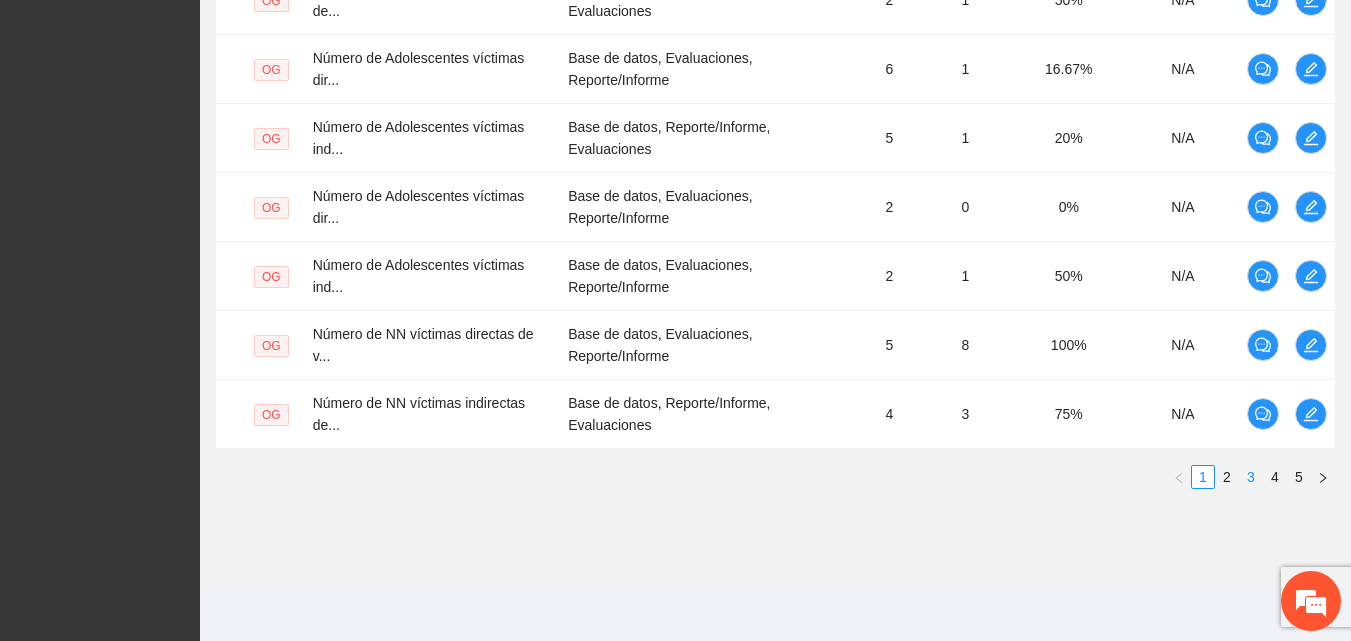 click on "3" at bounding box center [1251, 477] 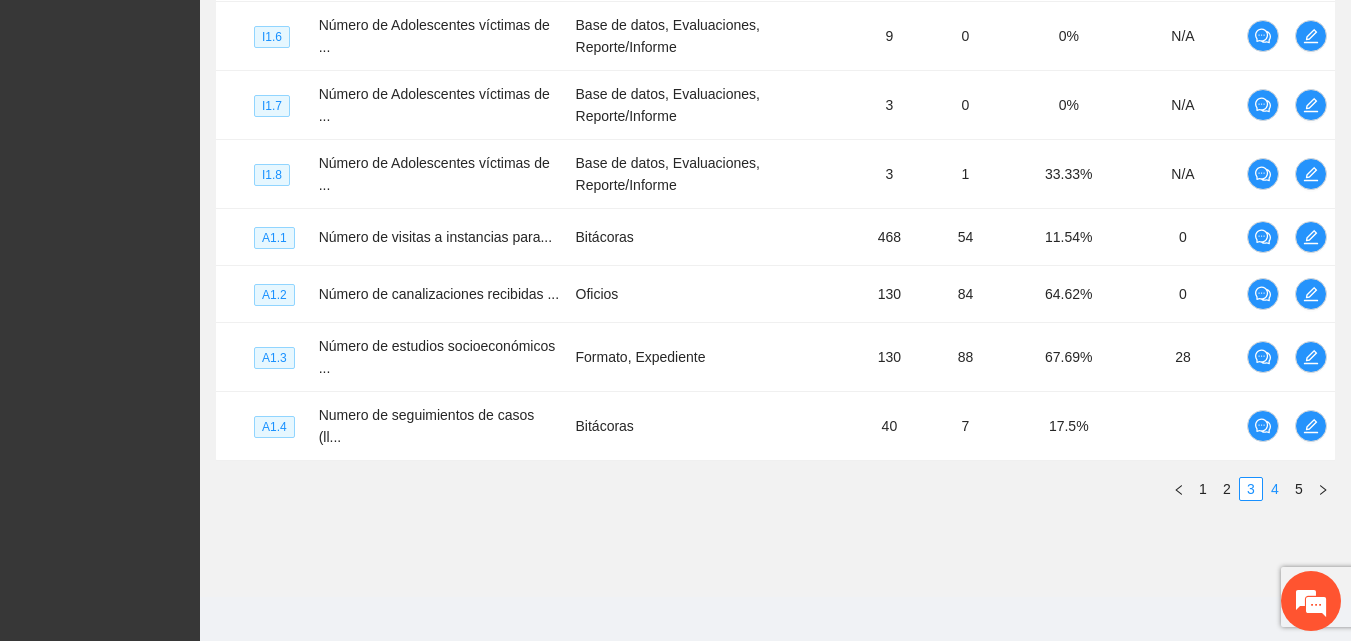 click on "4" at bounding box center (1275, 489) 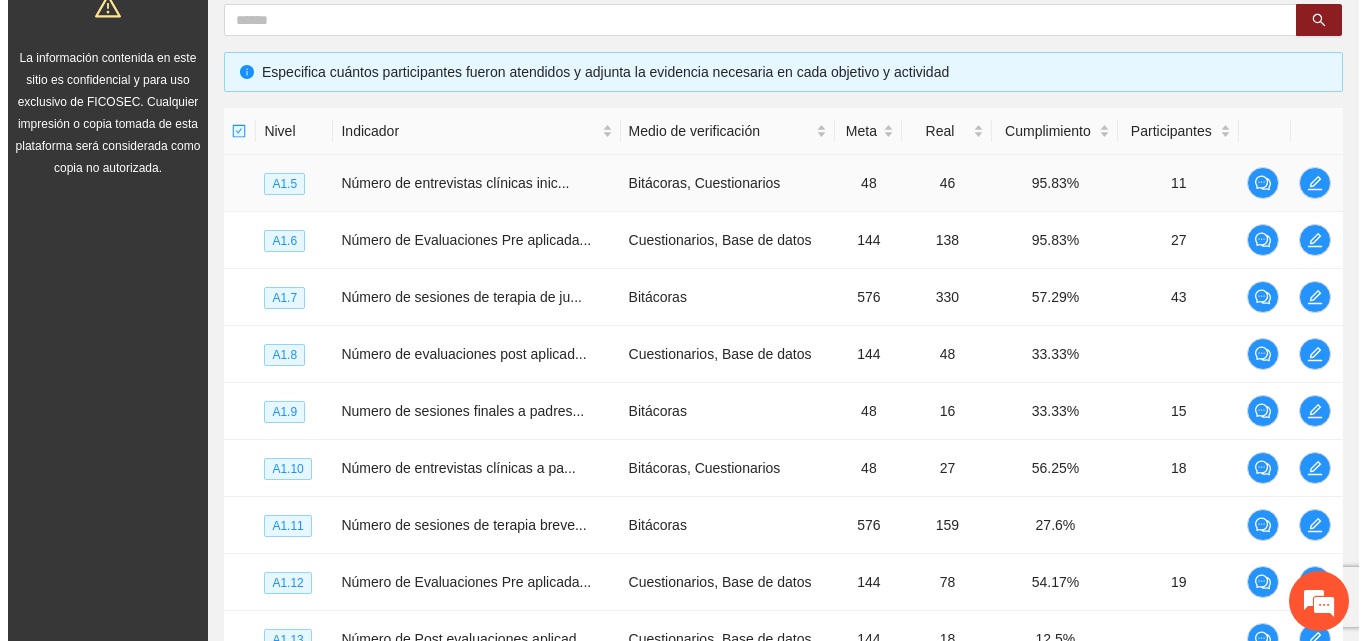 scroll, scrollTop: 368, scrollLeft: 0, axis: vertical 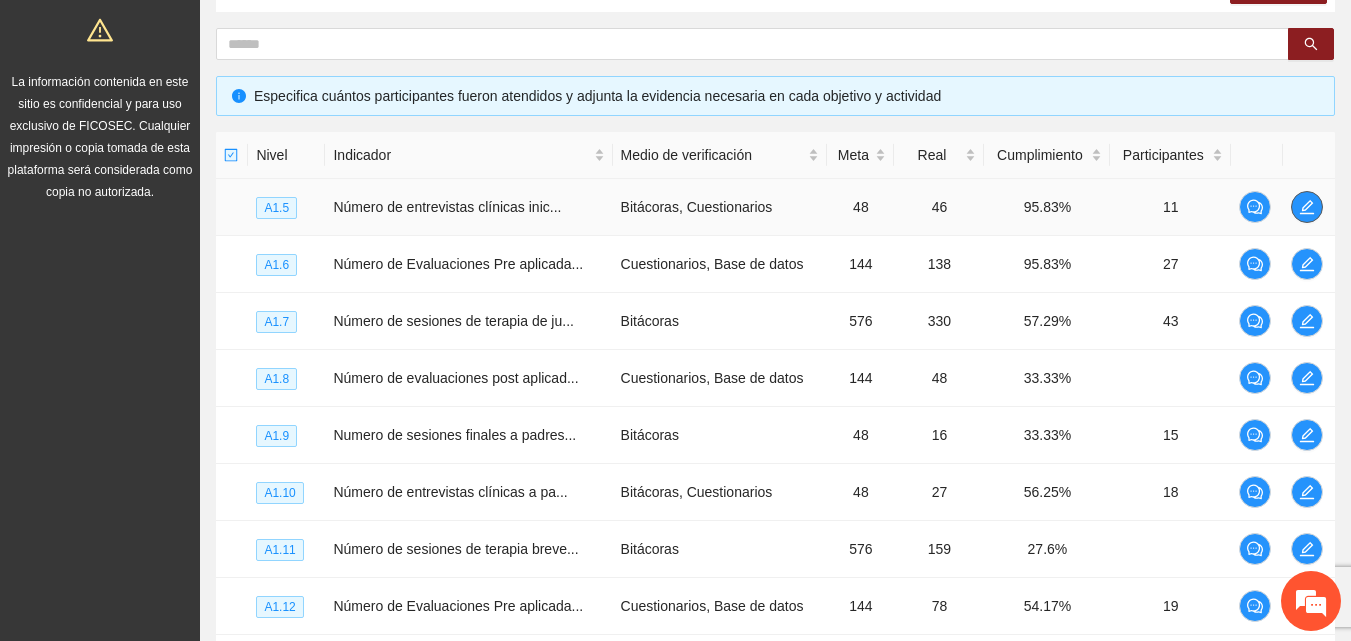 click 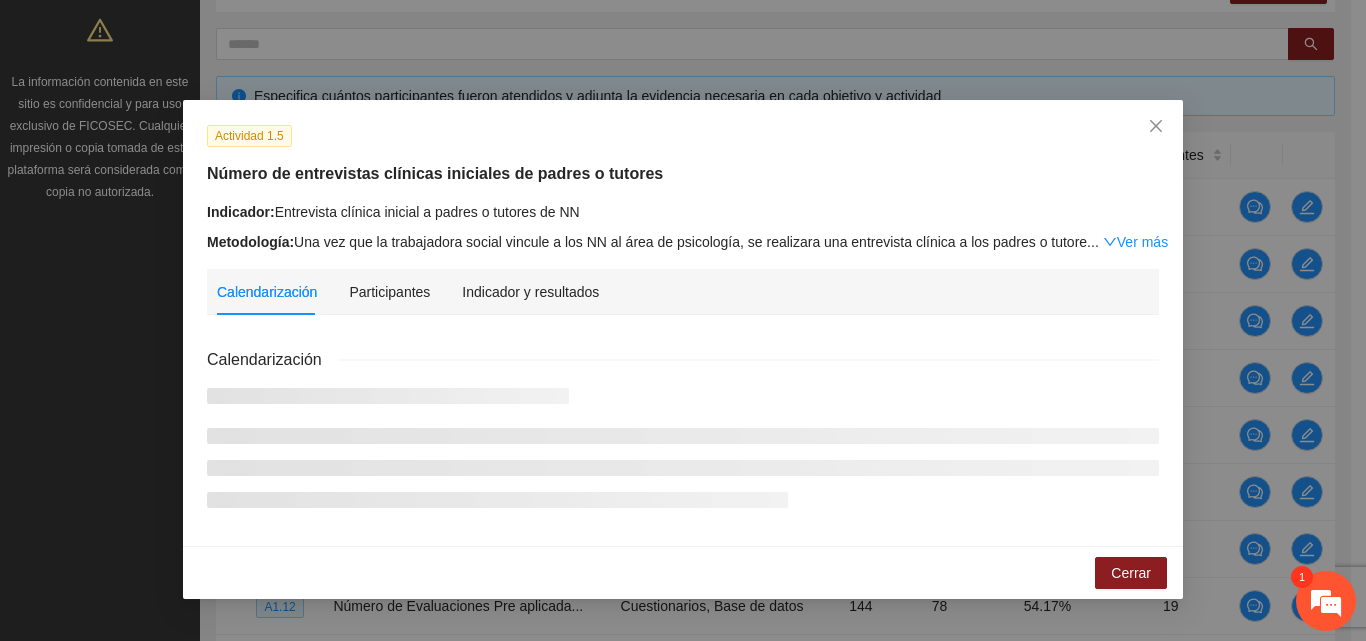 scroll, scrollTop: 2178, scrollLeft: 0, axis: vertical 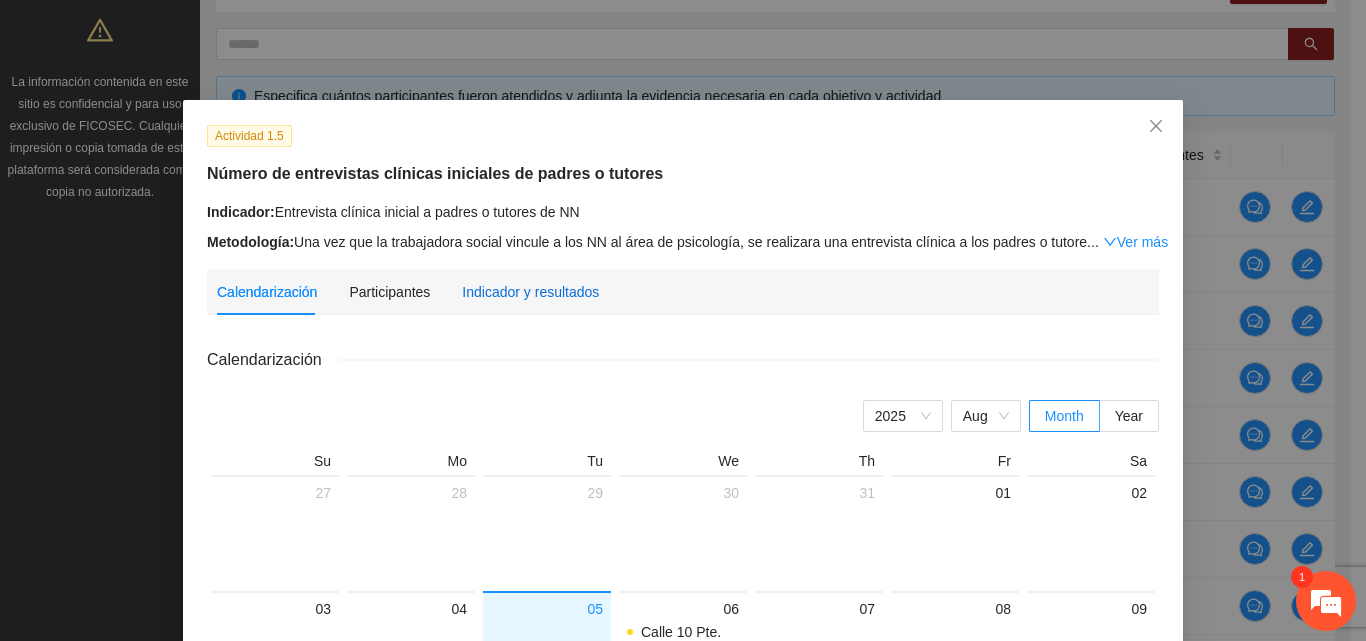 click on "Indicador y resultados" at bounding box center (530, 292) 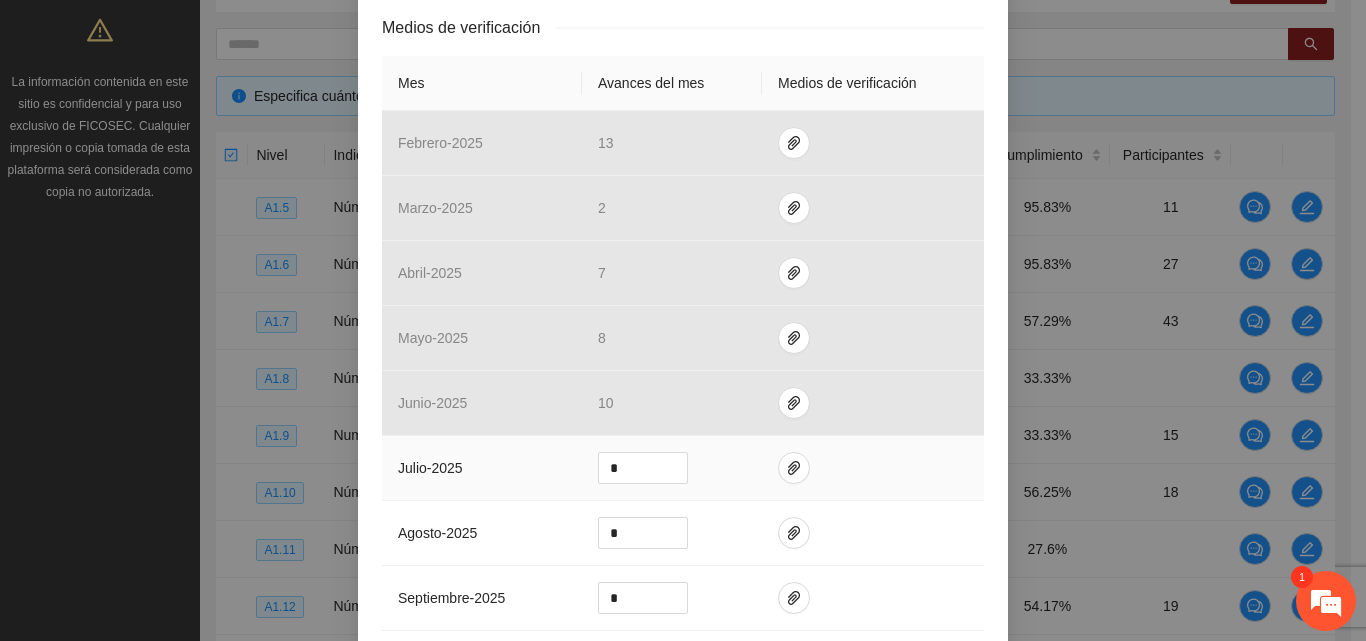 scroll, scrollTop: 500, scrollLeft: 0, axis: vertical 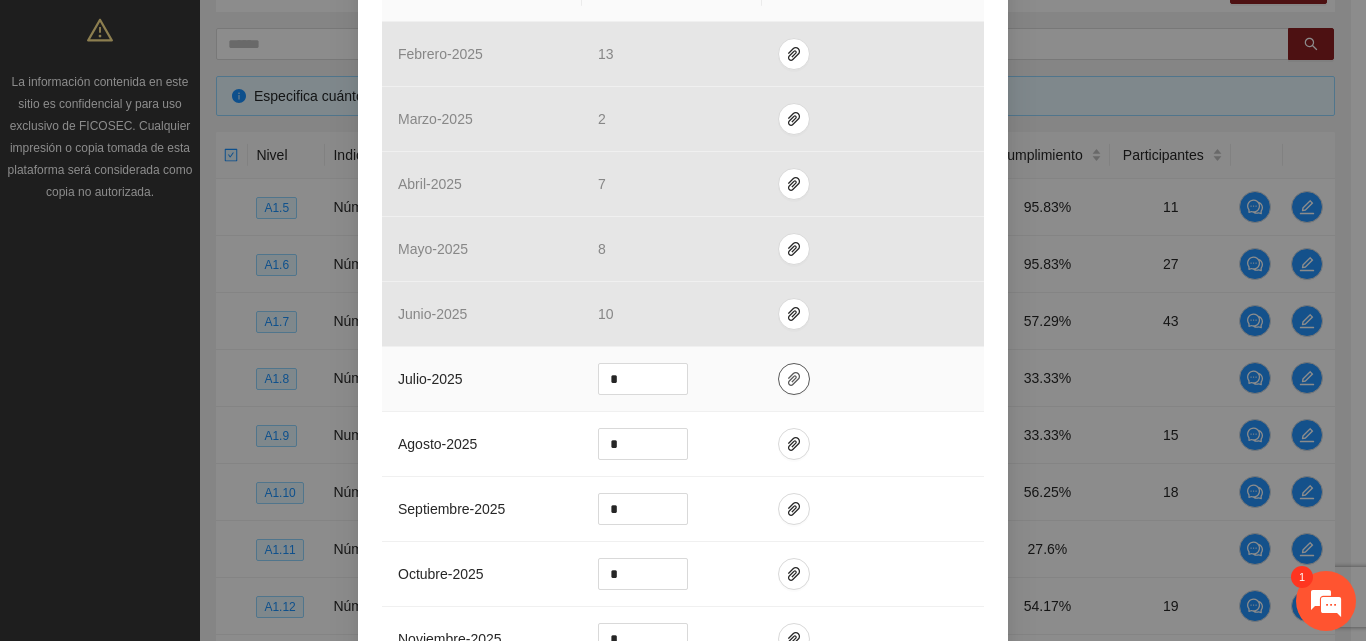 click at bounding box center (794, 379) 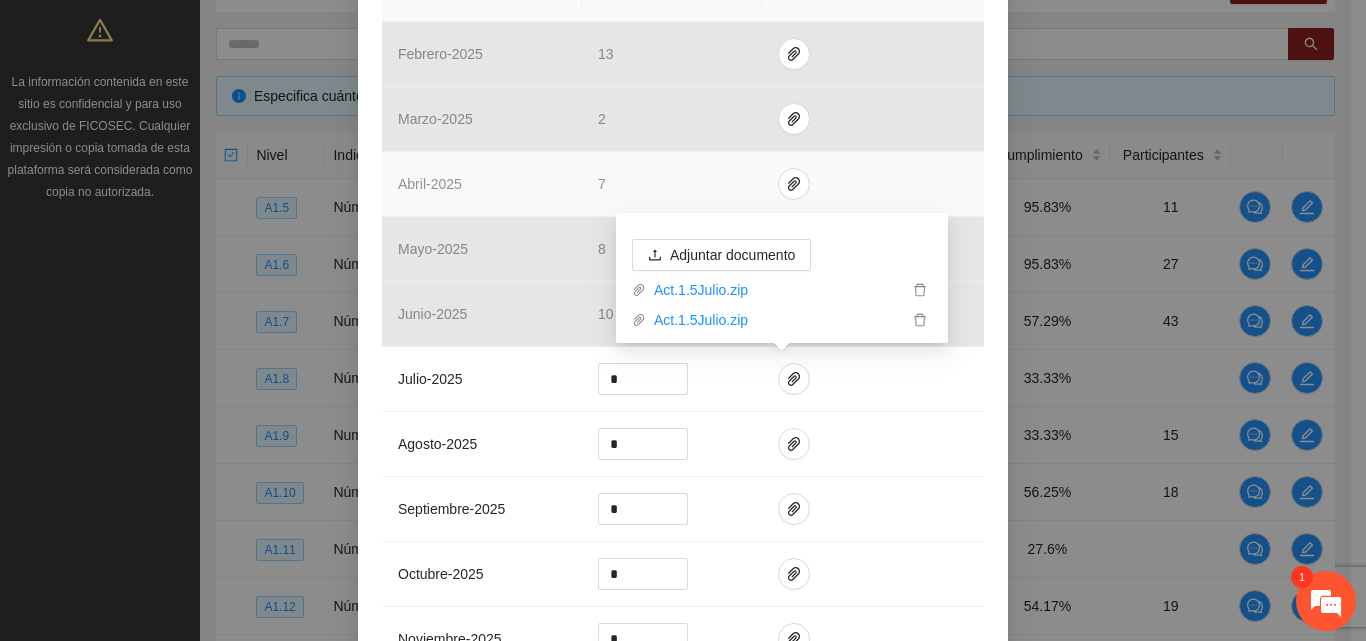 click at bounding box center [873, 184] 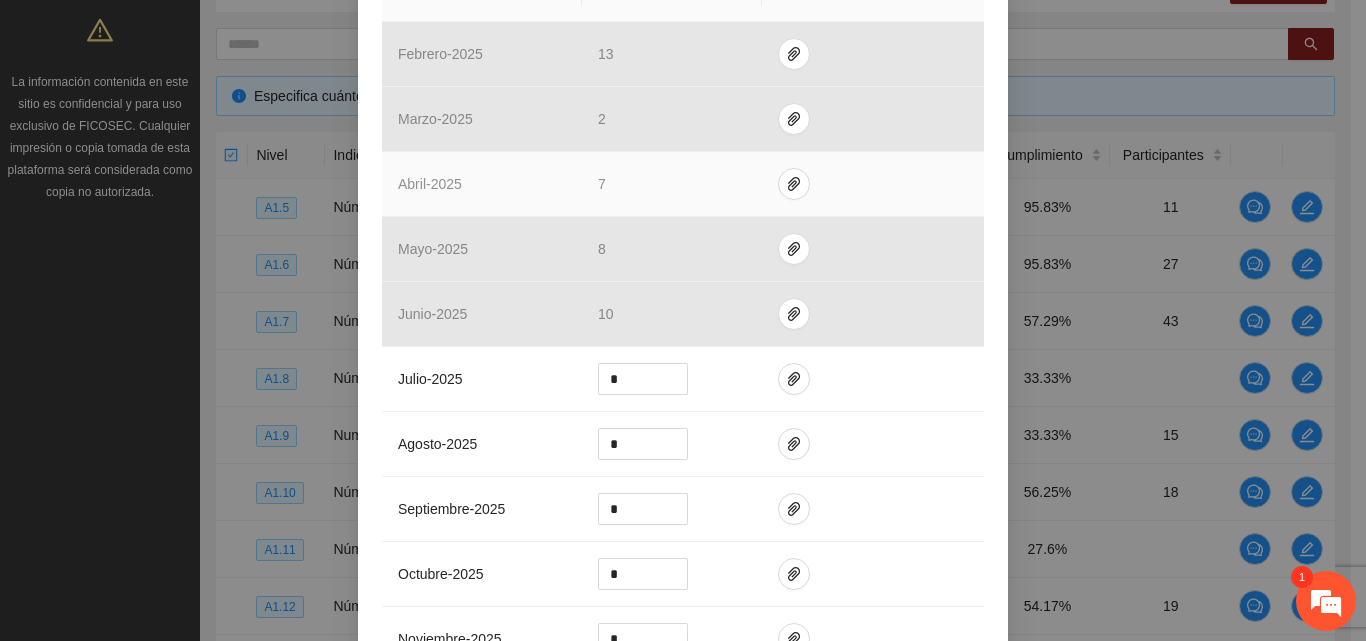 scroll, scrollTop: 2242, scrollLeft: 0, axis: vertical 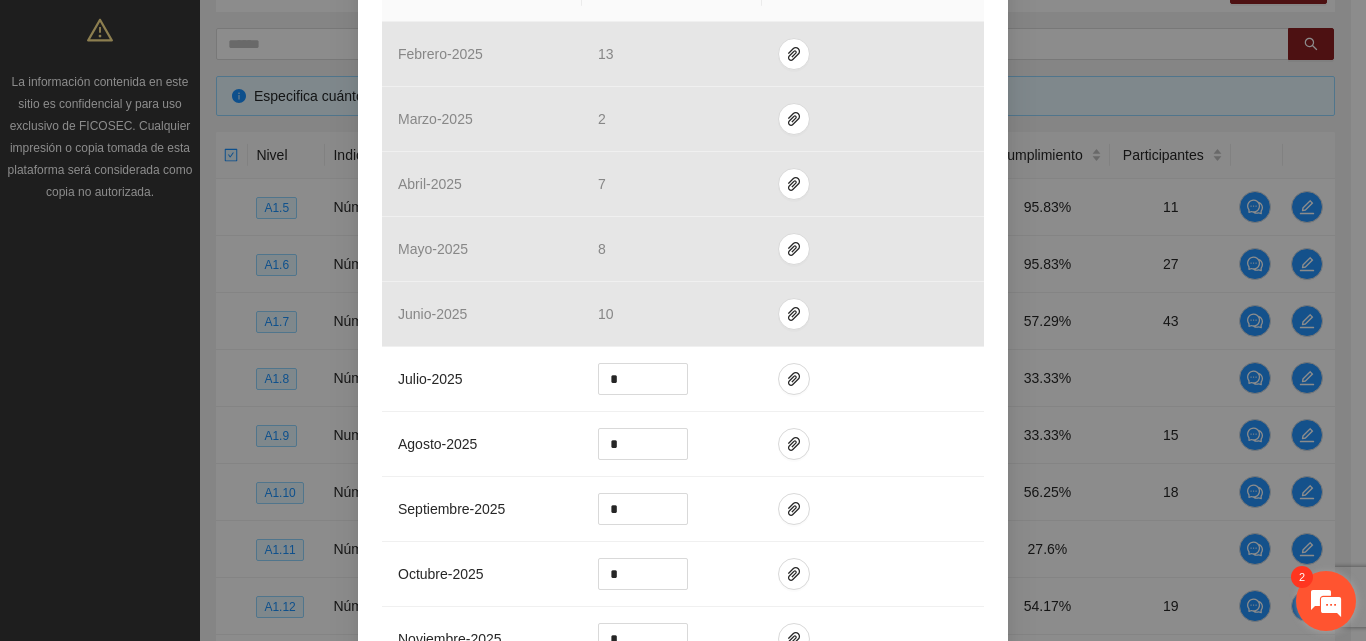 click at bounding box center [1326, 601] 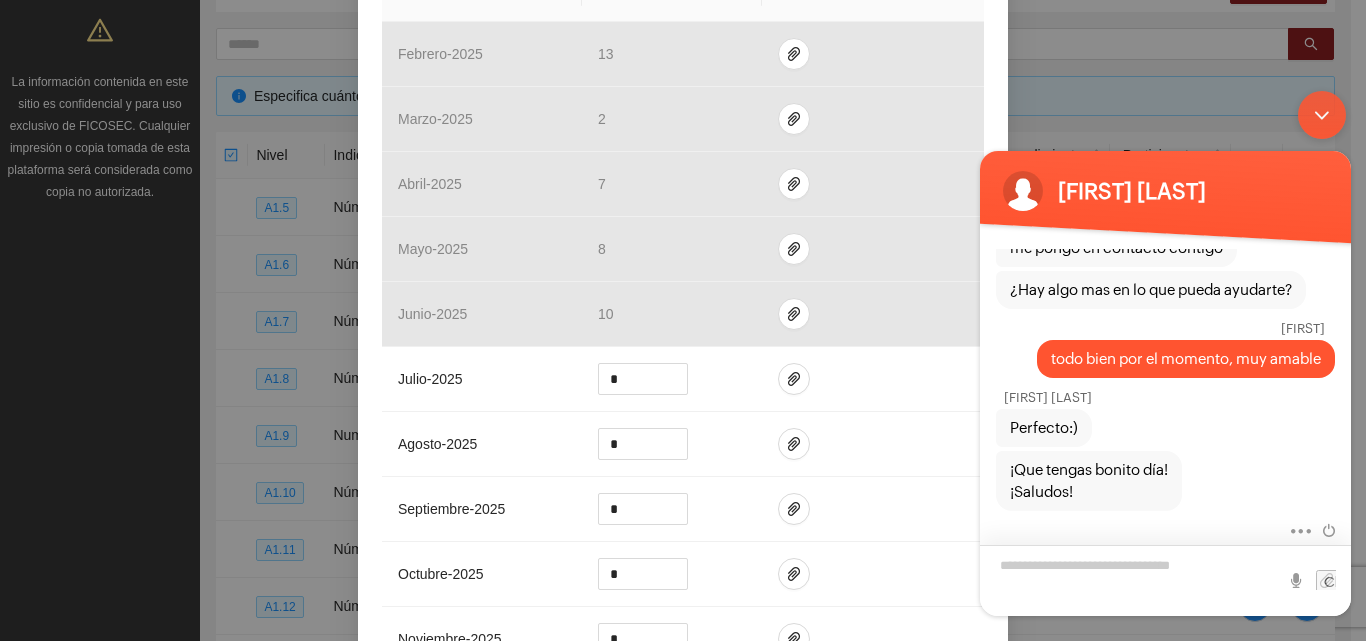 click at bounding box center [1165, 580] 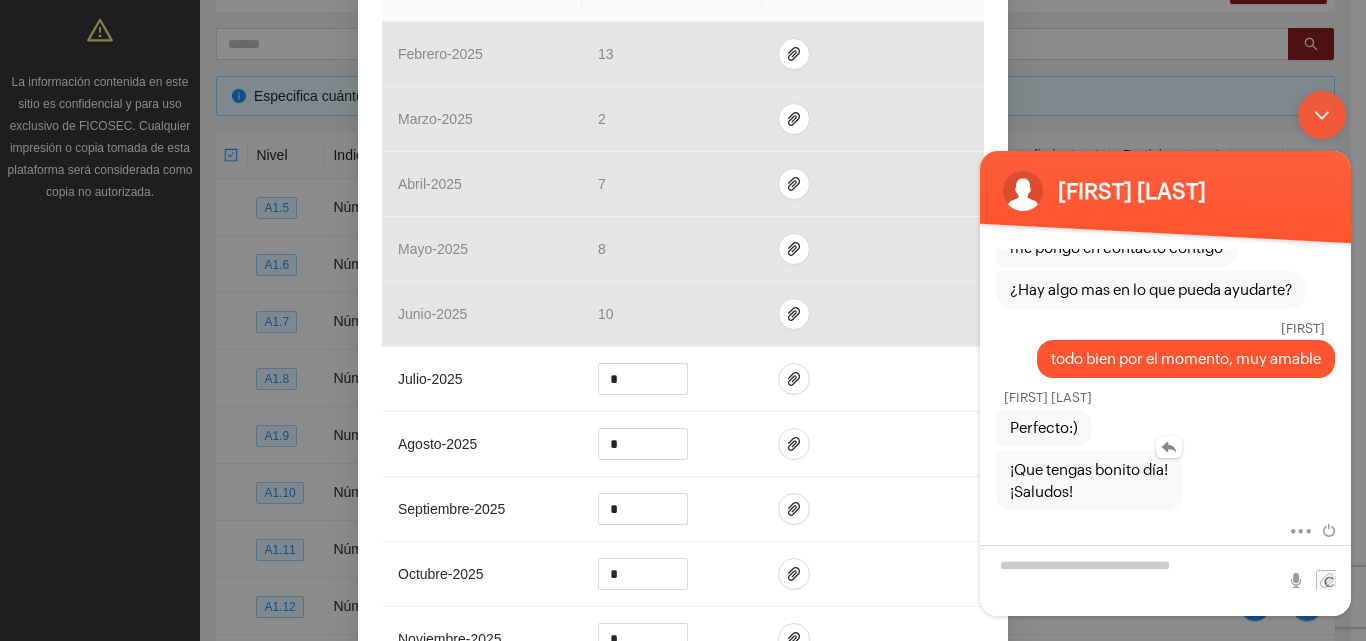 click on "¡Que tengas bonito día! ¡Saludos!" at bounding box center (1089, 481) 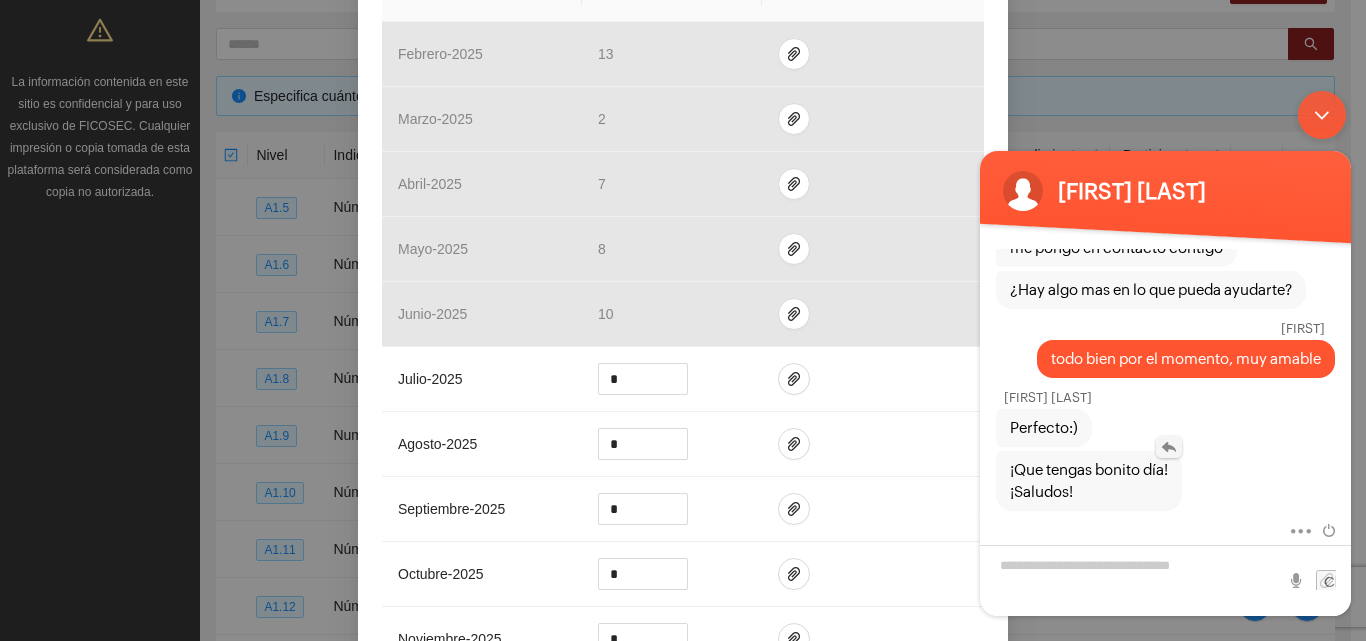 click at bounding box center [1169, 447] 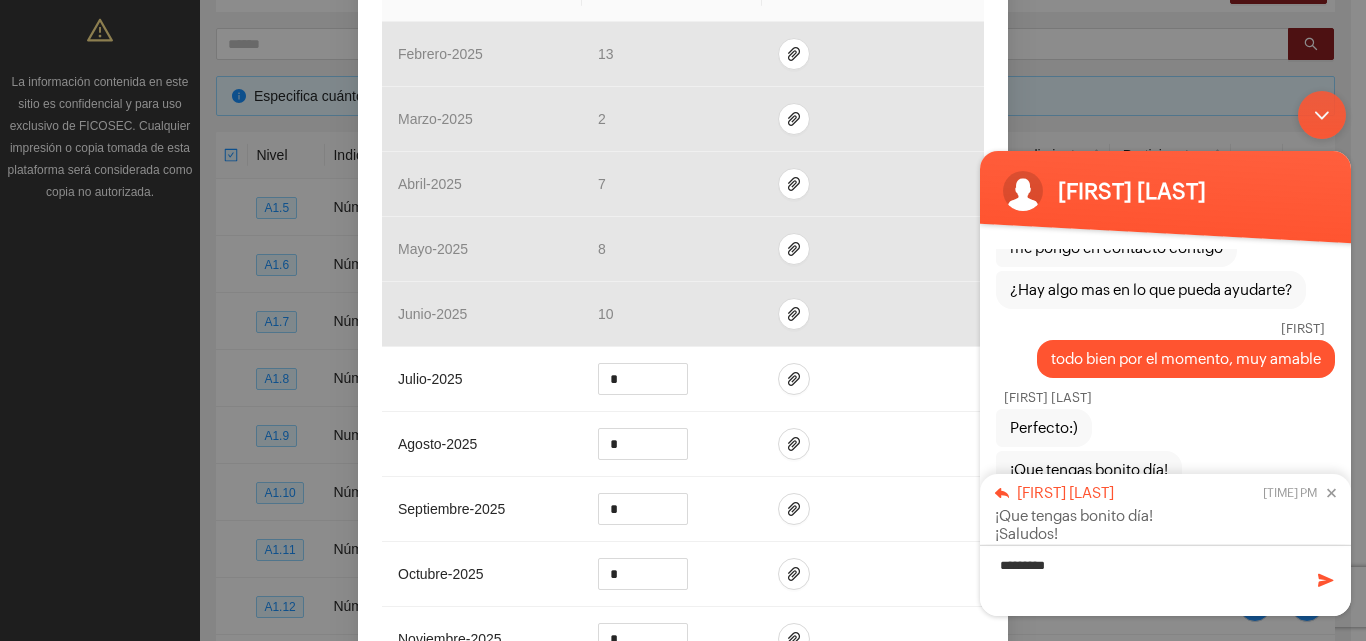 type on "**********" 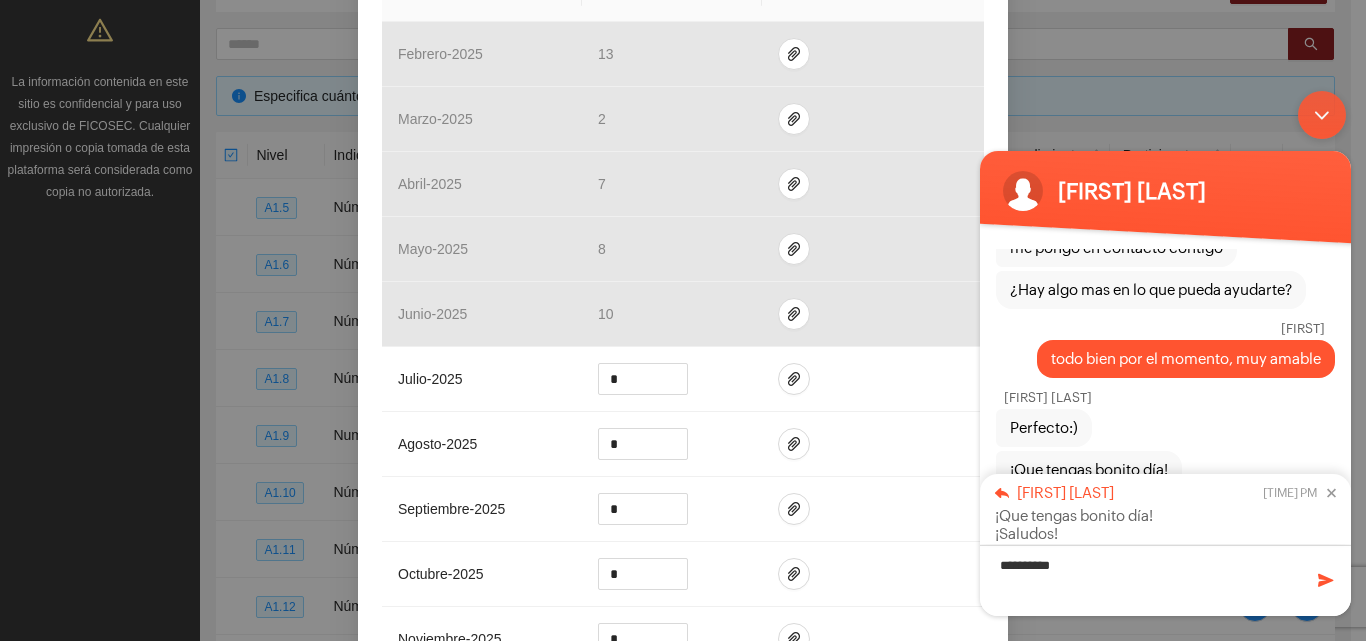 type 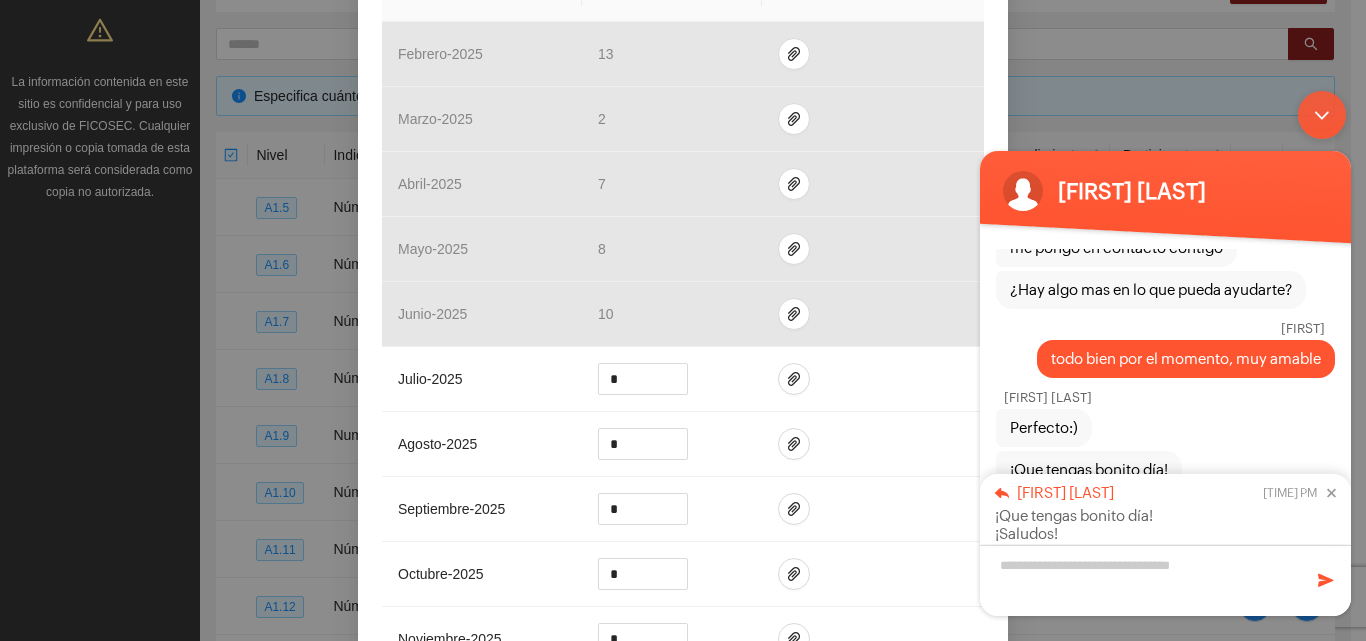 scroll, scrollTop: 2405, scrollLeft: 0, axis: vertical 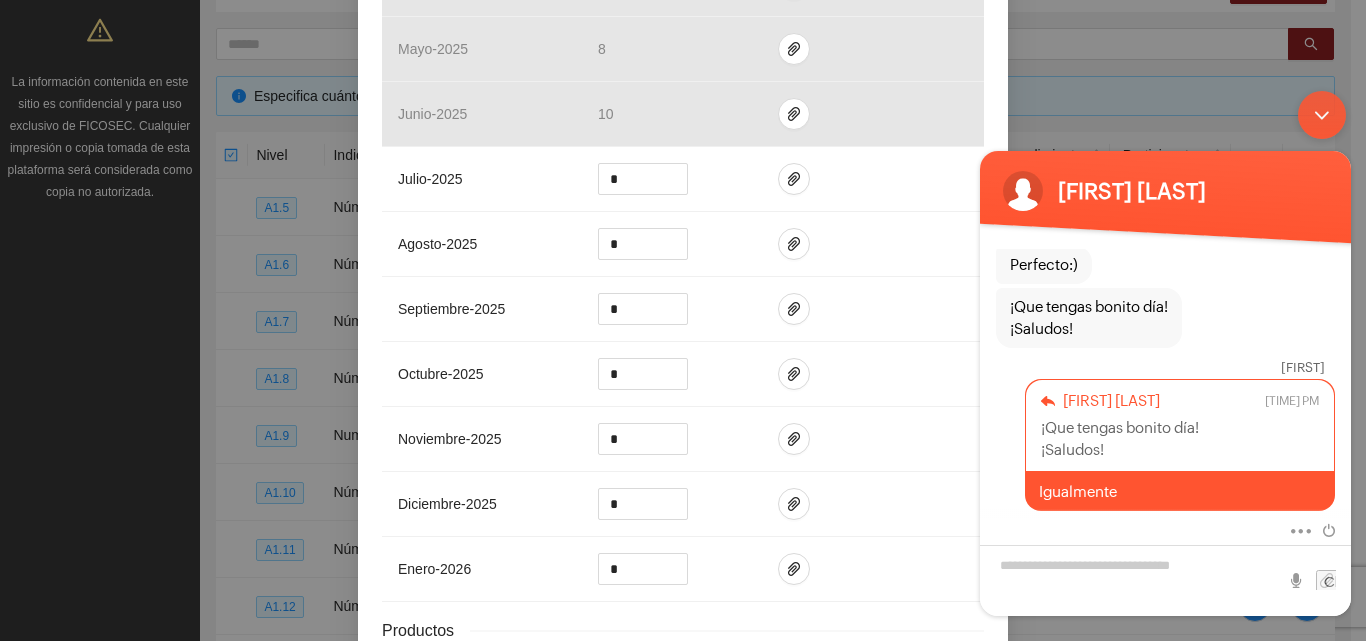 click at bounding box center (1322, 115) 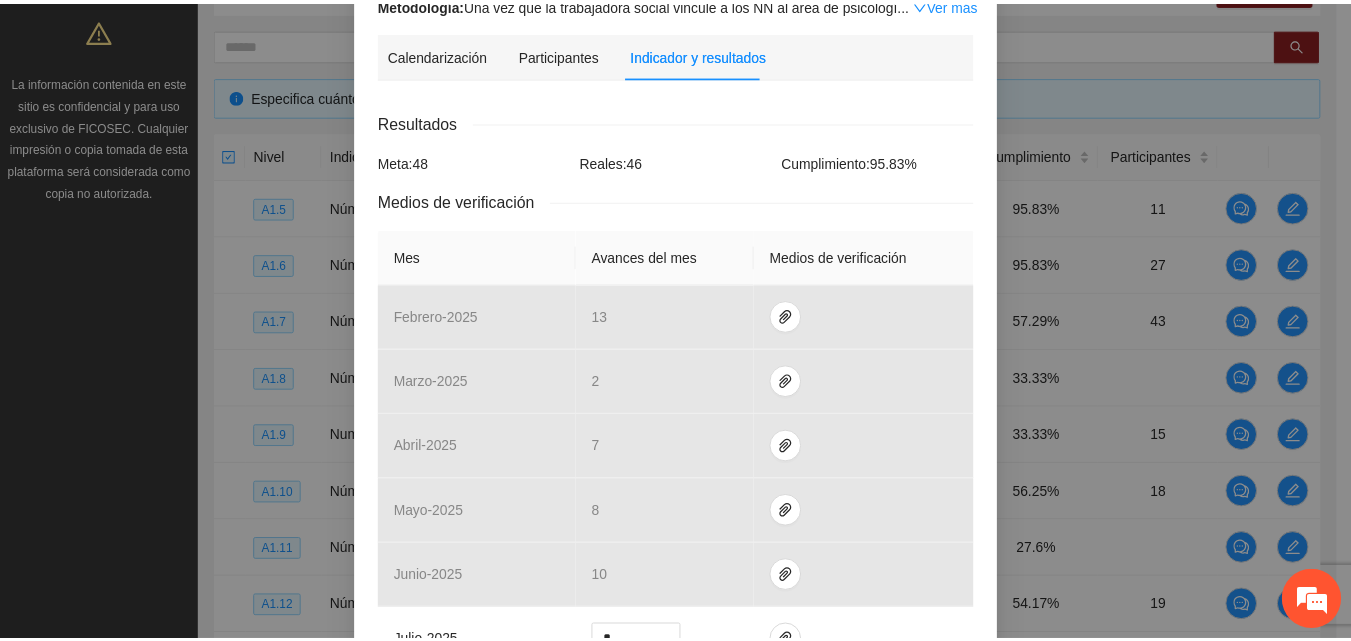 scroll, scrollTop: 0, scrollLeft: 0, axis: both 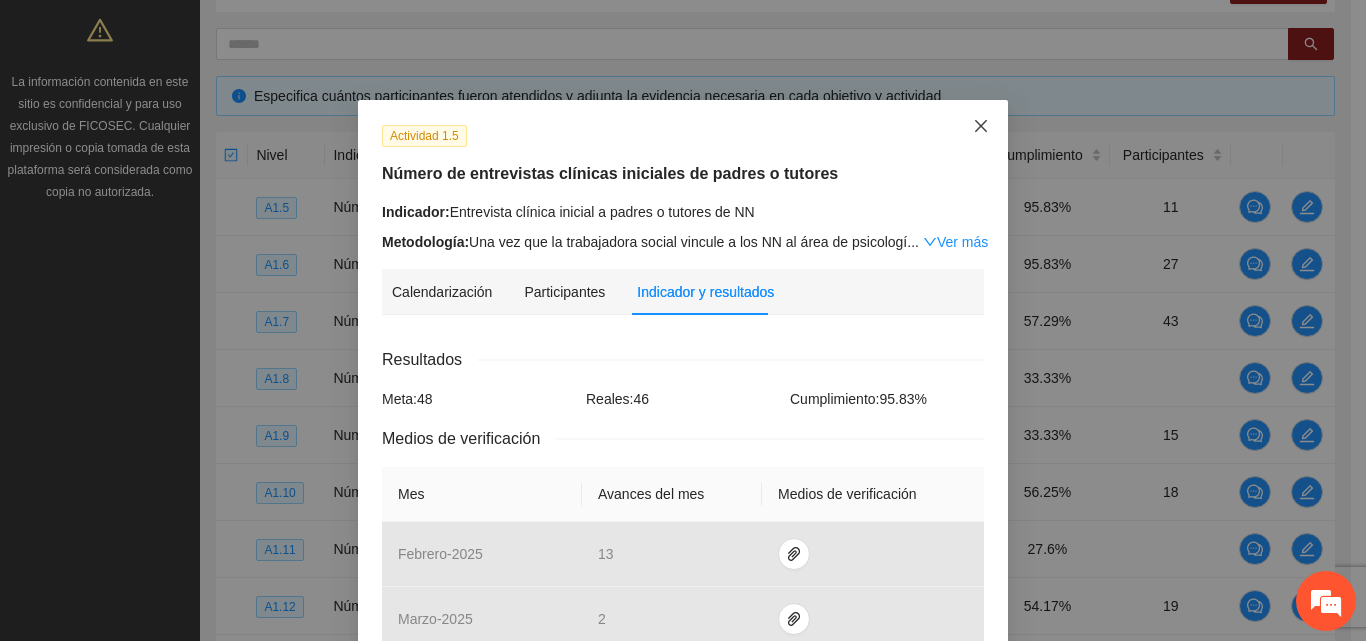 click at bounding box center [981, 127] 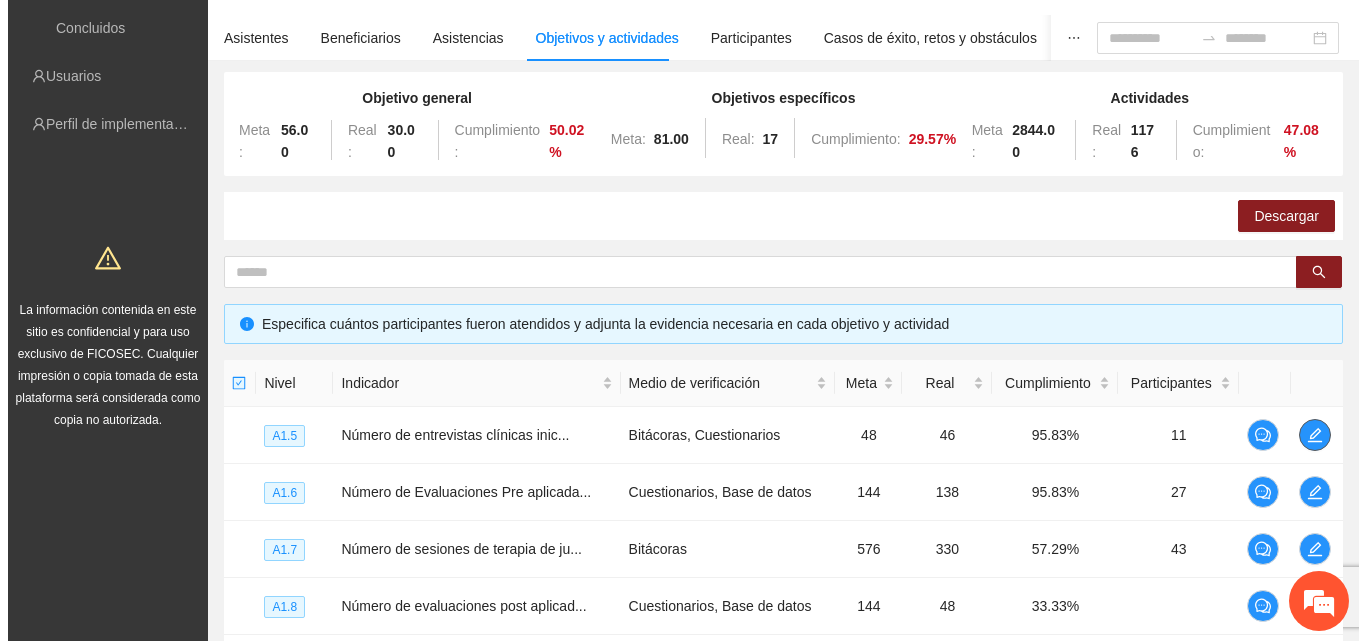 scroll, scrollTop: 0, scrollLeft: 0, axis: both 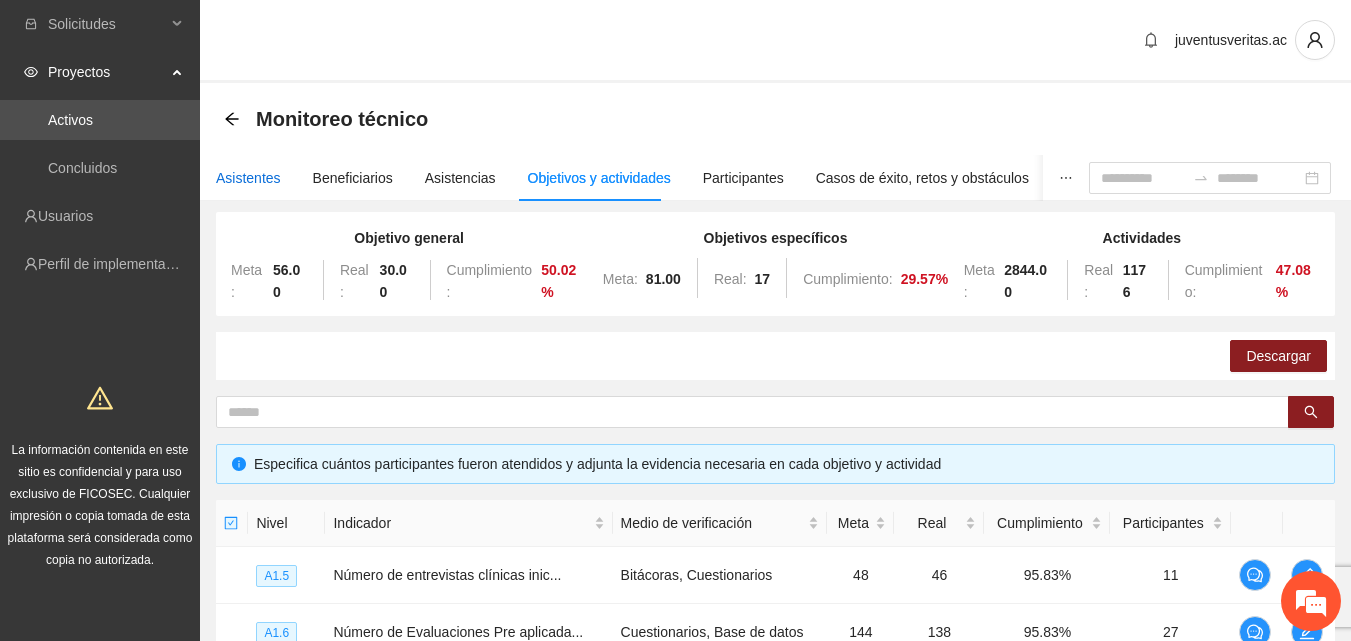 click on "Asistentes" at bounding box center [248, 178] 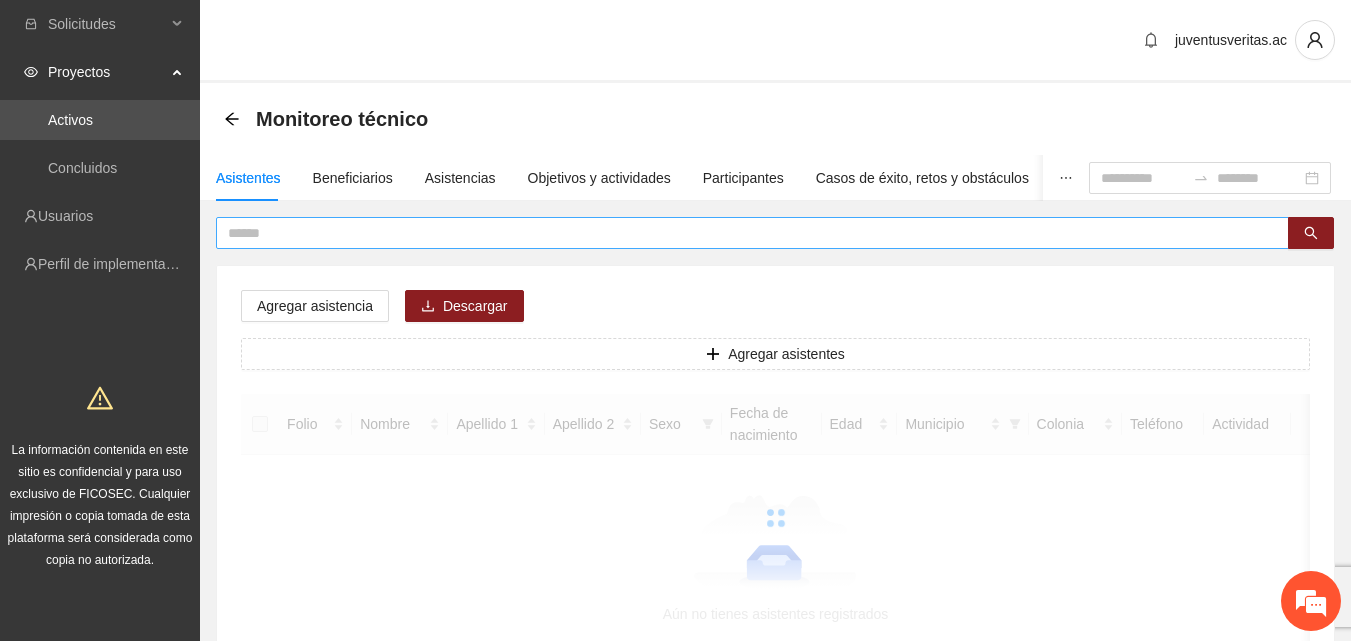 click at bounding box center [744, 233] 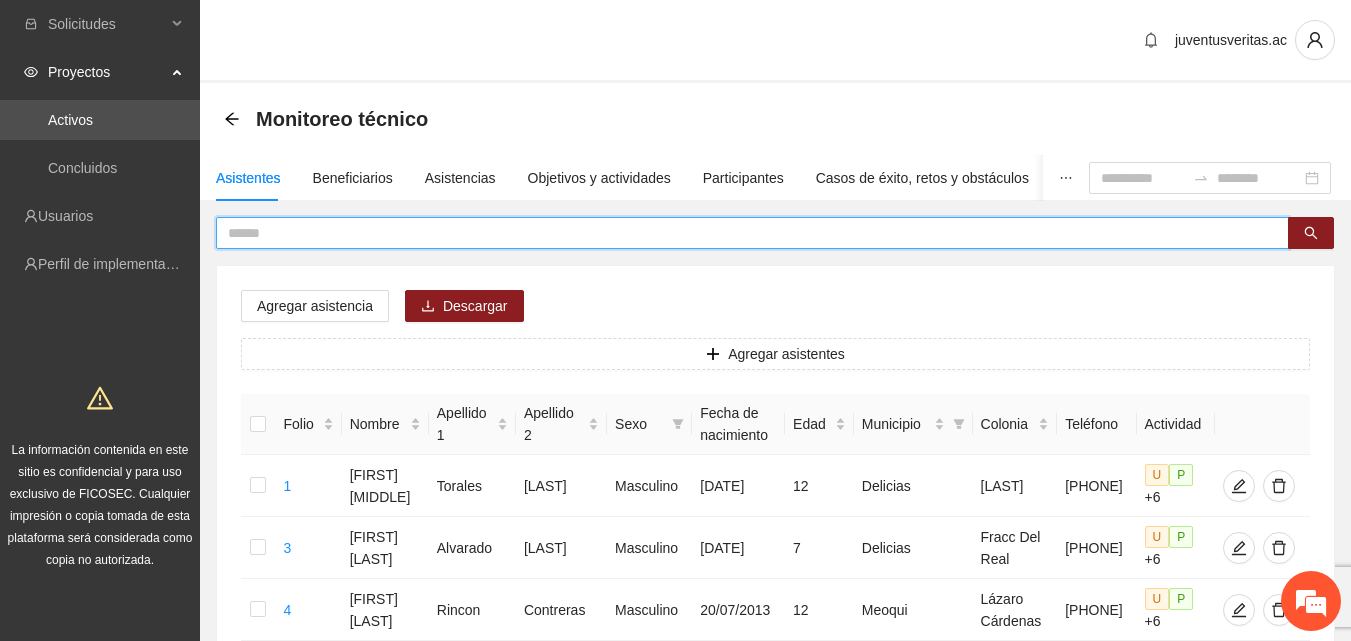 click at bounding box center [744, 233] 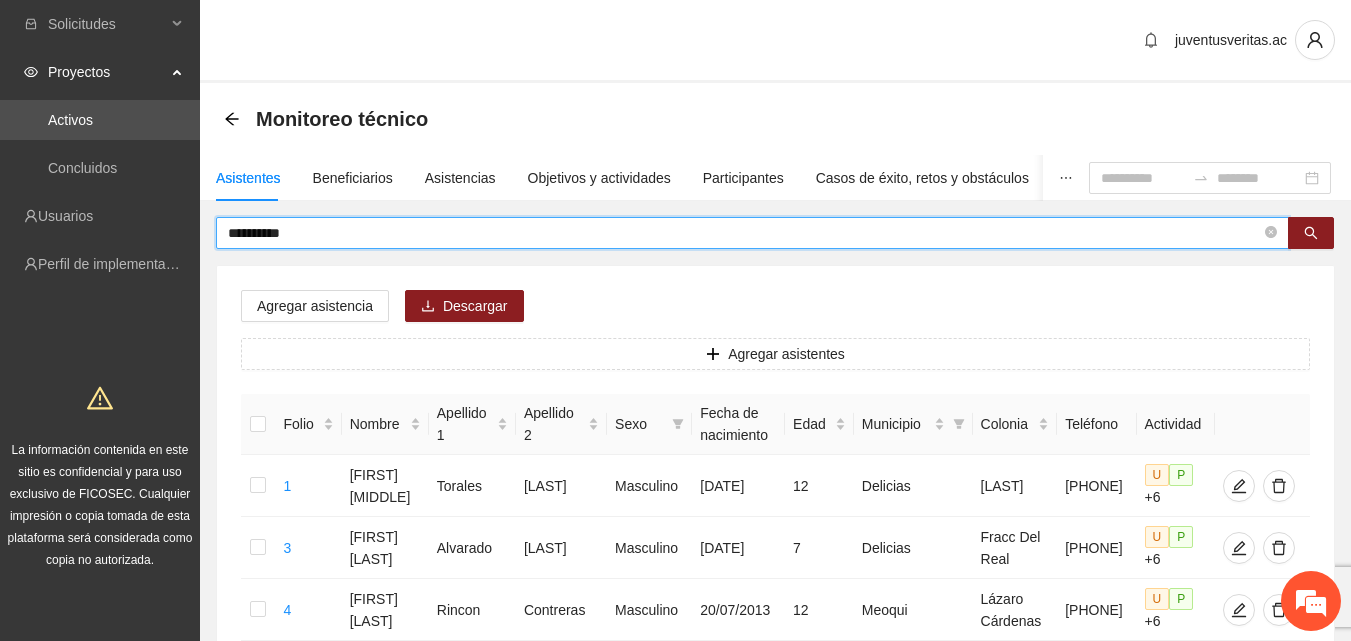 type on "**********" 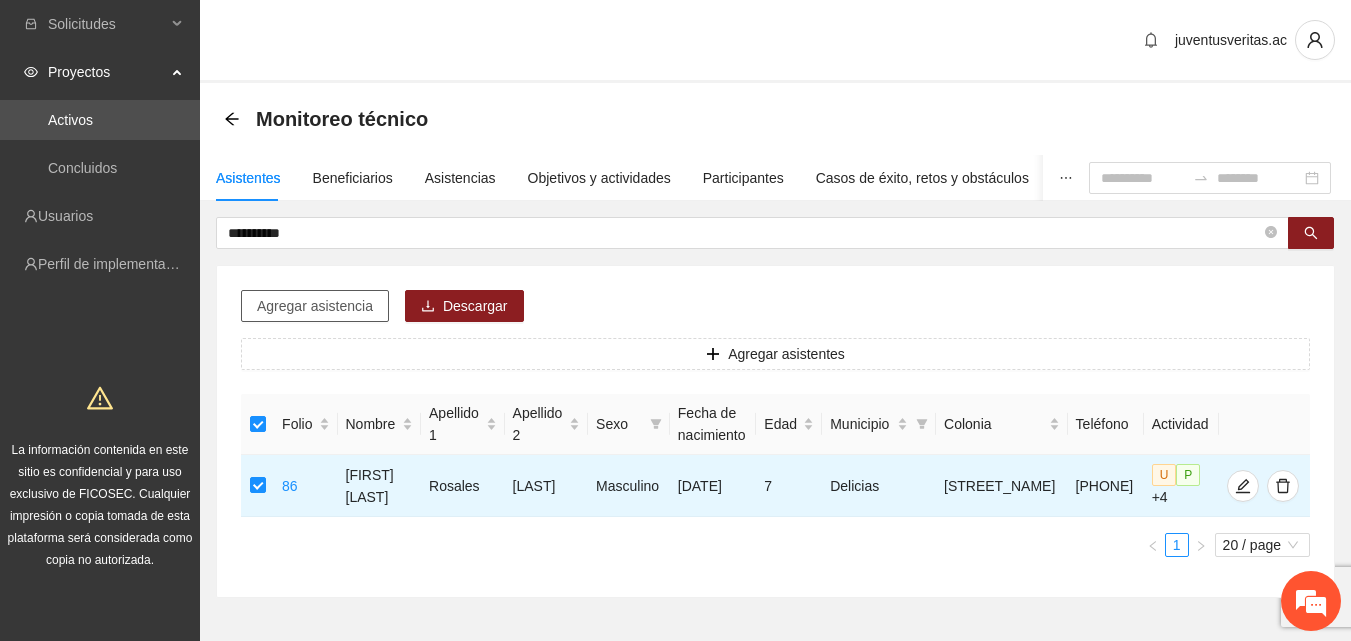 click on "Agregar asistencia" at bounding box center [315, 306] 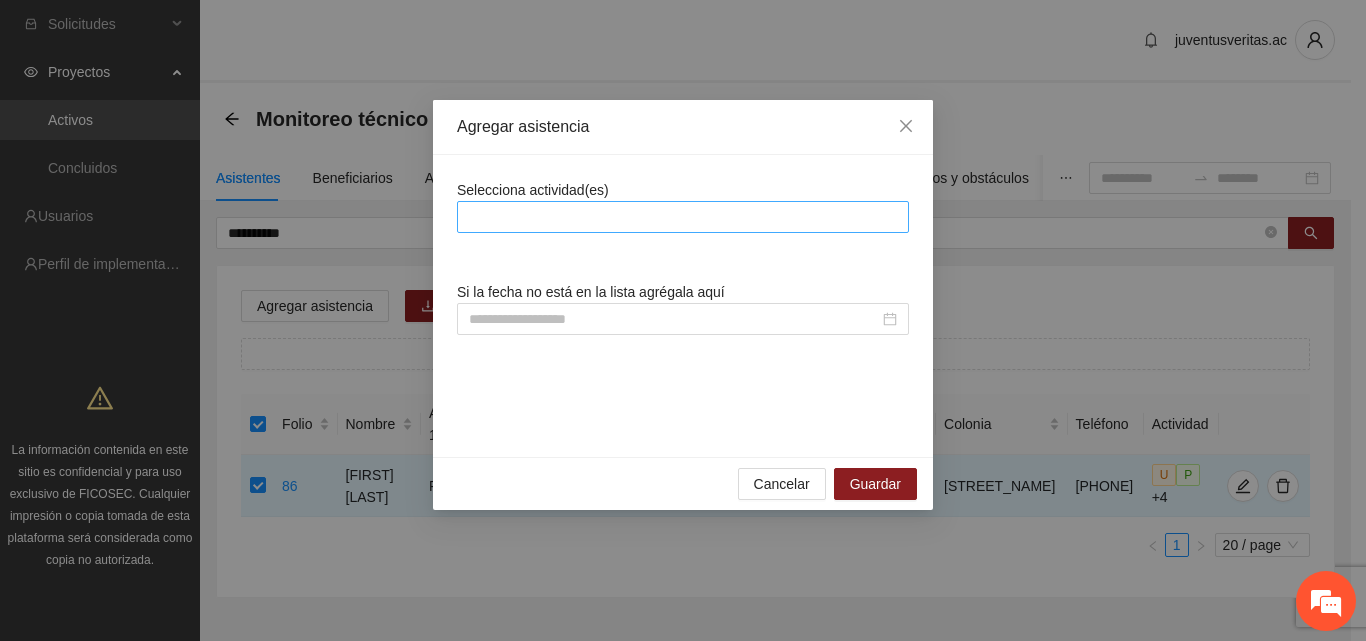 click at bounding box center (683, 217) 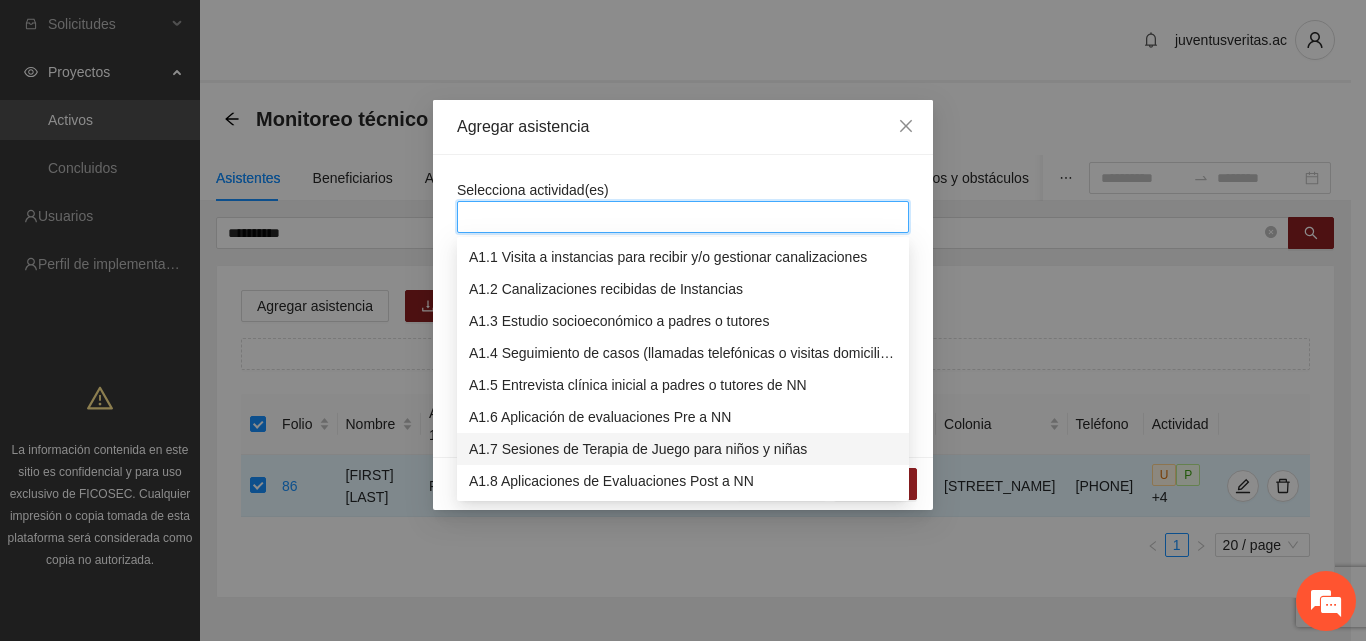 drag, startPoint x: 548, startPoint y: 443, endPoint x: 645, endPoint y: 327, distance: 151.21178 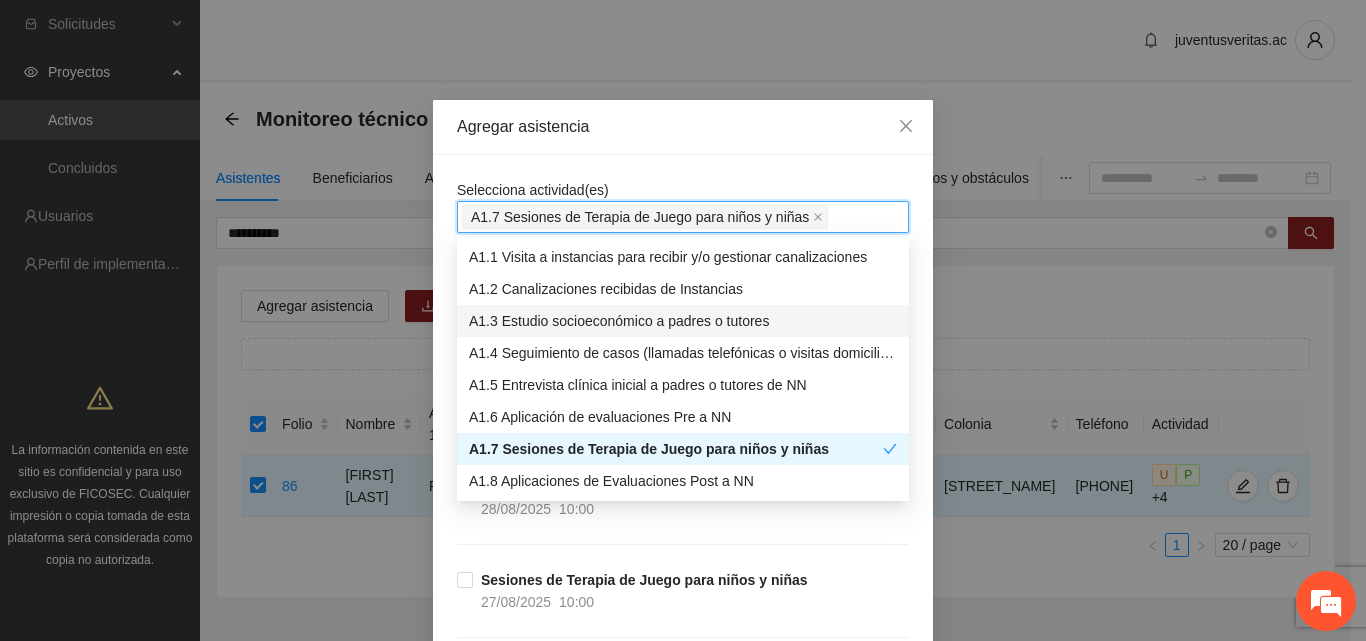 click on "Selecciona actividad(es) A1.7 Sesiones de Terapia de Juego para niños y niñas
Si la fecha no está en la lista agrégala aquí Sesiones de Terapia de Juego para niños y niñas [DATE] [TIME] Sesiones de Terapia de Juego para niños y niñas [DATE] [TIME] Sesiones de Terapia de Juego para niños y niñas [DATE] [TIME] Sesiones de Terapia de Juego para niños y niñas [DATE] [TIME] Sesiones de Terapia de Juego para niños y niñas [DATE] [TIME] Sesiones de Terapia de Juego para niños y niñas [DATE] [TIME] Sesiones de Terapia de Juego para niños y niñas [DATE] [TIME] Sesiones de Terapia de Juego para niños y niñas [DATE] [TIME] Sesiones de Terapia de Juego para niños y niñas [DATE] [TIME] Sesiones de Terapia de Juego para niños y niñas [DATE] [TIME] Sesiones de Terapia de Juego para niños y niñas [DATE] [TIME] Sesiones de Terapia de Juego para niños y niñas [DATE] [TIME] Sesiones de Terapia de Juego para niños y niñas [DATE] [TIME] [DATE] [TIME]" at bounding box center [683, 7885] 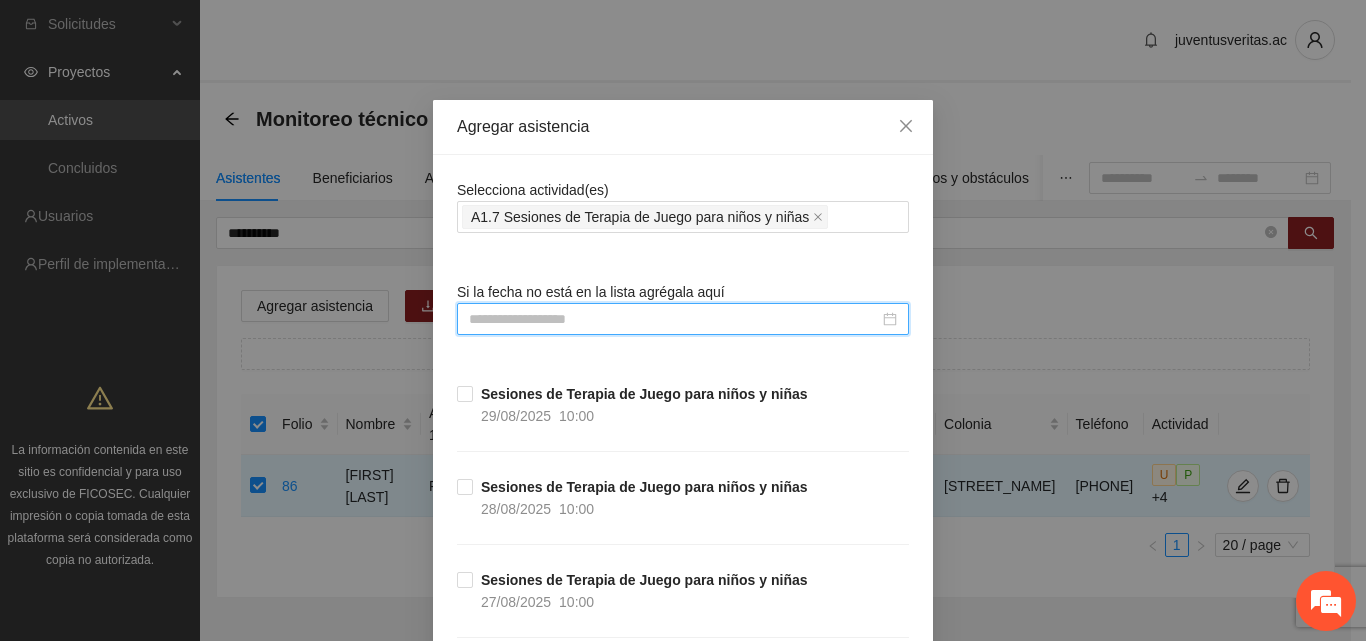 click at bounding box center (674, 319) 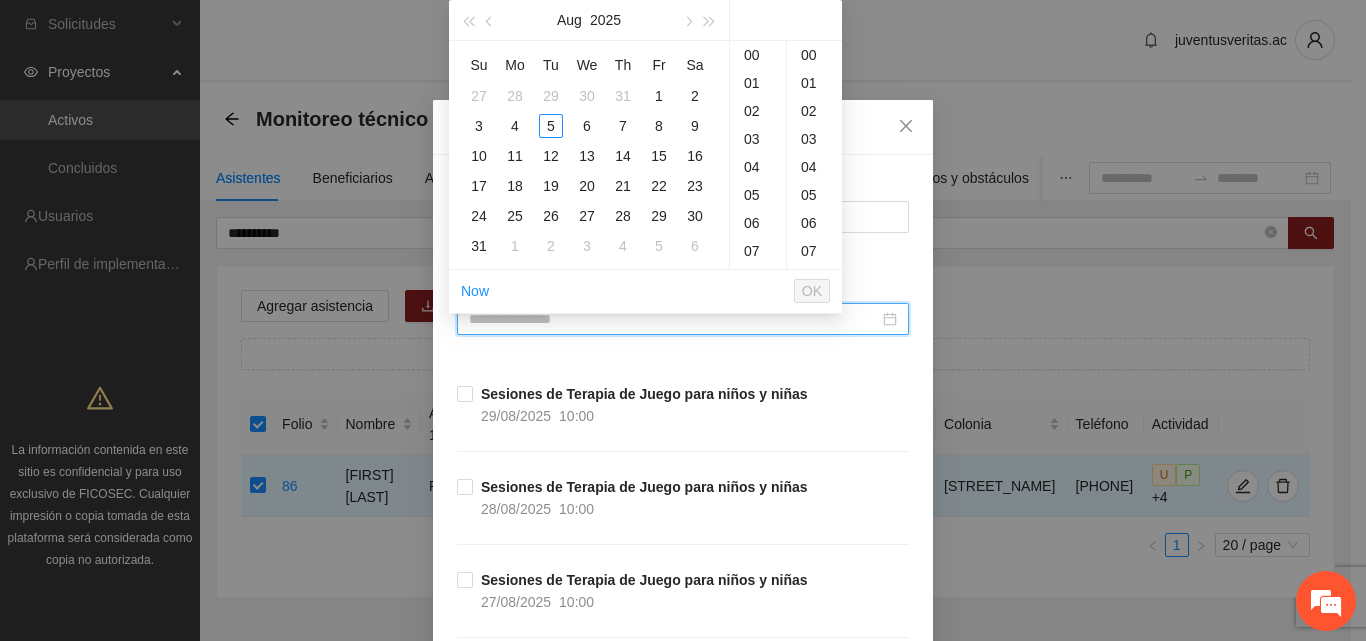 type on "**********" 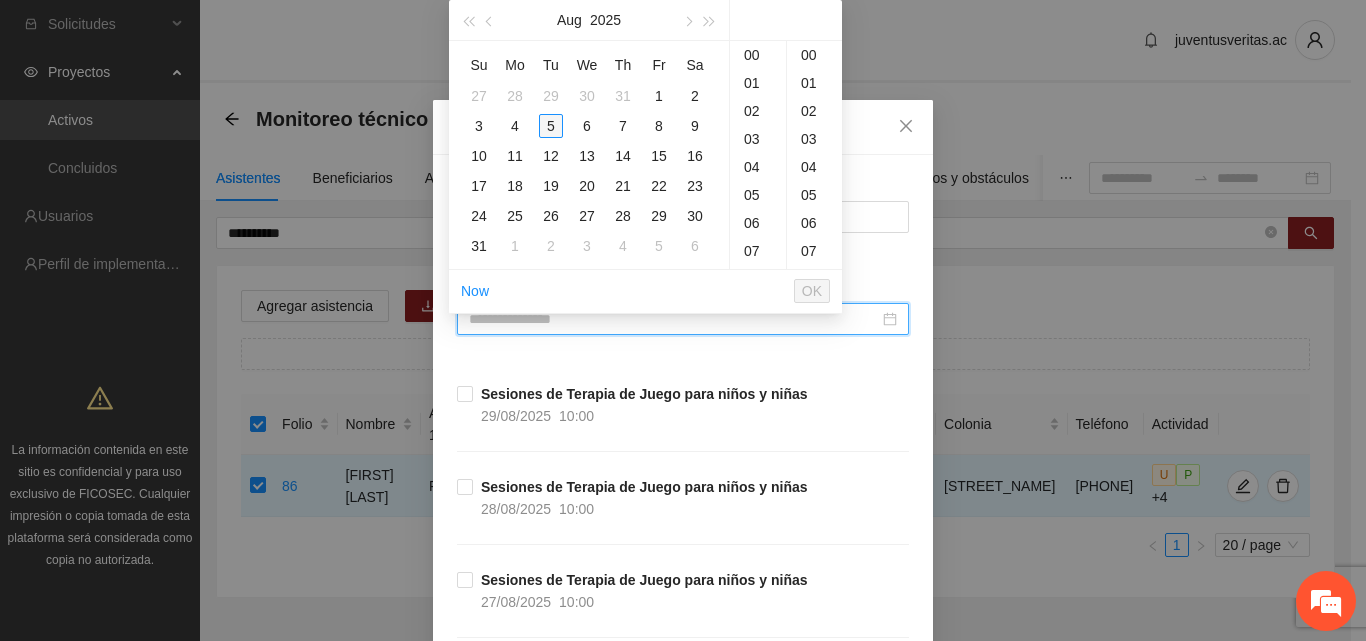 click on "5" at bounding box center (551, 126) 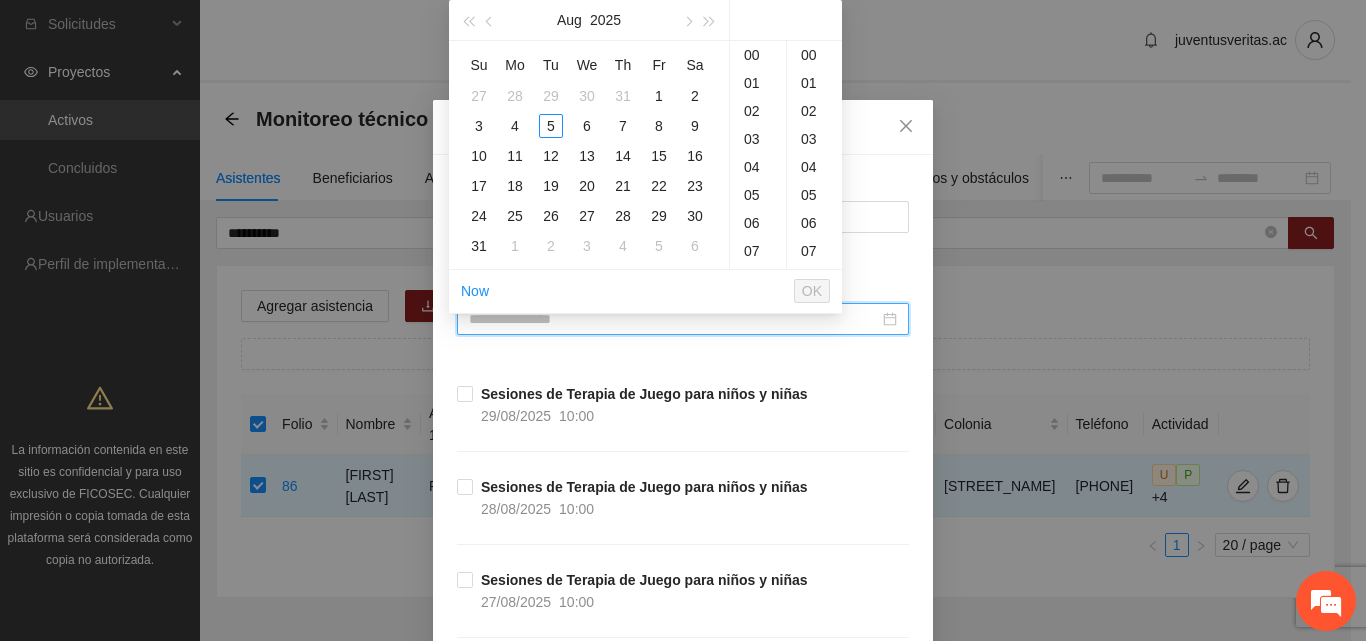 scroll, scrollTop: 224, scrollLeft: 0, axis: vertical 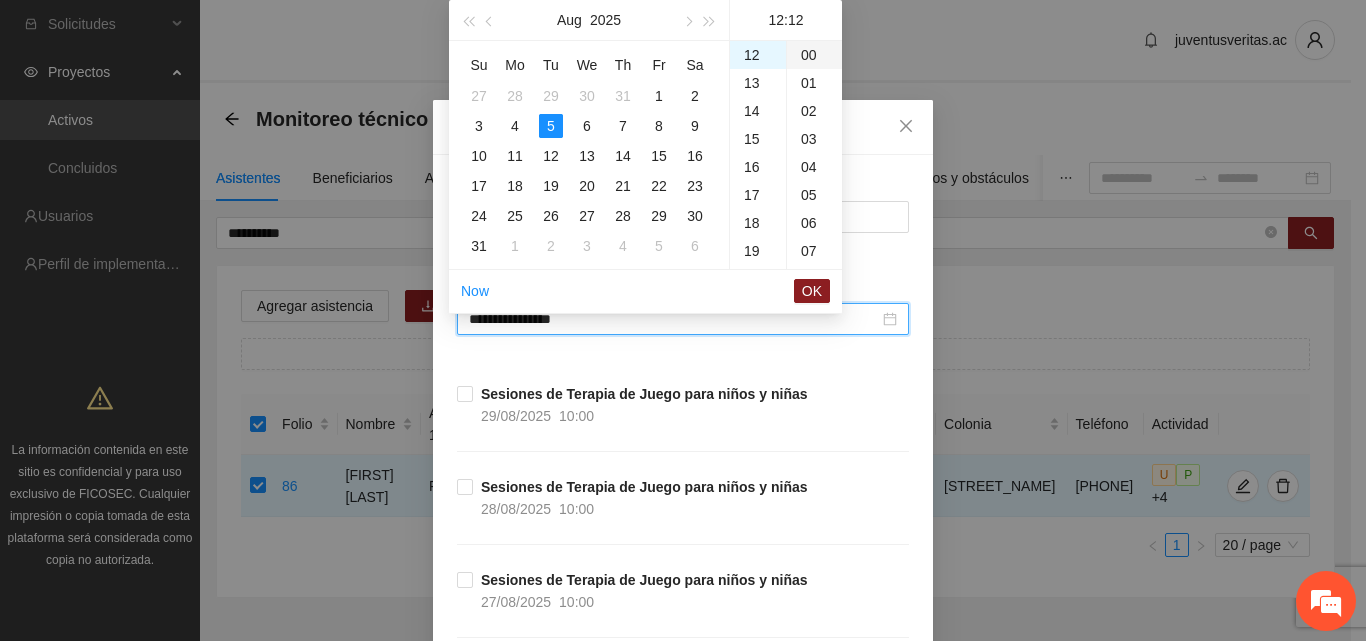 click on "00" at bounding box center [814, 55] 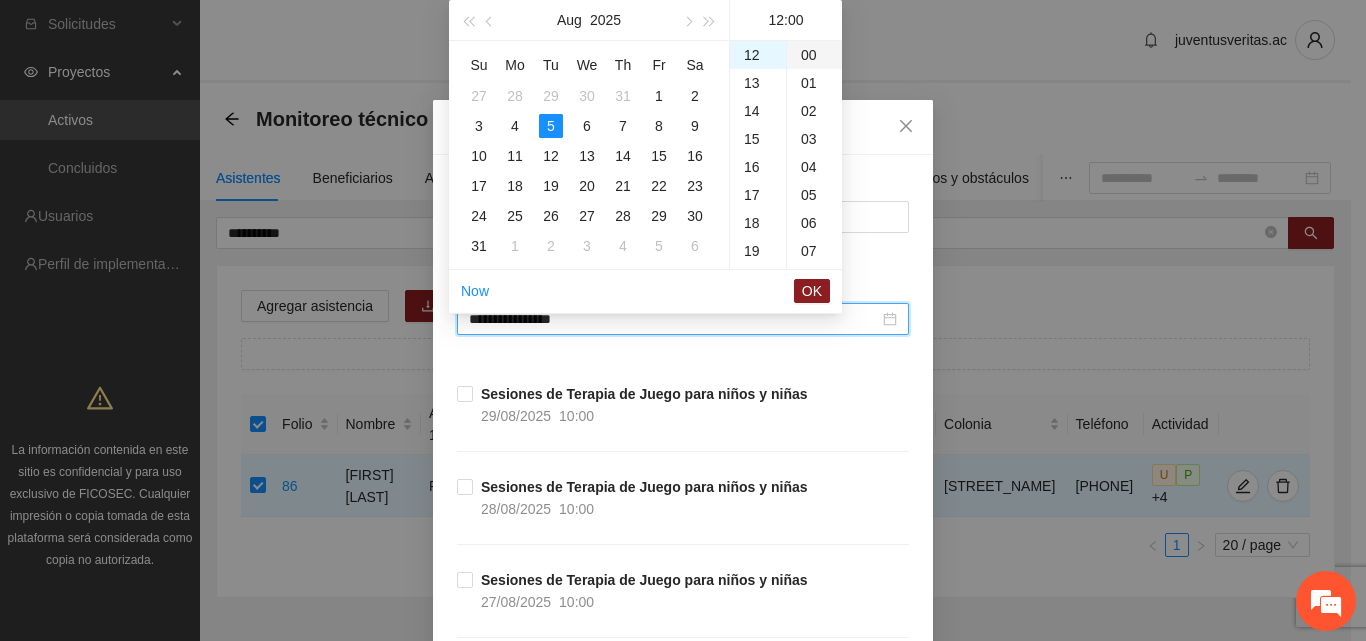 type on "**********" 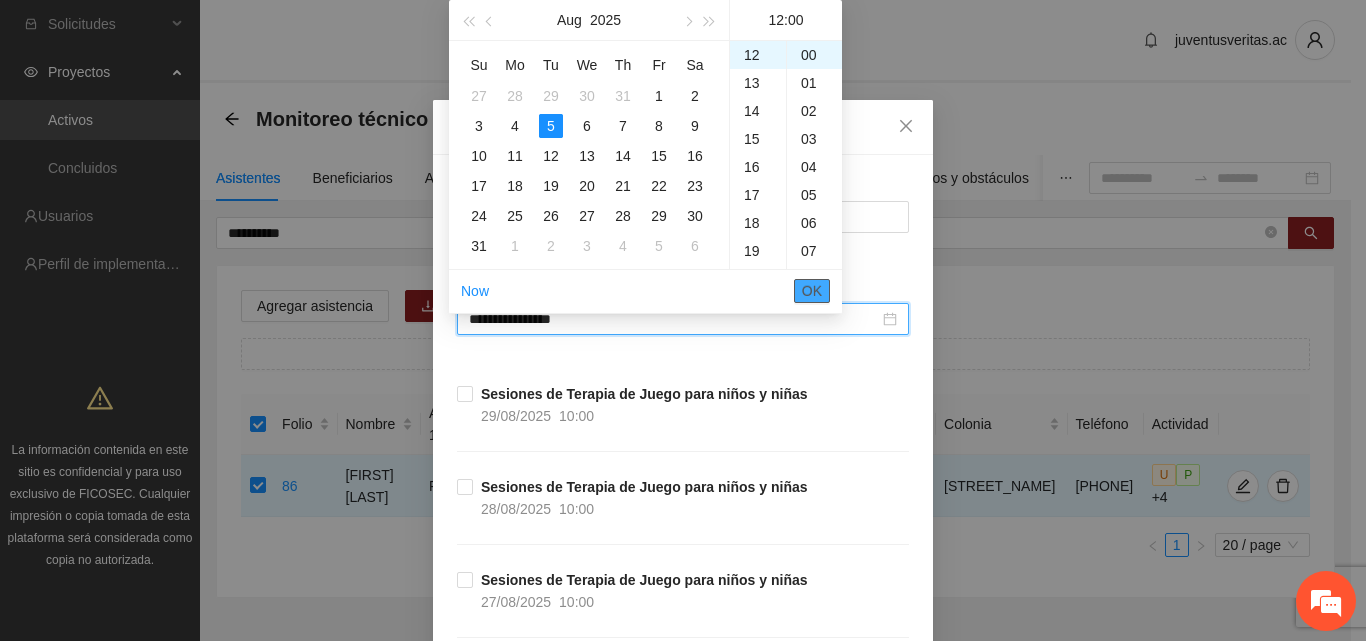 click on "OK" at bounding box center (812, 291) 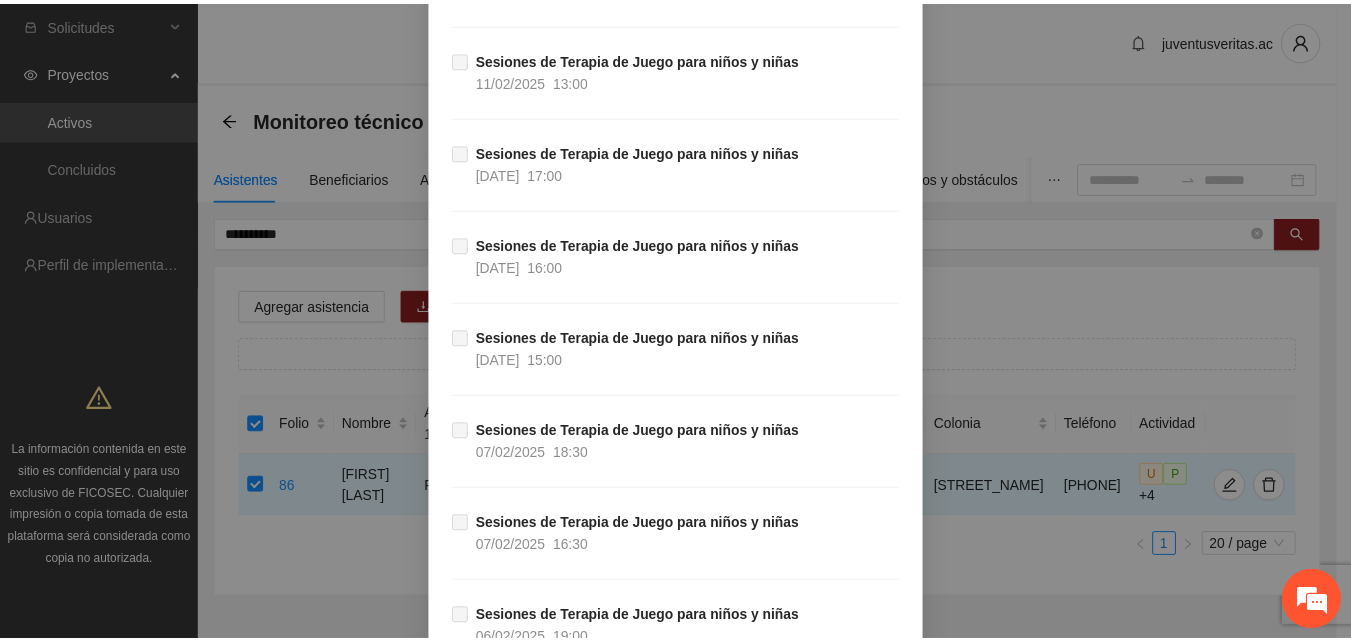 scroll, scrollTop: 15051, scrollLeft: 0, axis: vertical 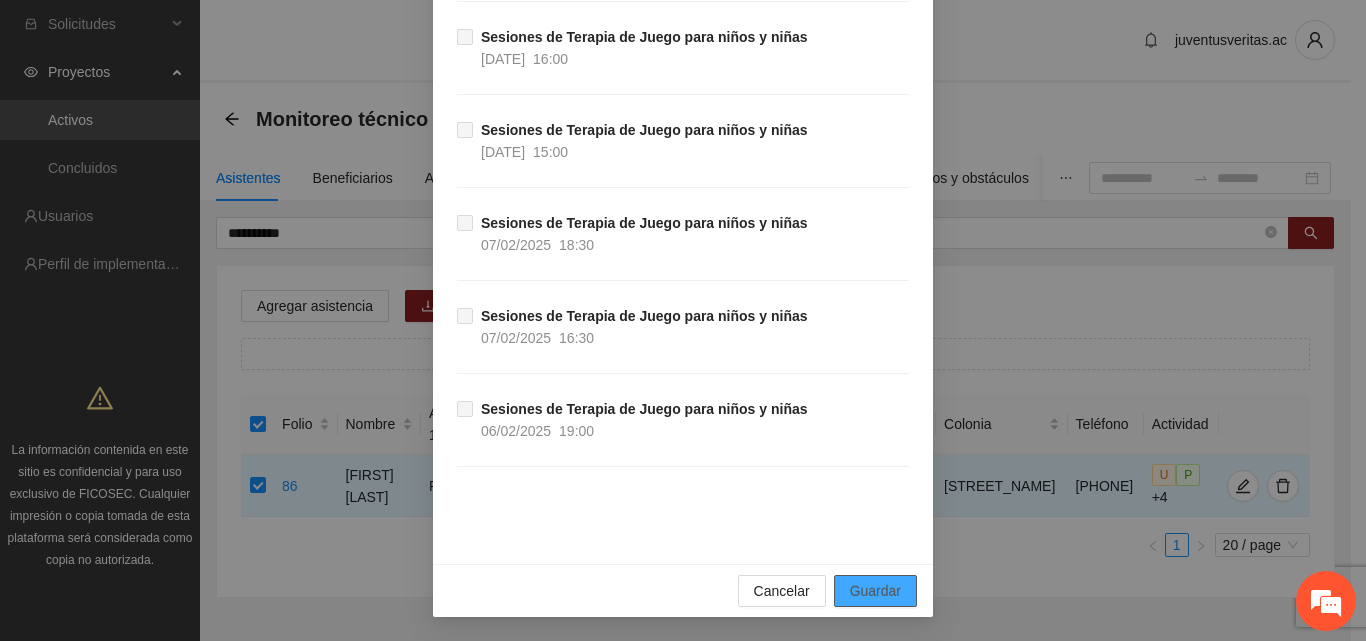 click on "Guardar" at bounding box center (875, 591) 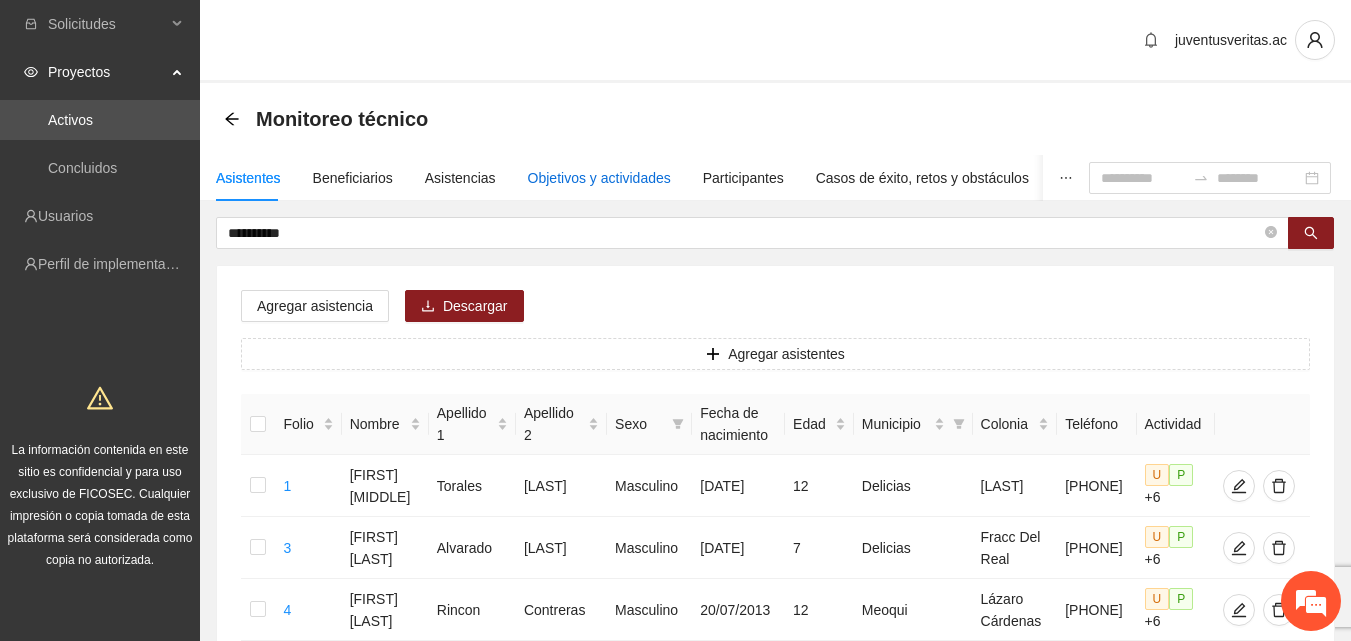 click on "Objetivos y actividades" at bounding box center [599, 178] 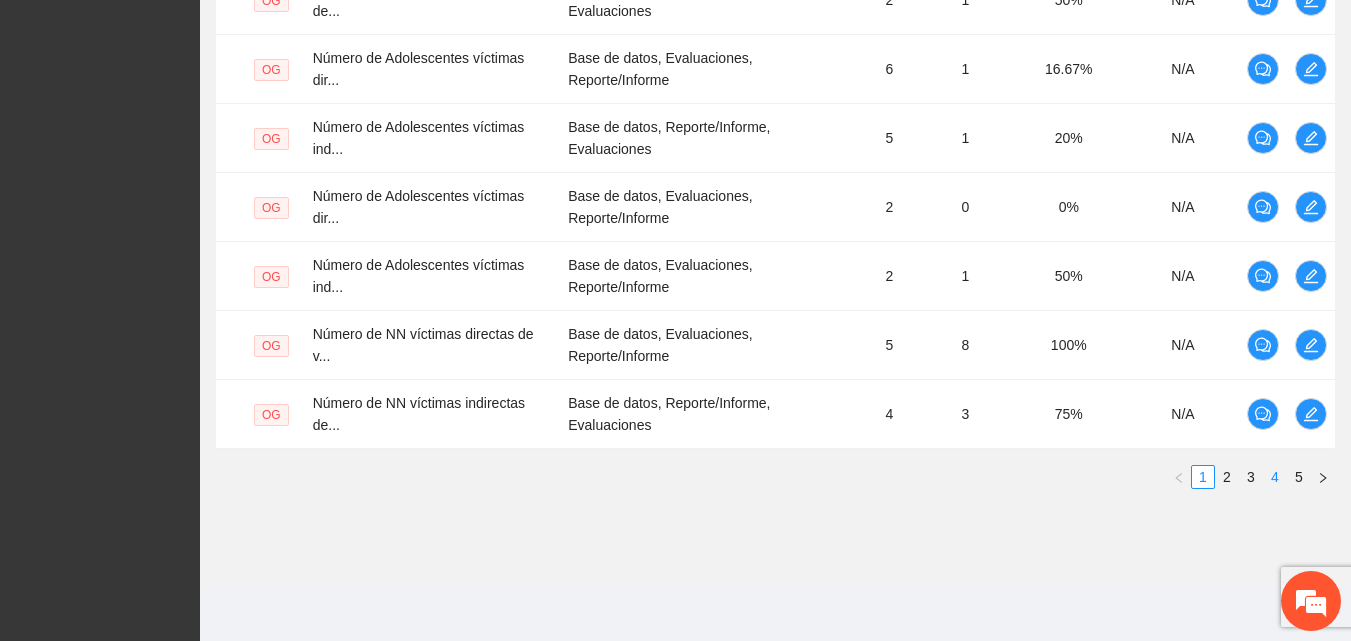 click on "4" at bounding box center [1275, 477] 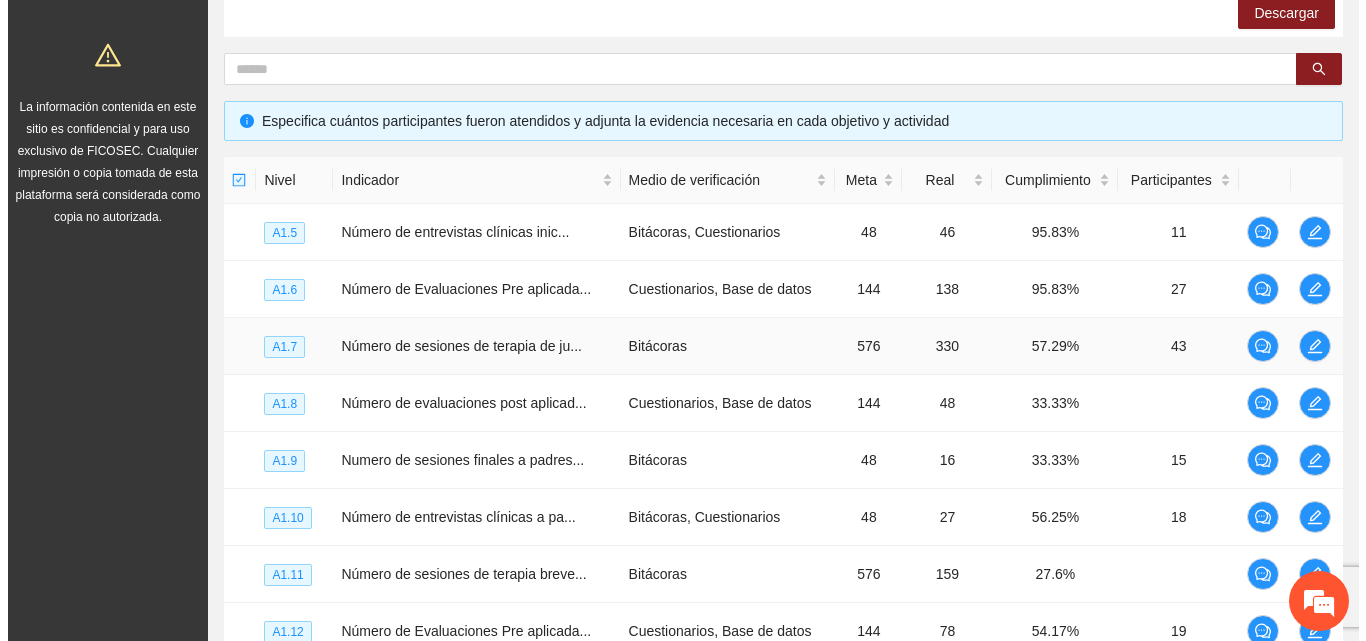 scroll, scrollTop: 268, scrollLeft: 0, axis: vertical 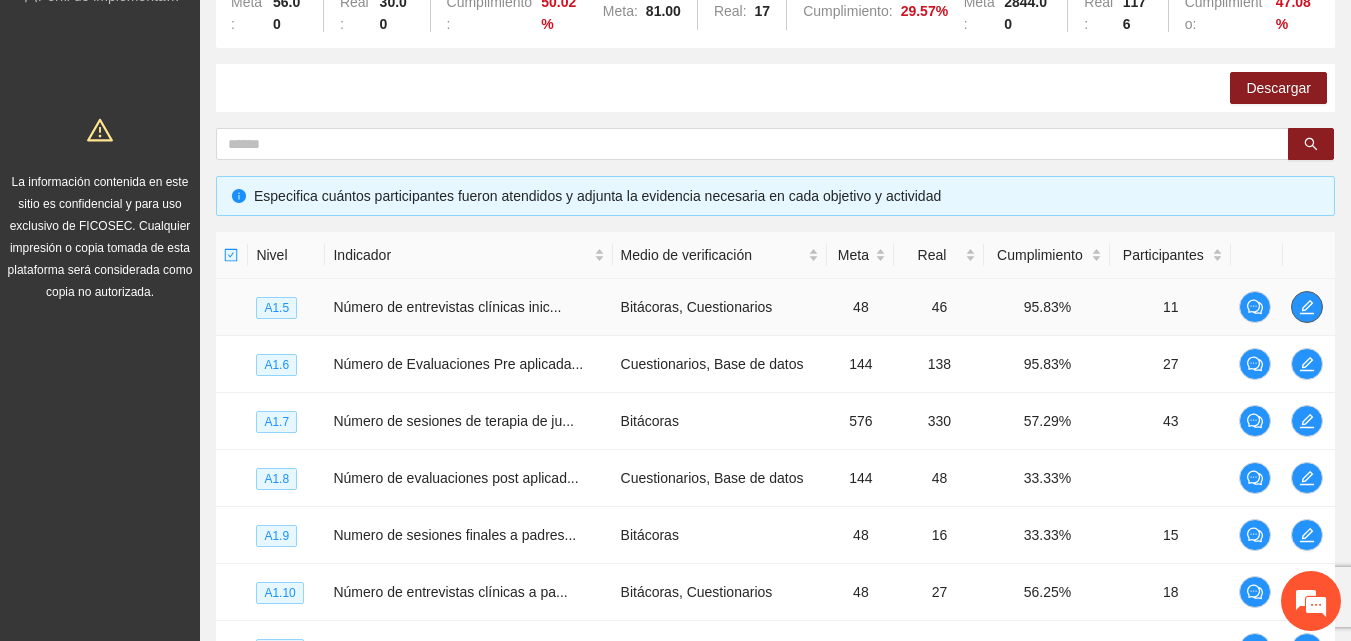 click 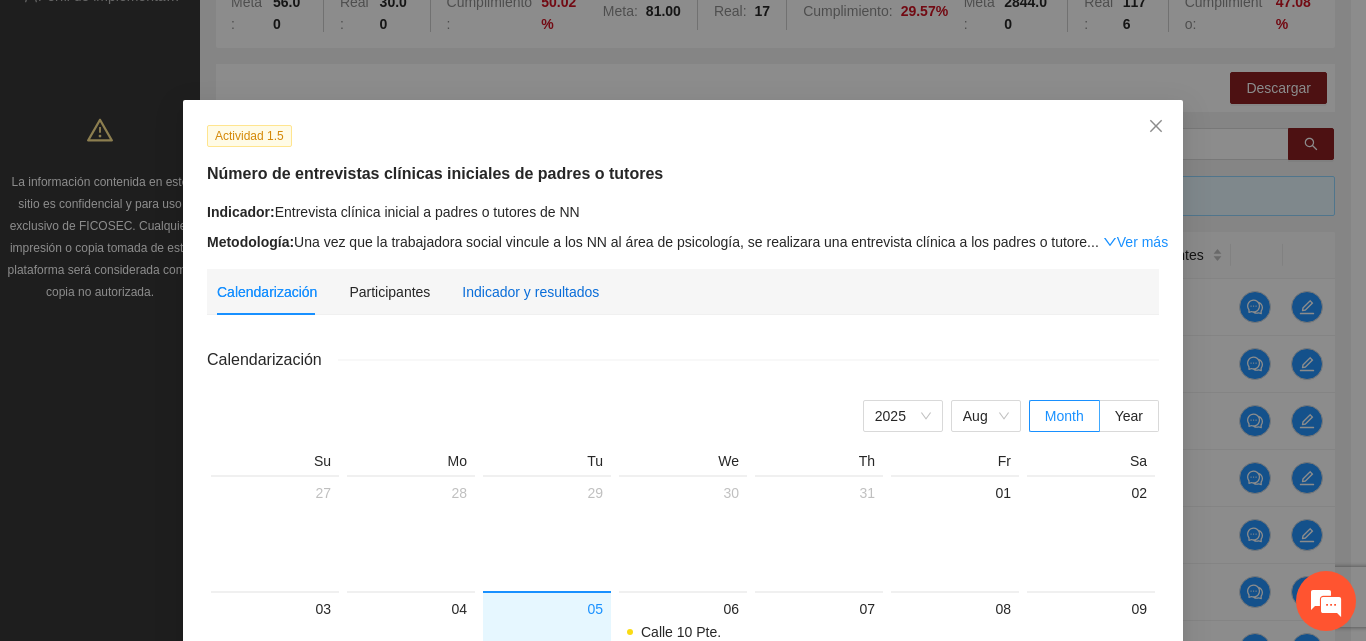 click on "Indicador y resultados" at bounding box center [530, 292] 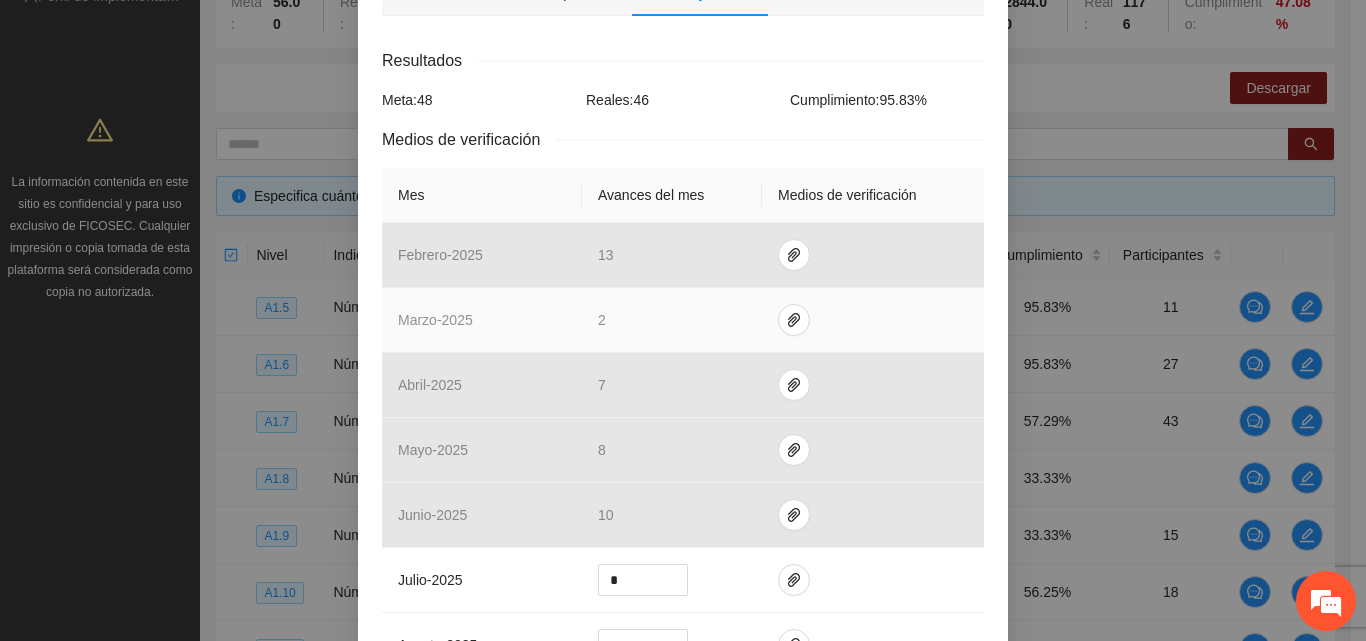 scroll, scrollTop: 300, scrollLeft: 0, axis: vertical 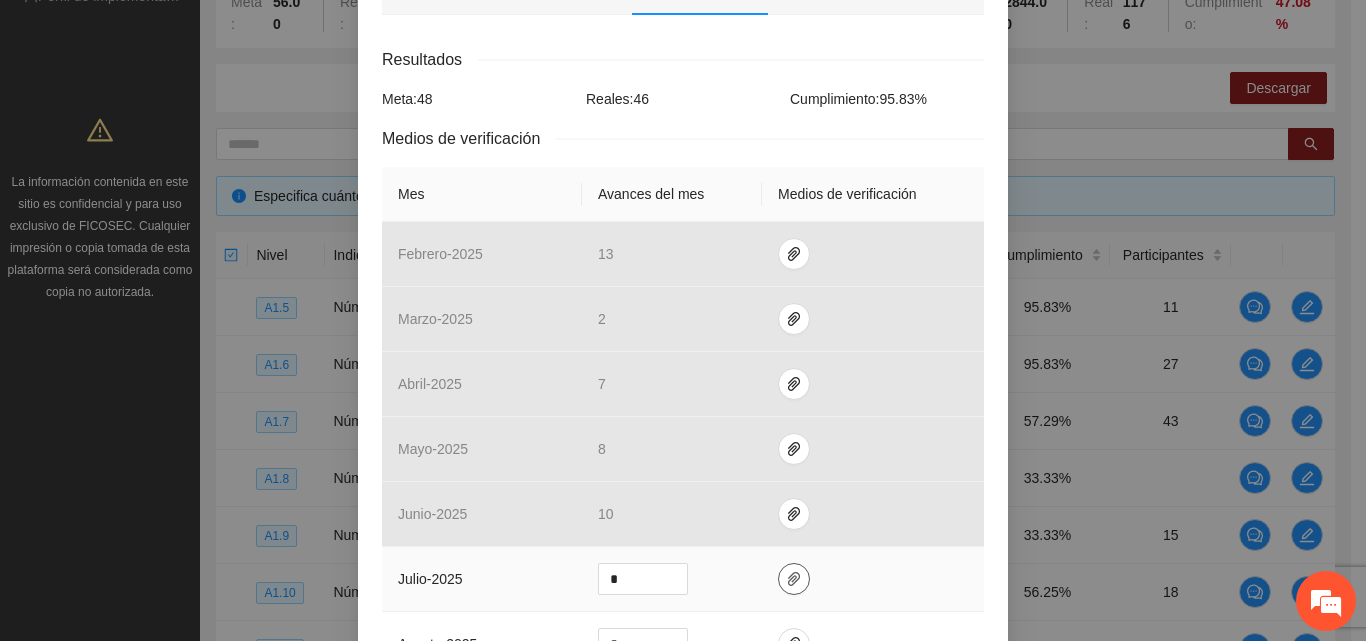 click 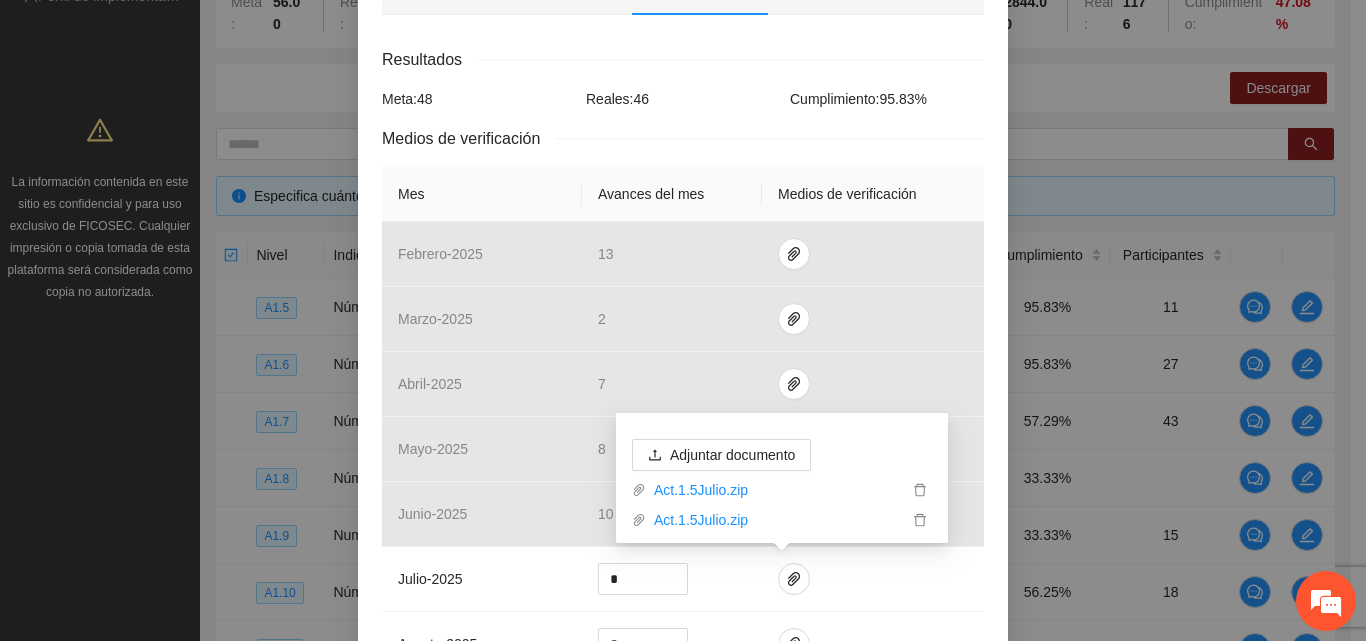 click on "Resultados" at bounding box center [683, 59] 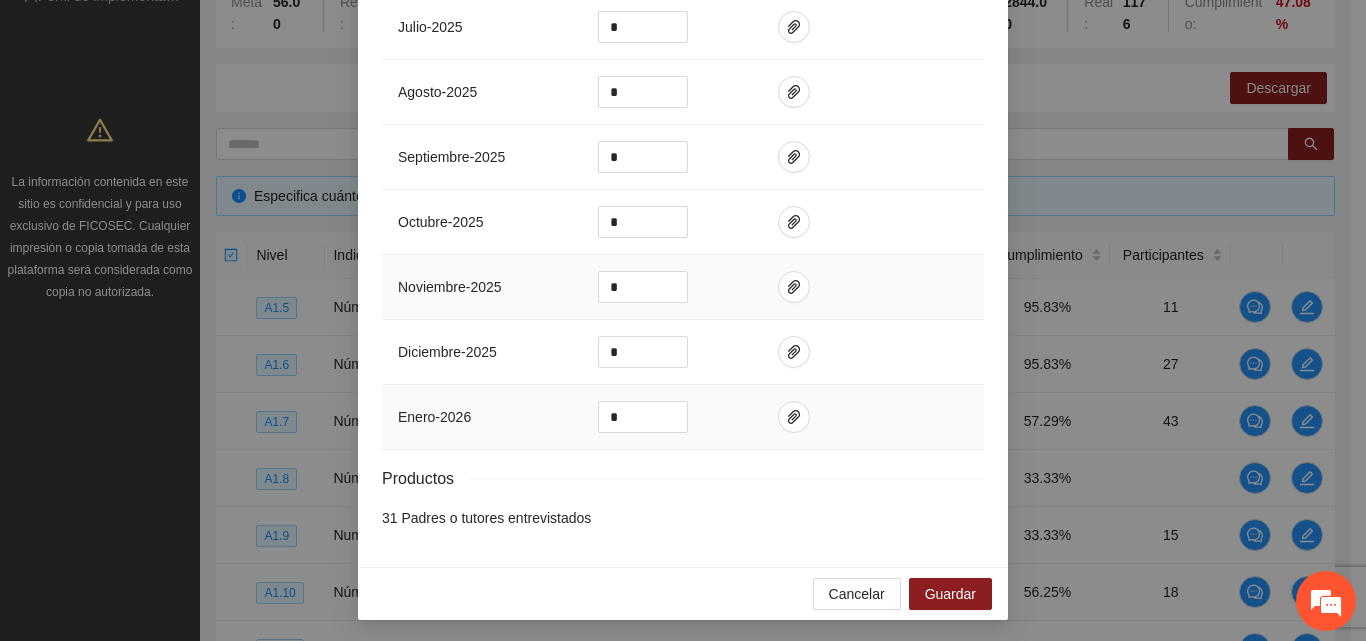 scroll, scrollTop: 854, scrollLeft: 0, axis: vertical 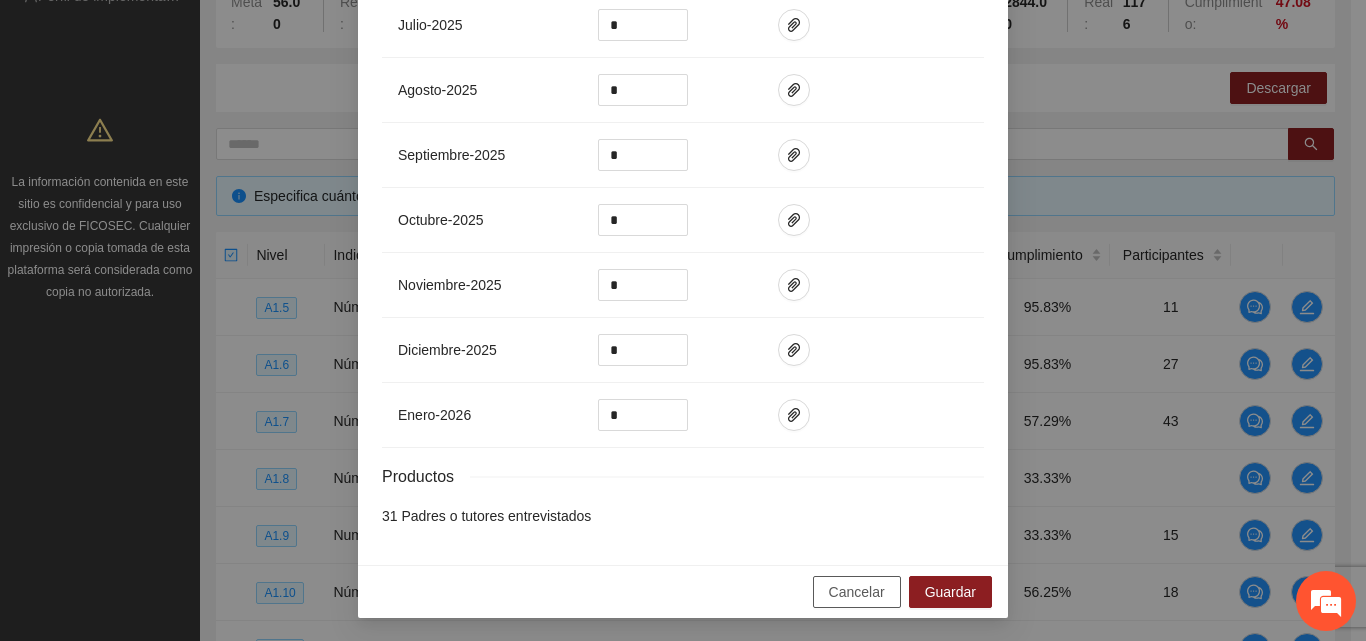 click on "Cancelar" at bounding box center (857, 592) 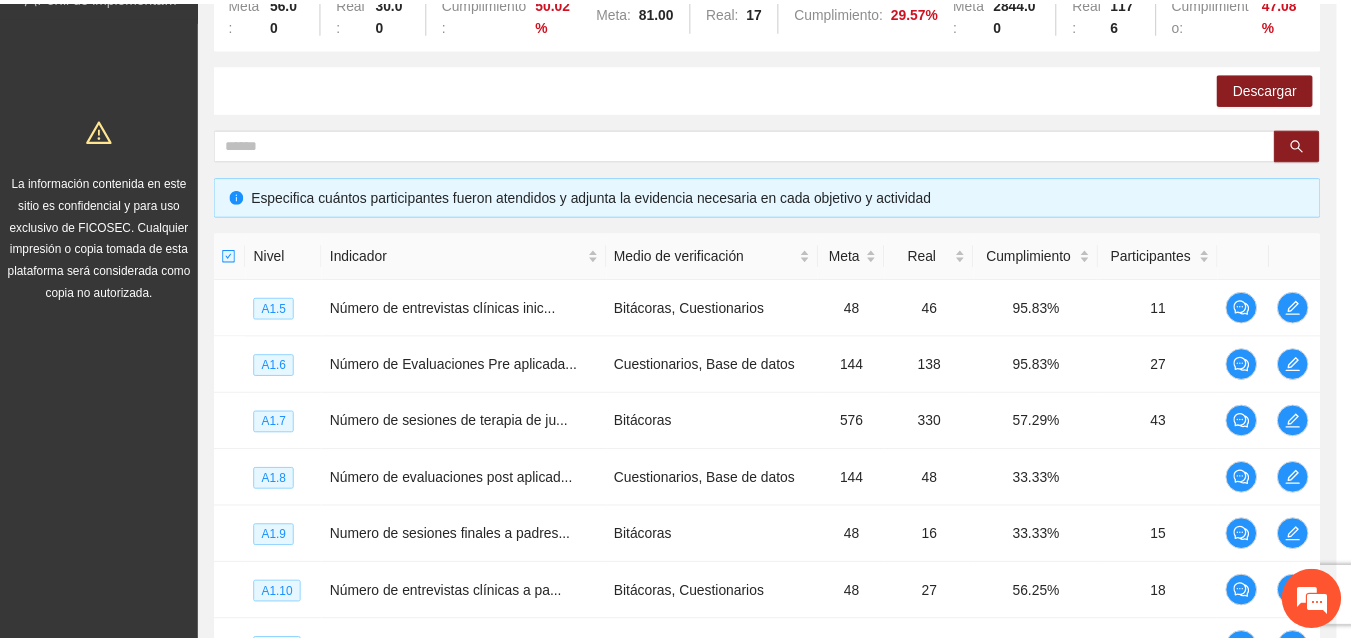 scroll, scrollTop: 754, scrollLeft: 0, axis: vertical 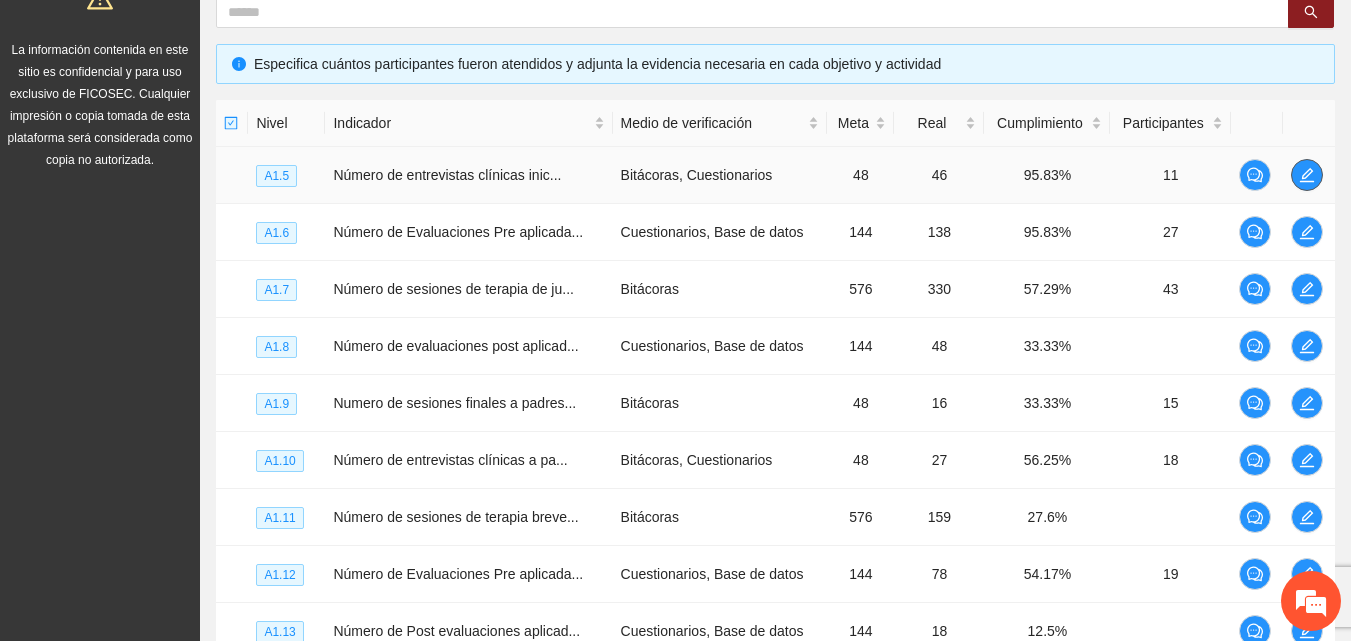 click at bounding box center (1307, 175) 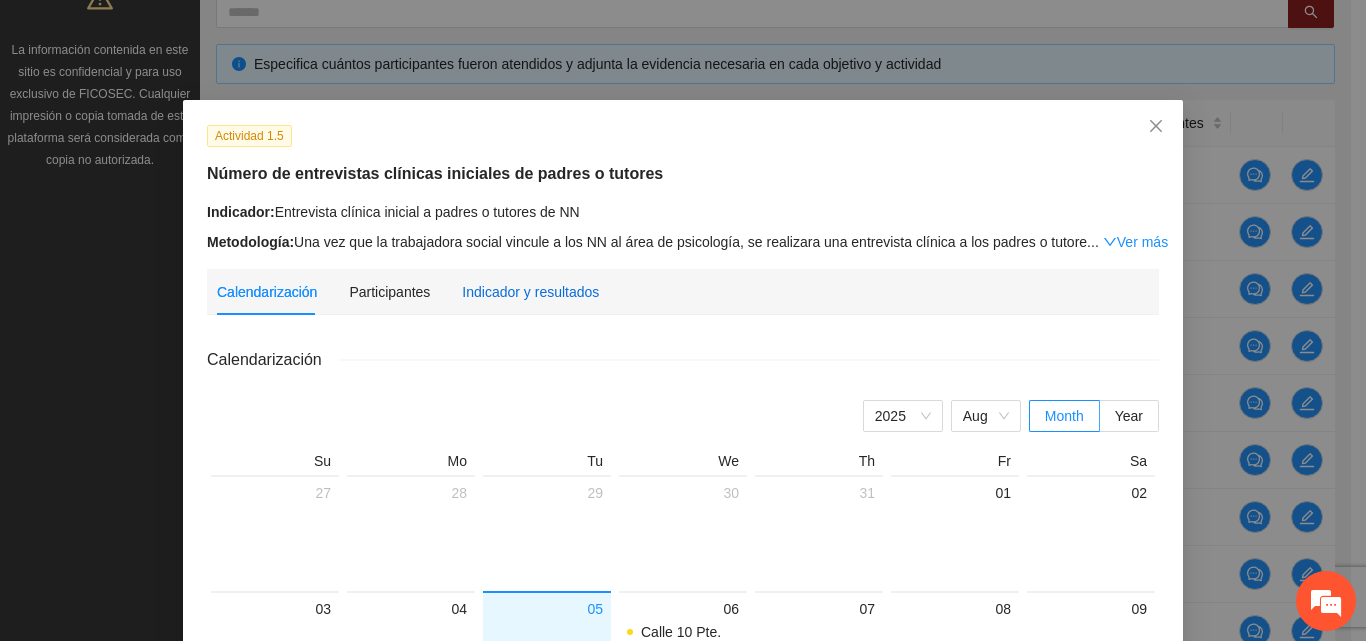 click on "Indicador y resultados" at bounding box center [530, 292] 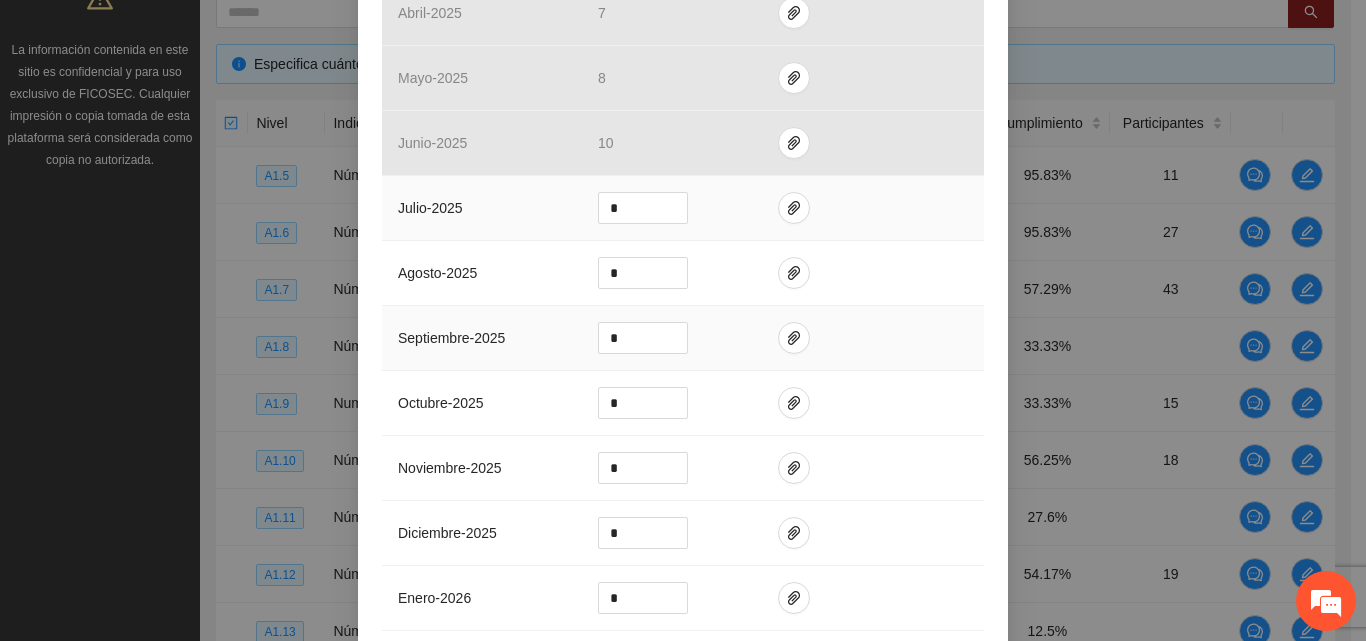 scroll, scrollTop: 700, scrollLeft: 0, axis: vertical 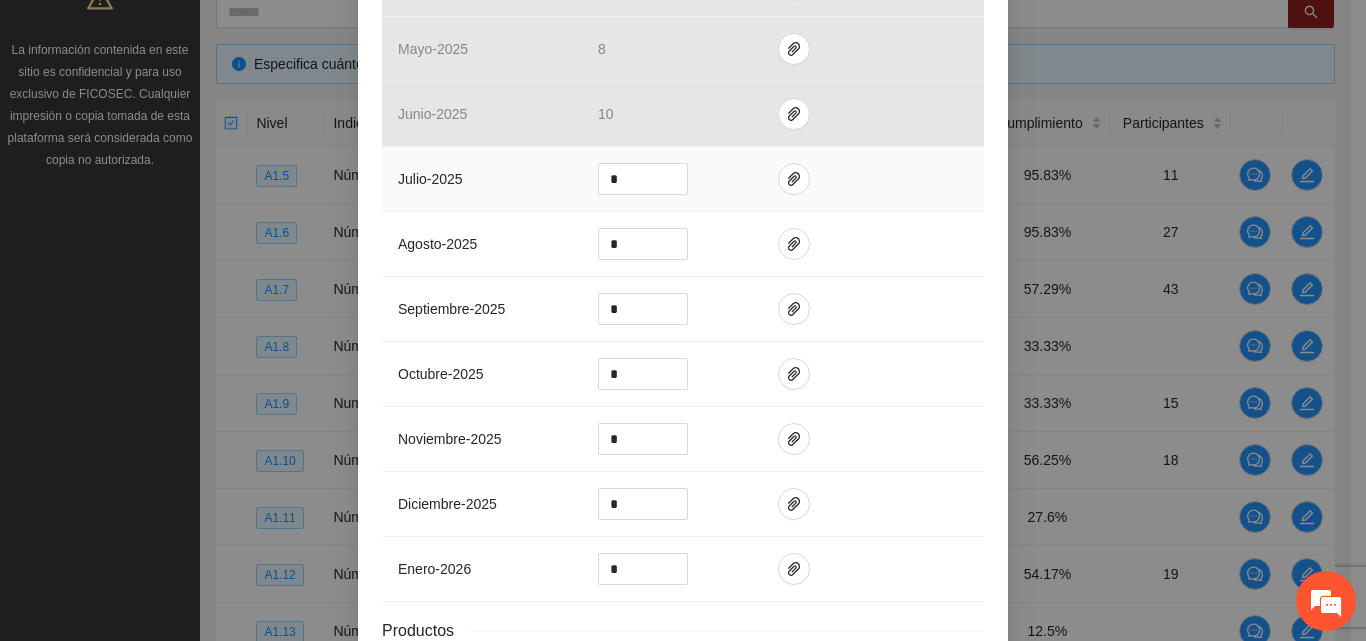 click at bounding box center (873, 179) 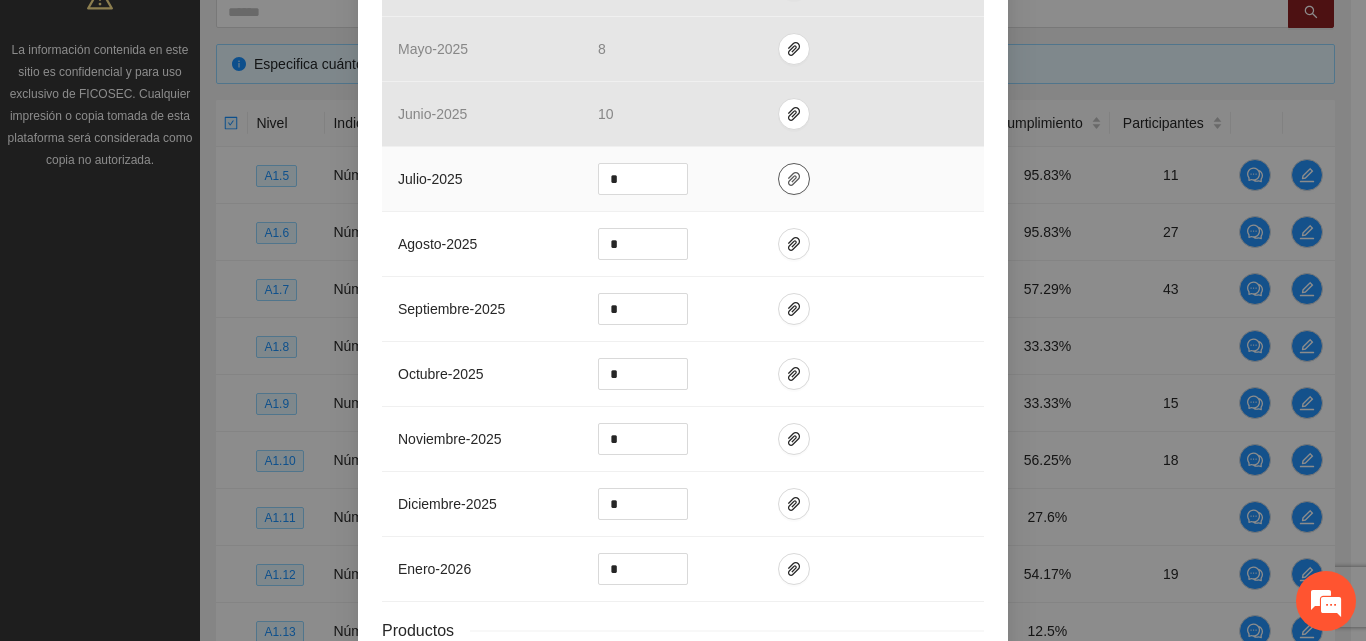 click 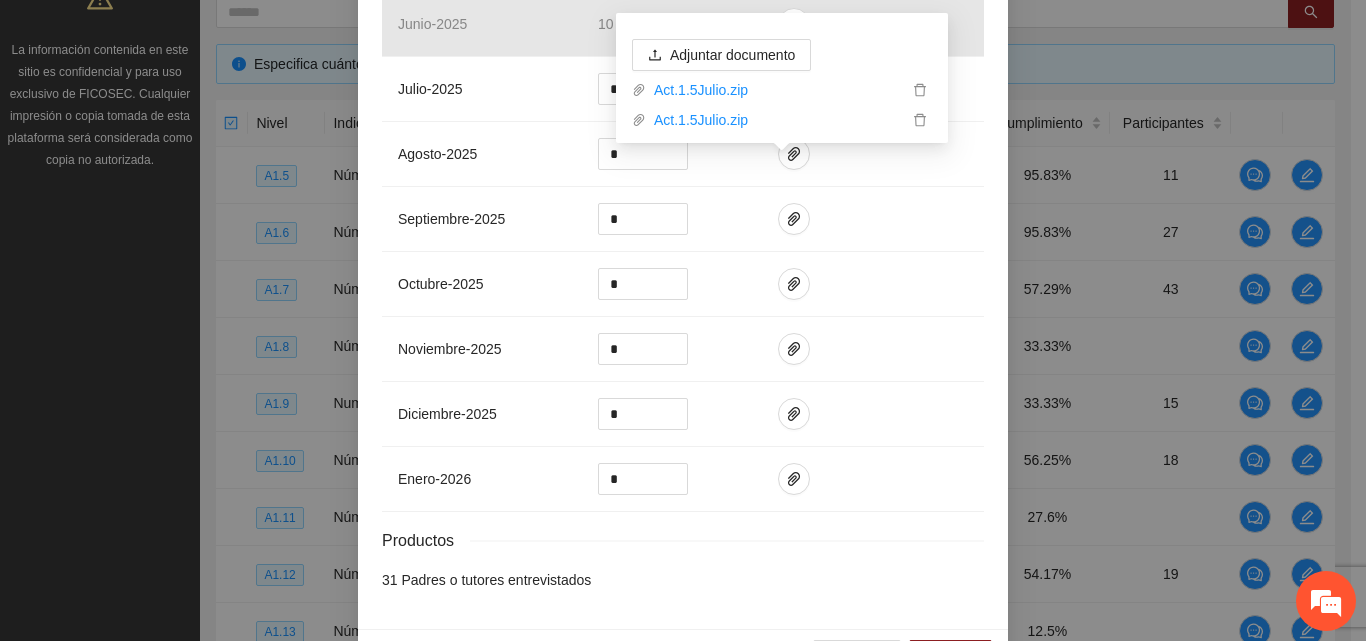 scroll, scrollTop: 854, scrollLeft: 0, axis: vertical 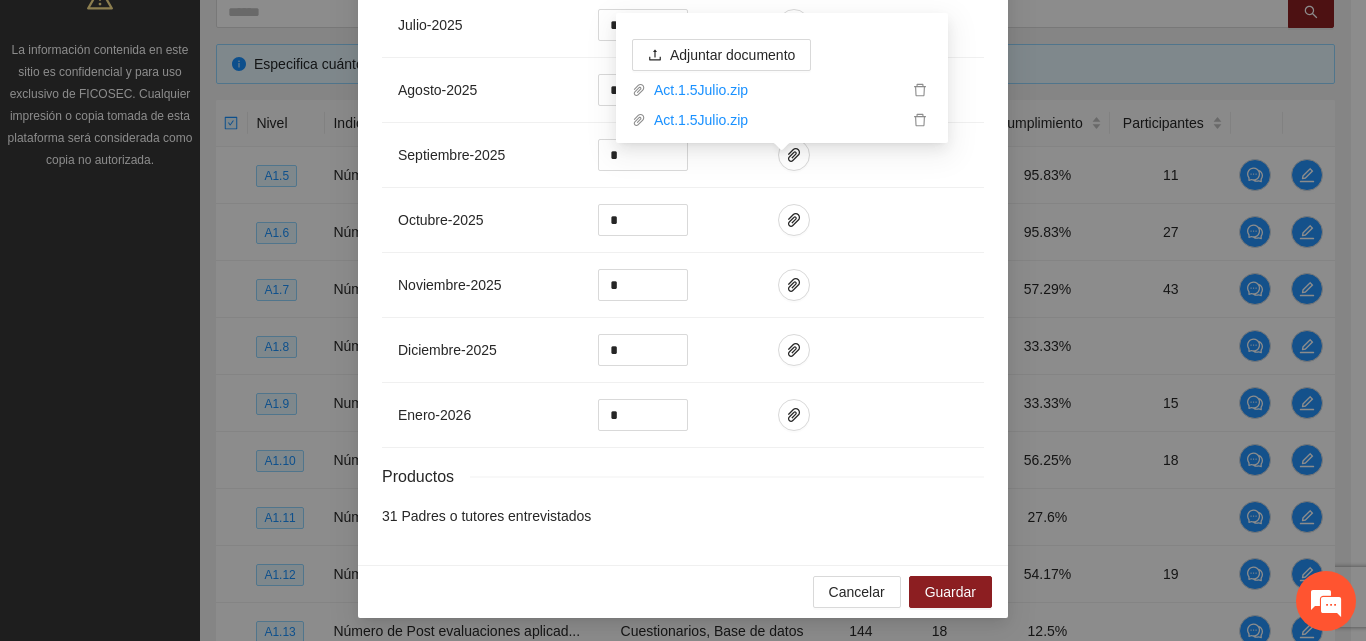 drag, startPoint x: 927, startPoint y: 618, endPoint x: 896, endPoint y: 615, distance: 31.144823 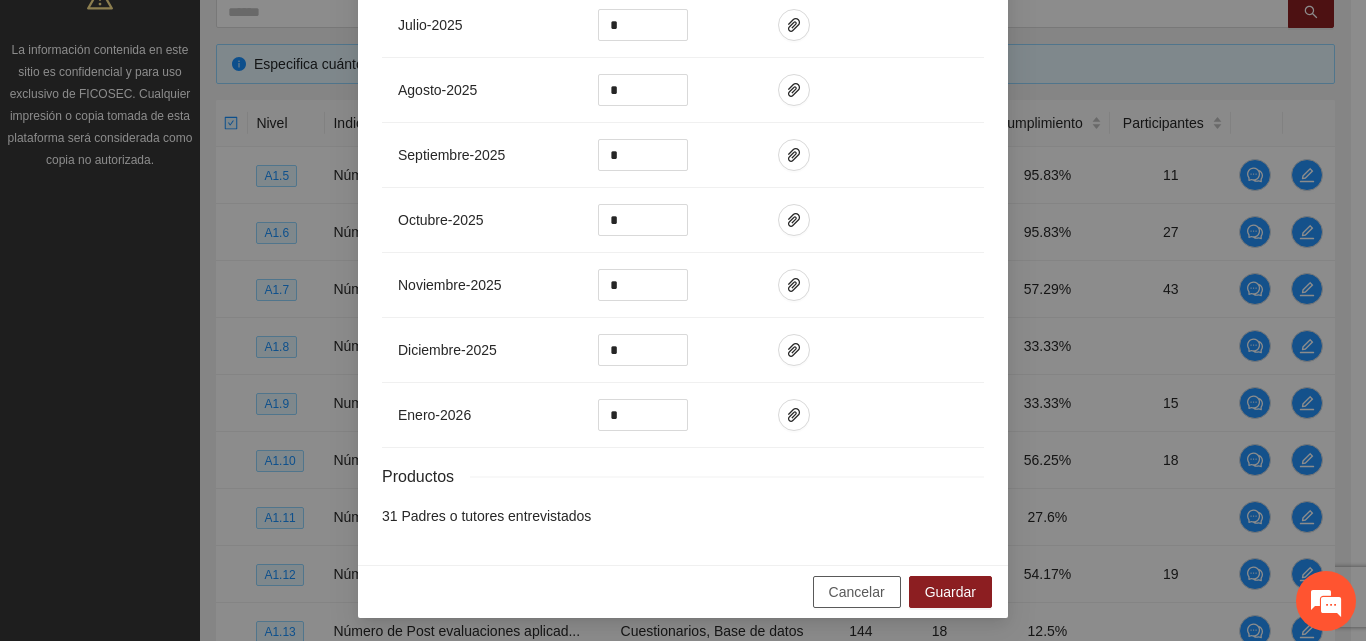 click on "Cancelar" at bounding box center [857, 592] 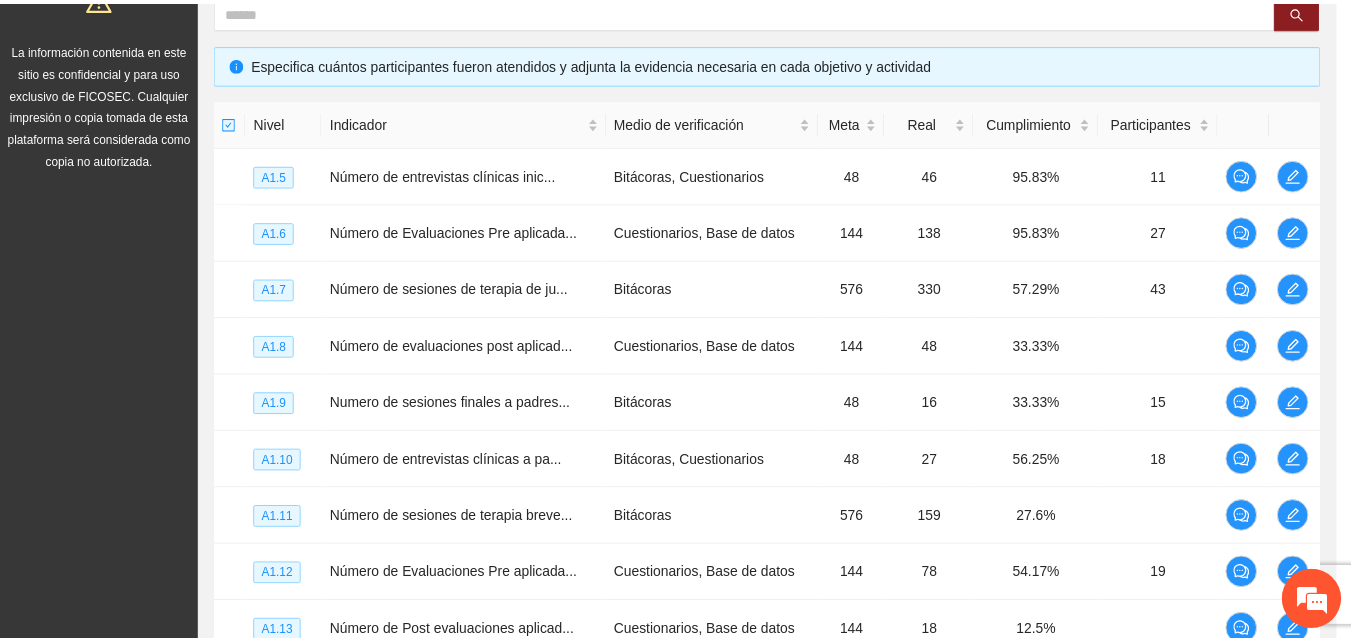 scroll, scrollTop: 754, scrollLeft: 0, axis: vertical 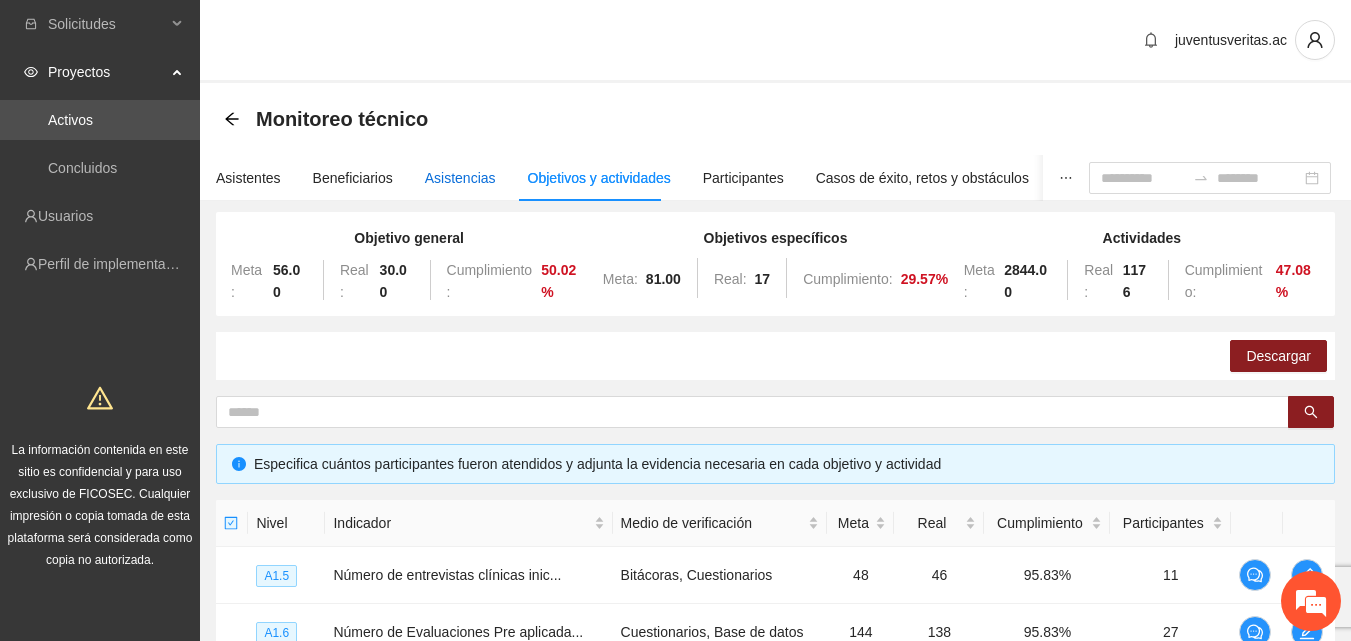 click on "Asistencias" at bounding box center [460, 178] 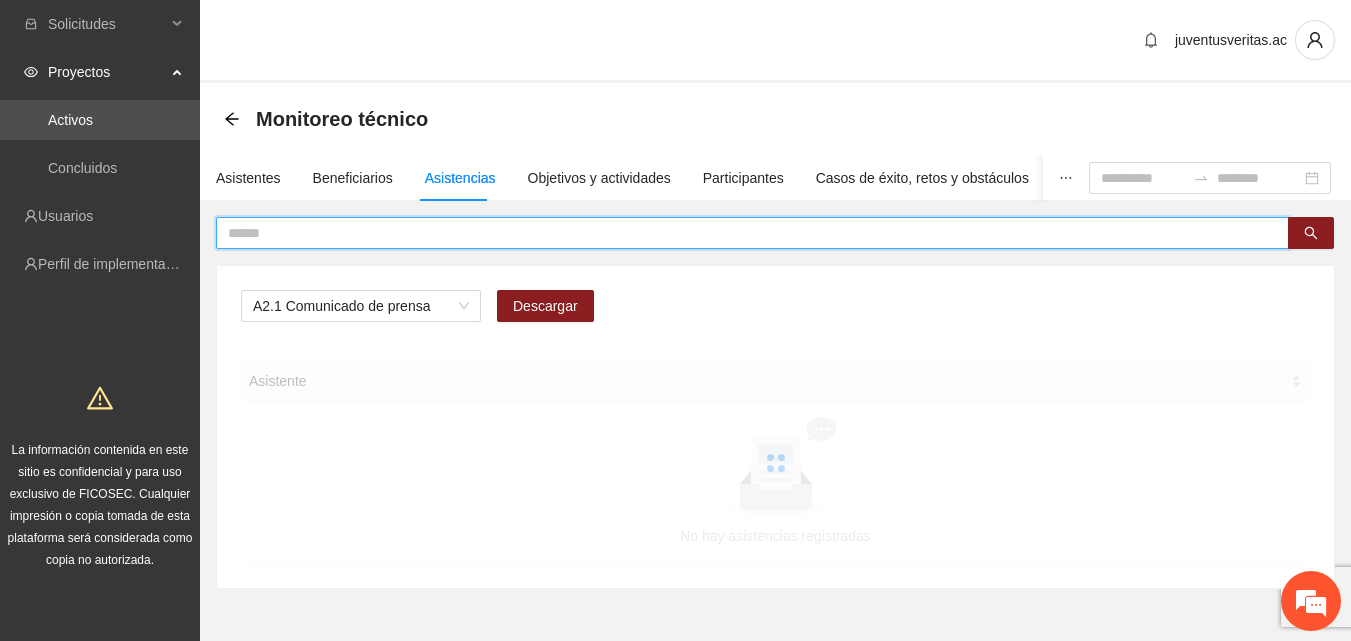 click at bounding box center [744, 233] 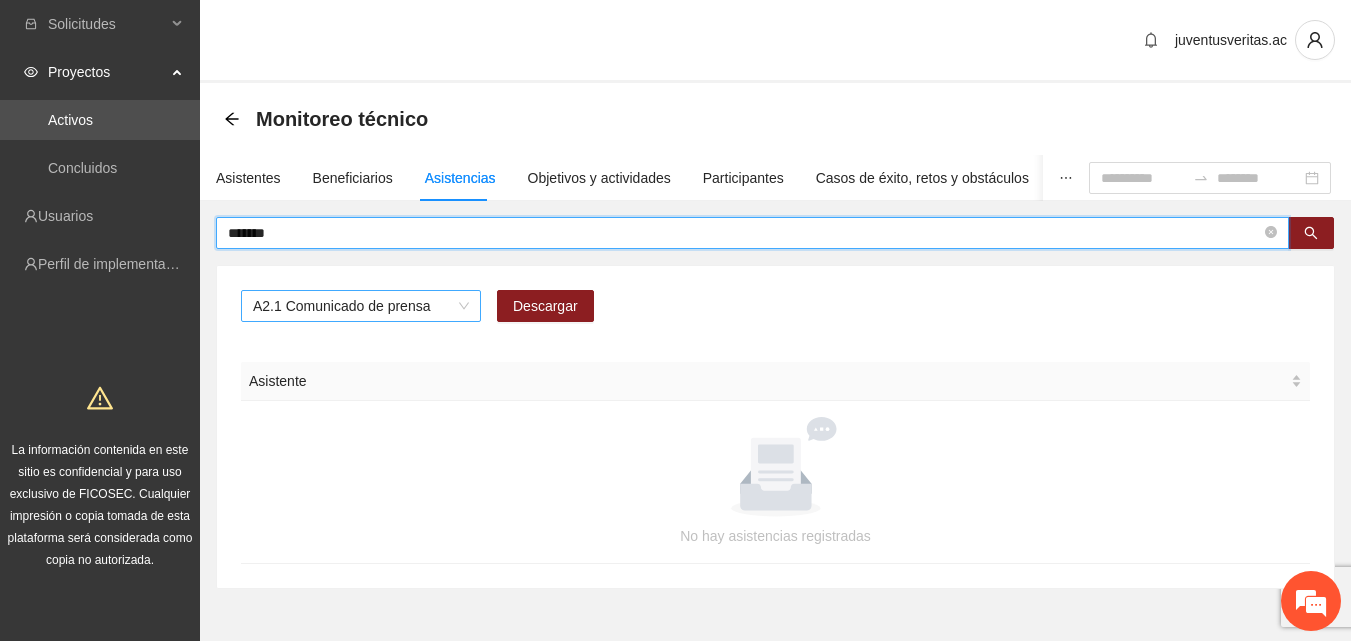 click on "A2.1 Comunicado de prensa" at bounding box center (361, 306) 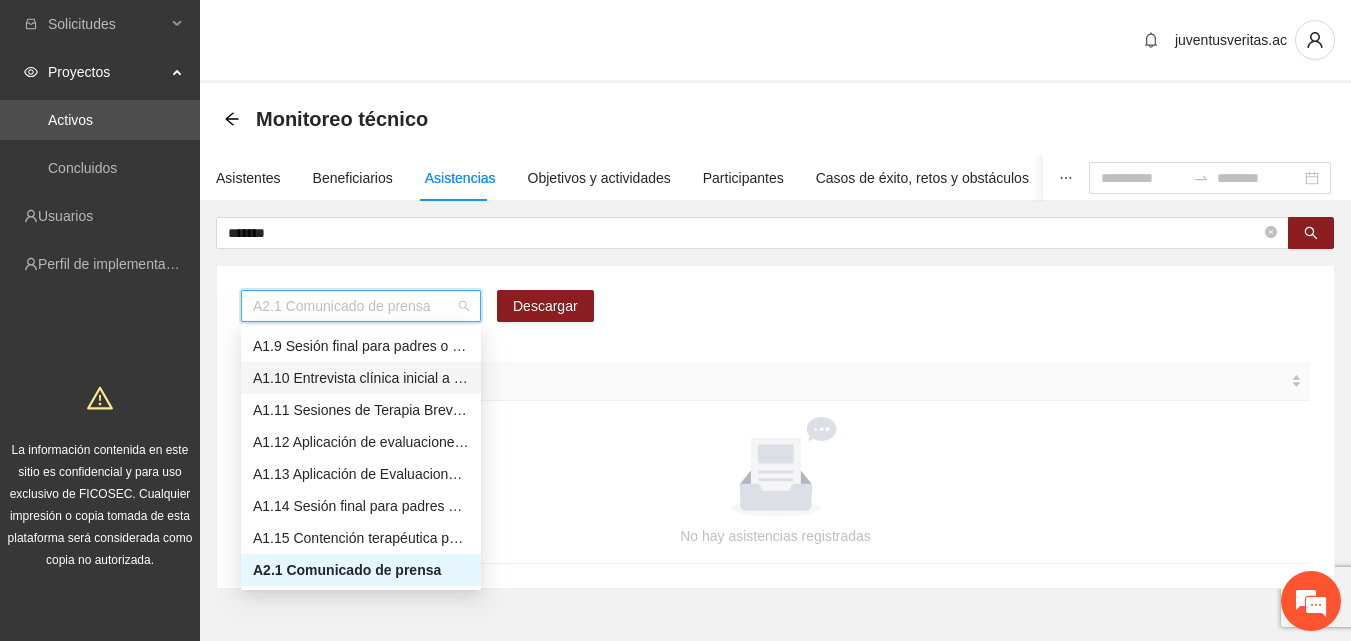 scroll, scrollTop: 156, scrollLeft: 0, axis: vertical 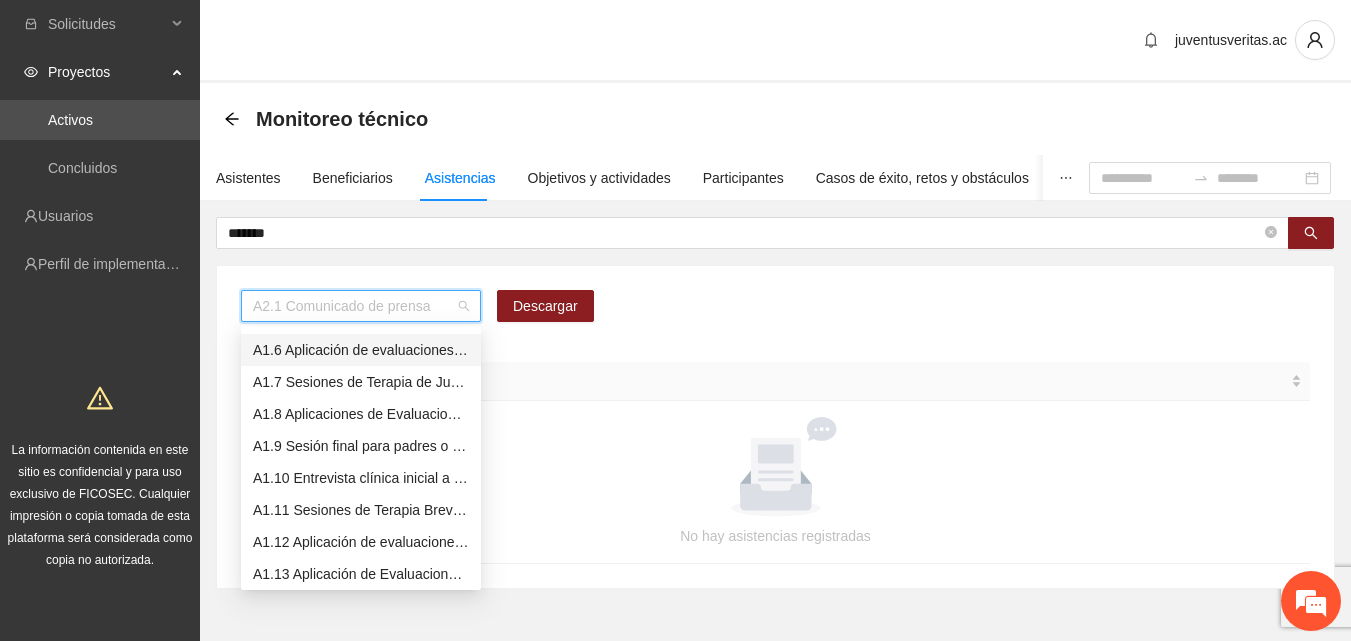 click on "A1.6 Aplicación de evaluaciones Pre a NN" at bounding box center (361, 350) 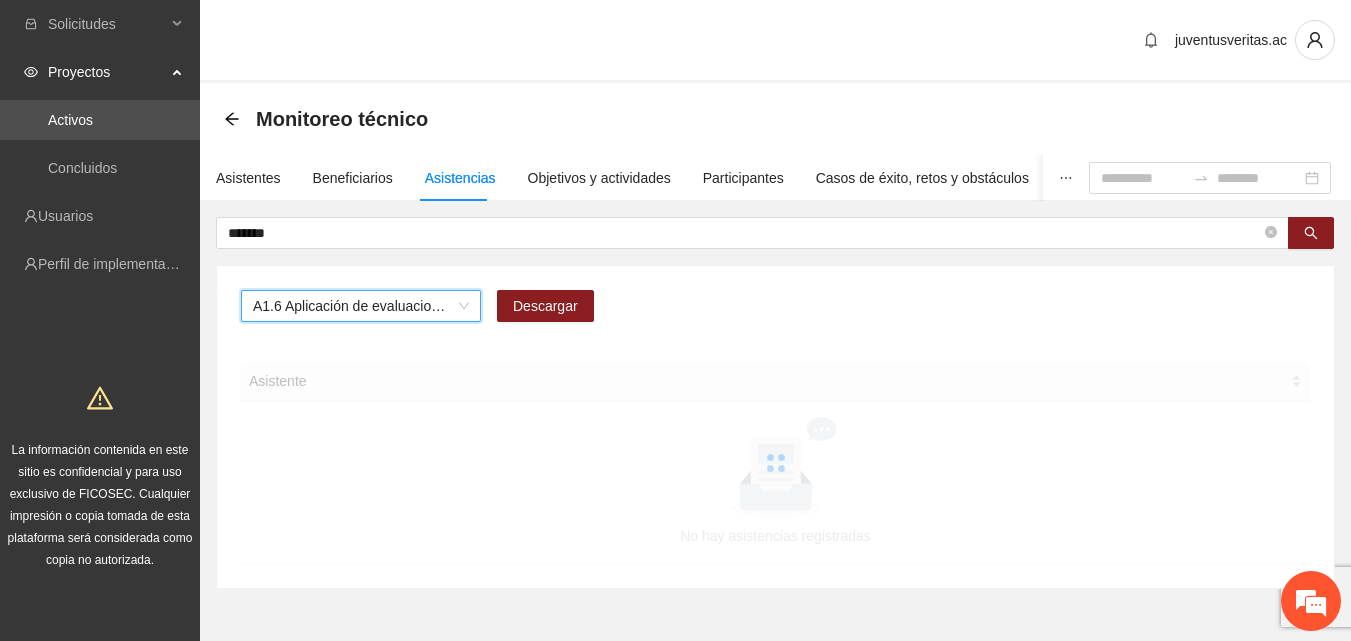click on "A1.6 Aplicación de evaluaciones Pre a NN" at bounding box center (361, 306) 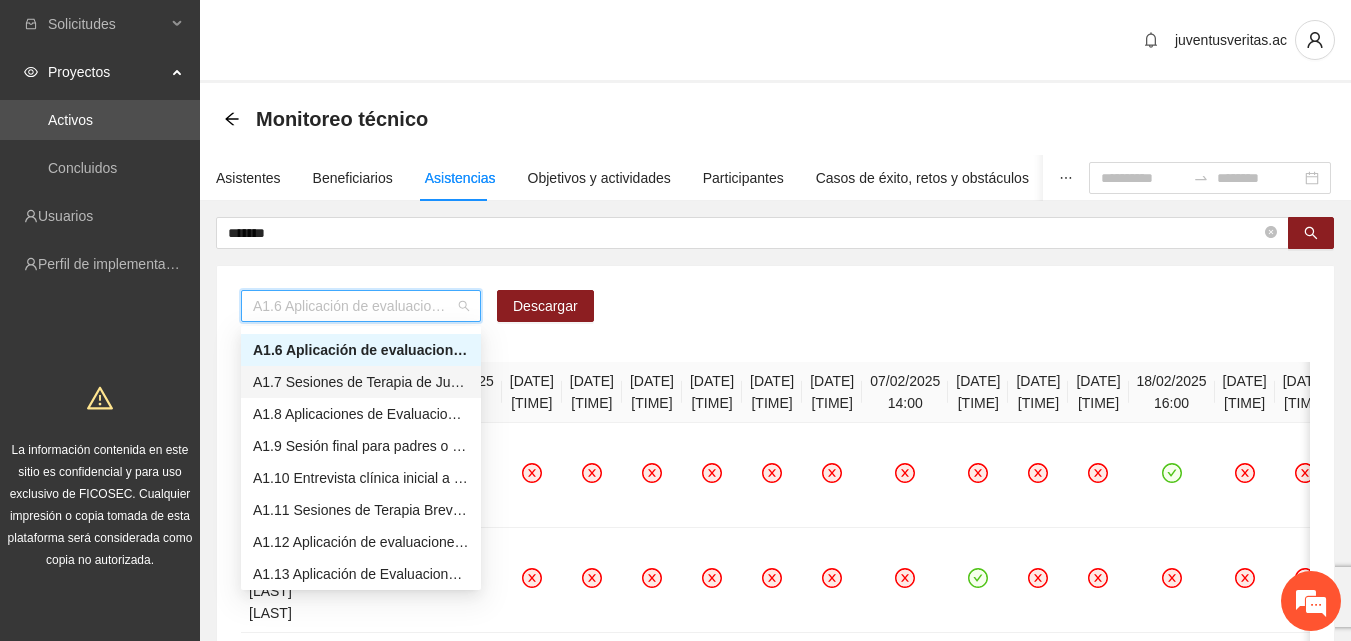 click on "A1.7 Sesiones de Terapia de Juego para niños y niñas" at bounding box center (361, 382) 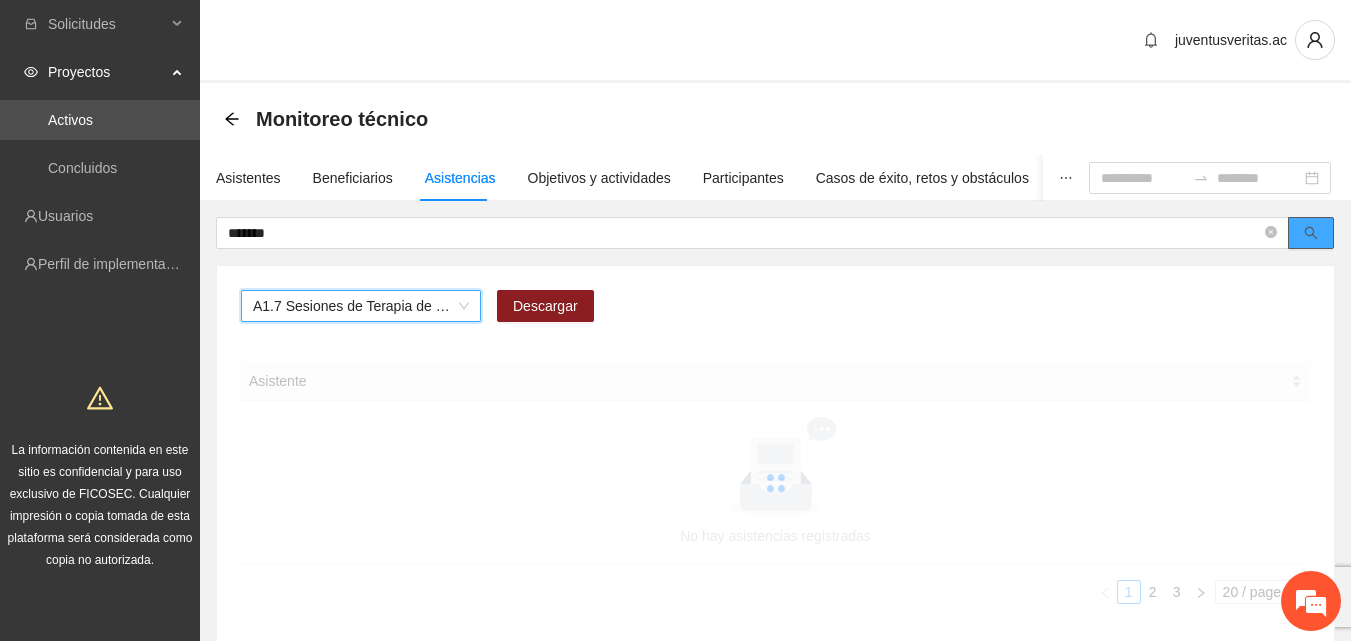 click 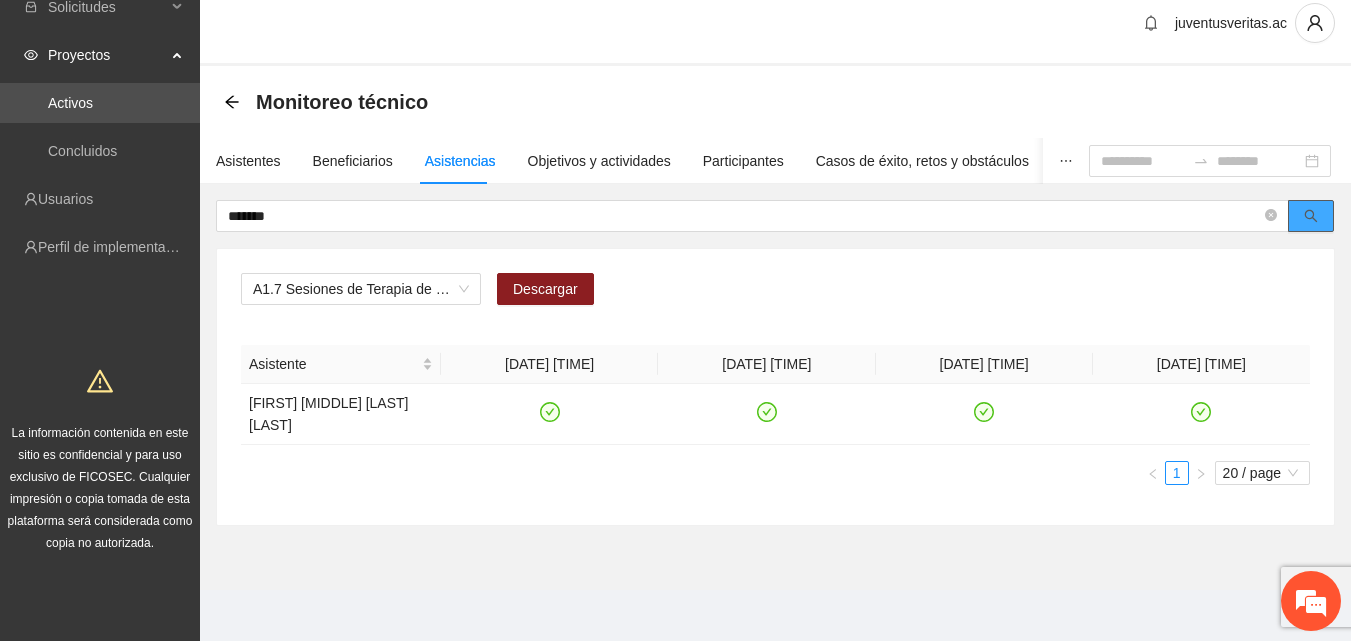 scroll, scrollTop: 22, scrollLeft: 0, axis: vertical 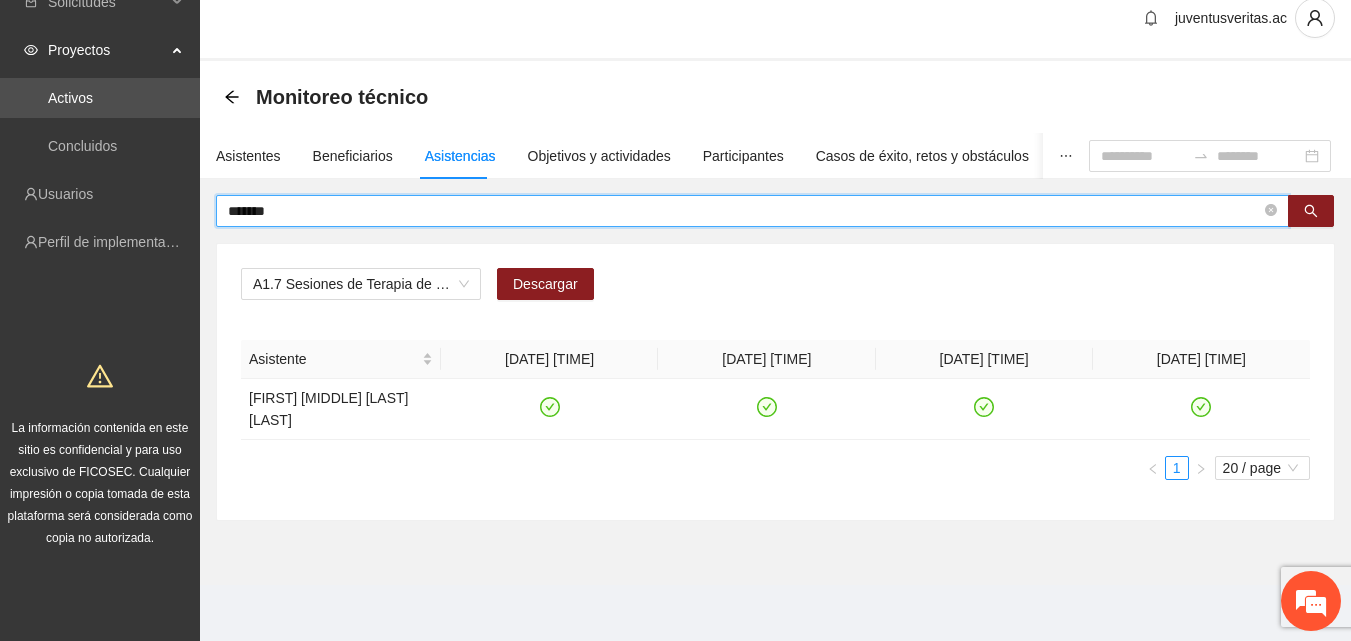 drag, startPoint x: 283, startPoint y: 208, endPoint x: 220, endPoint y: 216, distance: 63.505905 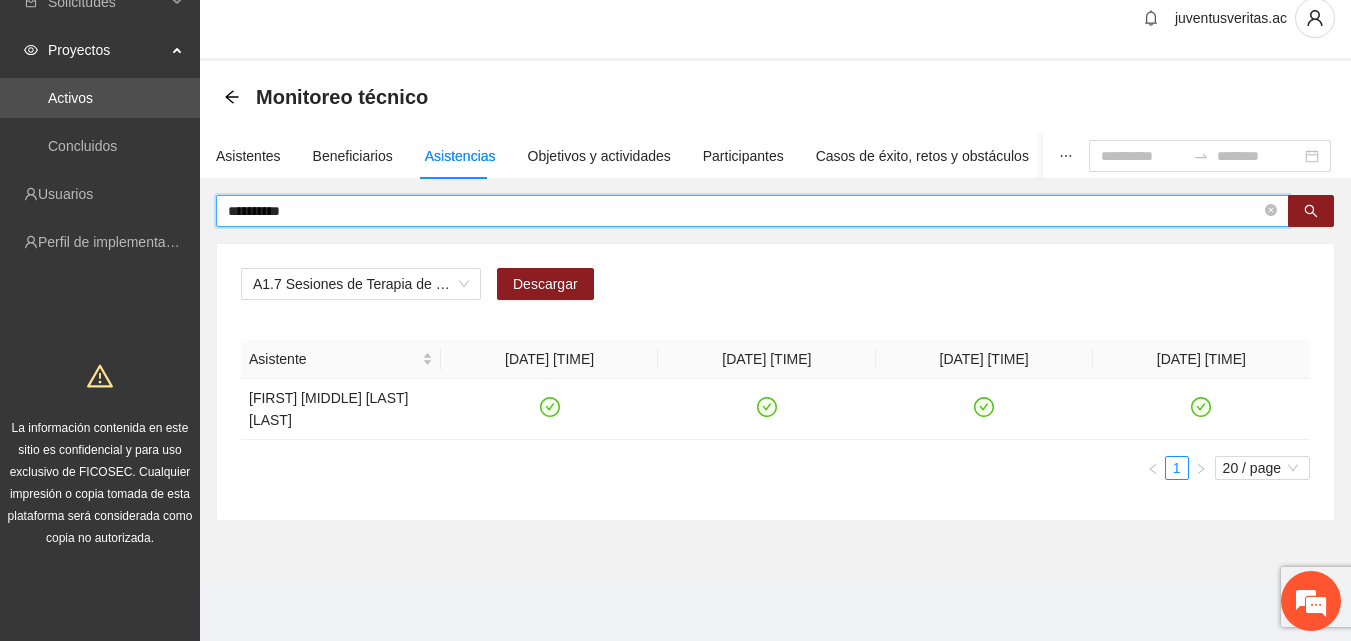 type on "**********" 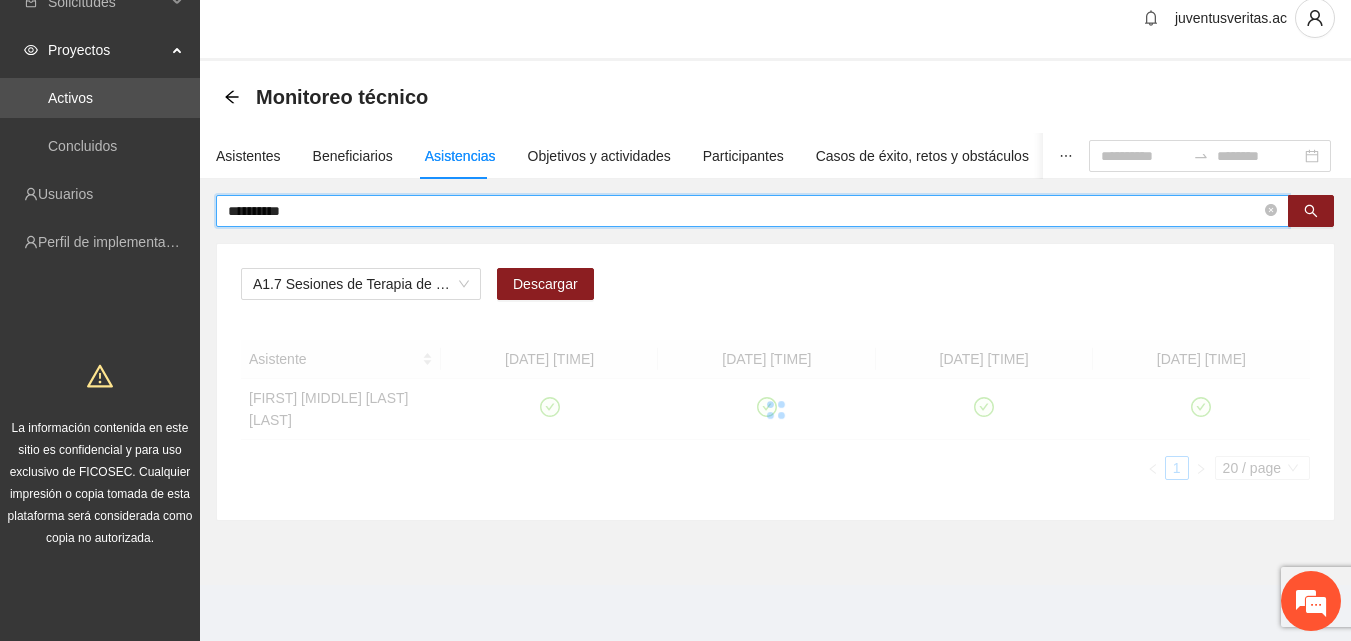 scroll, scrollTop: 2, scrollLeft: 0, axis: vertical 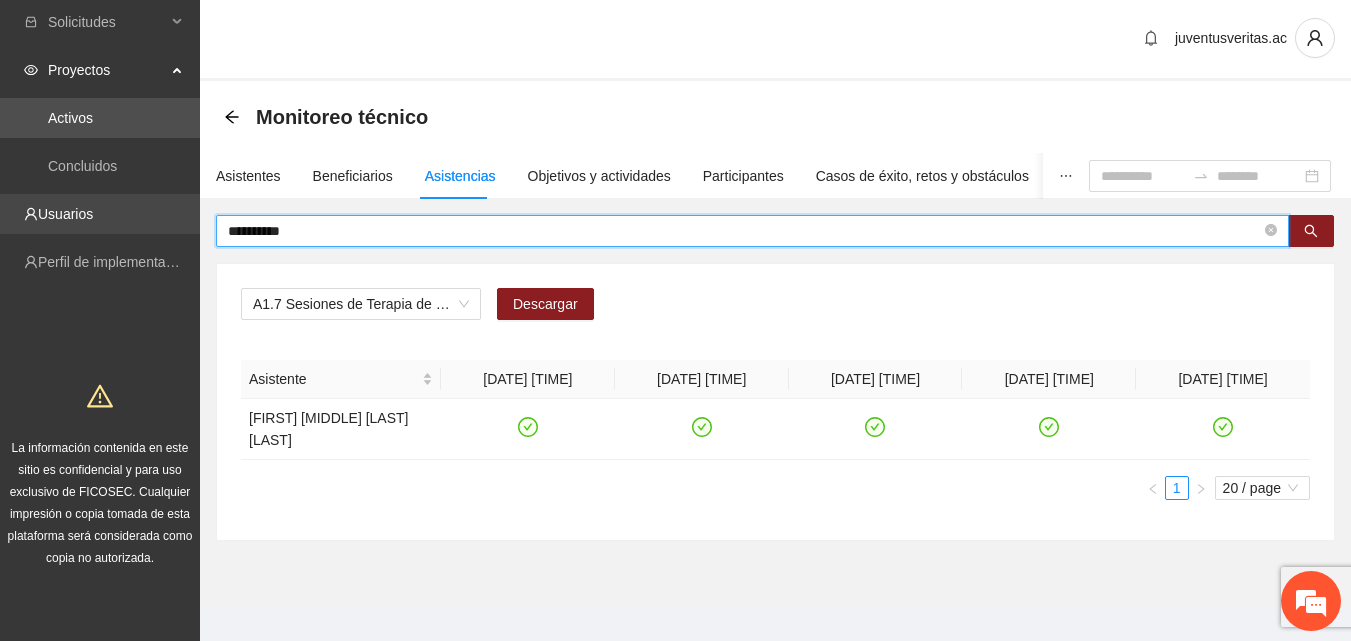 drag, startPoint x: 305, startPoint y: 225, endPoint x: 195, endPoint y: 233, distance: 110.29053 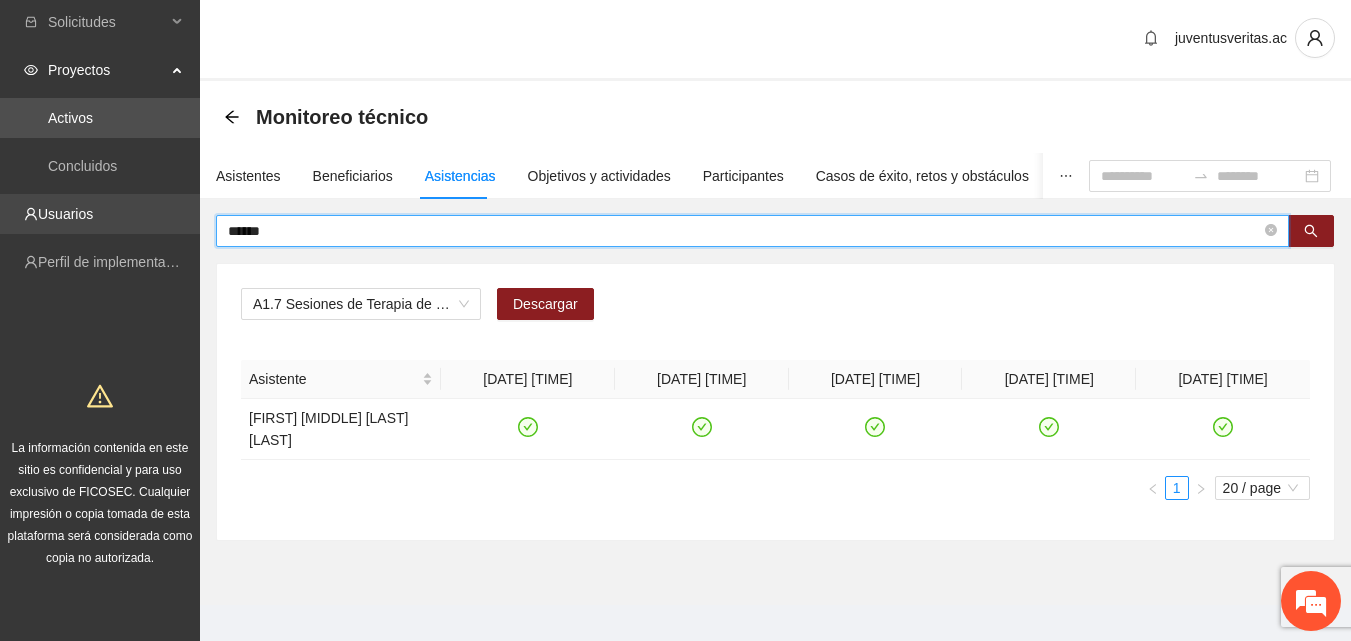 type on "******" 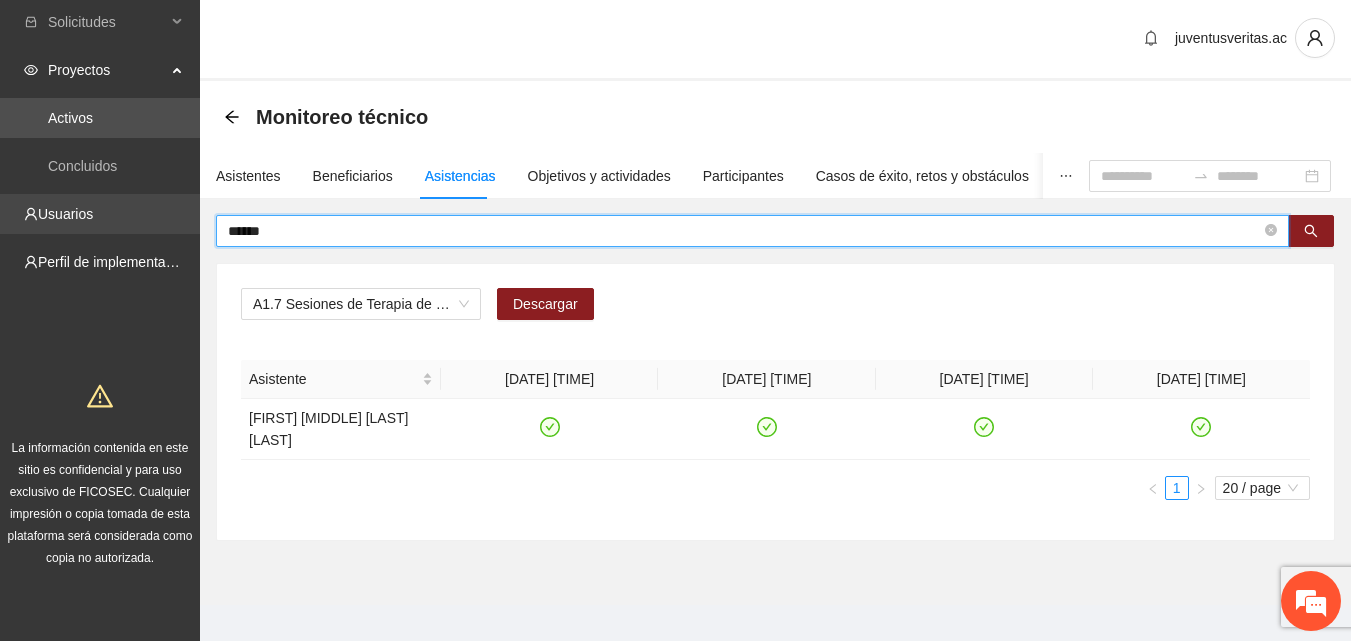 scroll, scrollTop: 22, scrollLeft: 0, axis: vertical 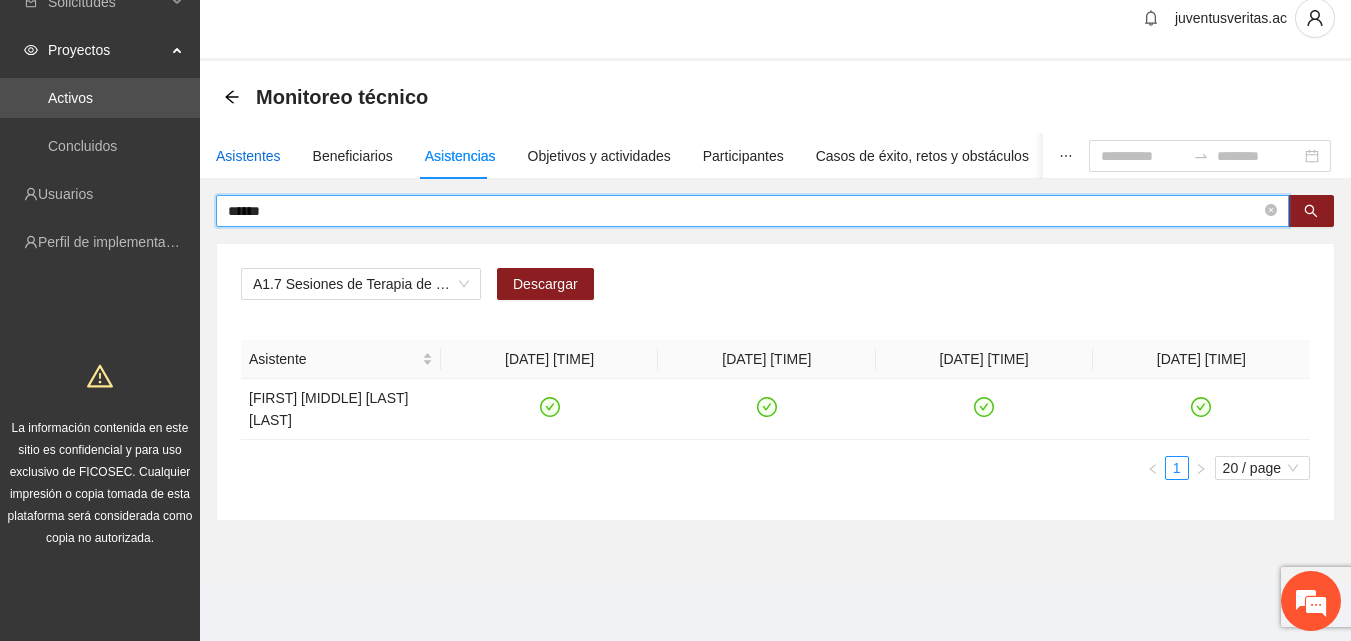 click on "Asistentes" at bounding box center [248, 156] 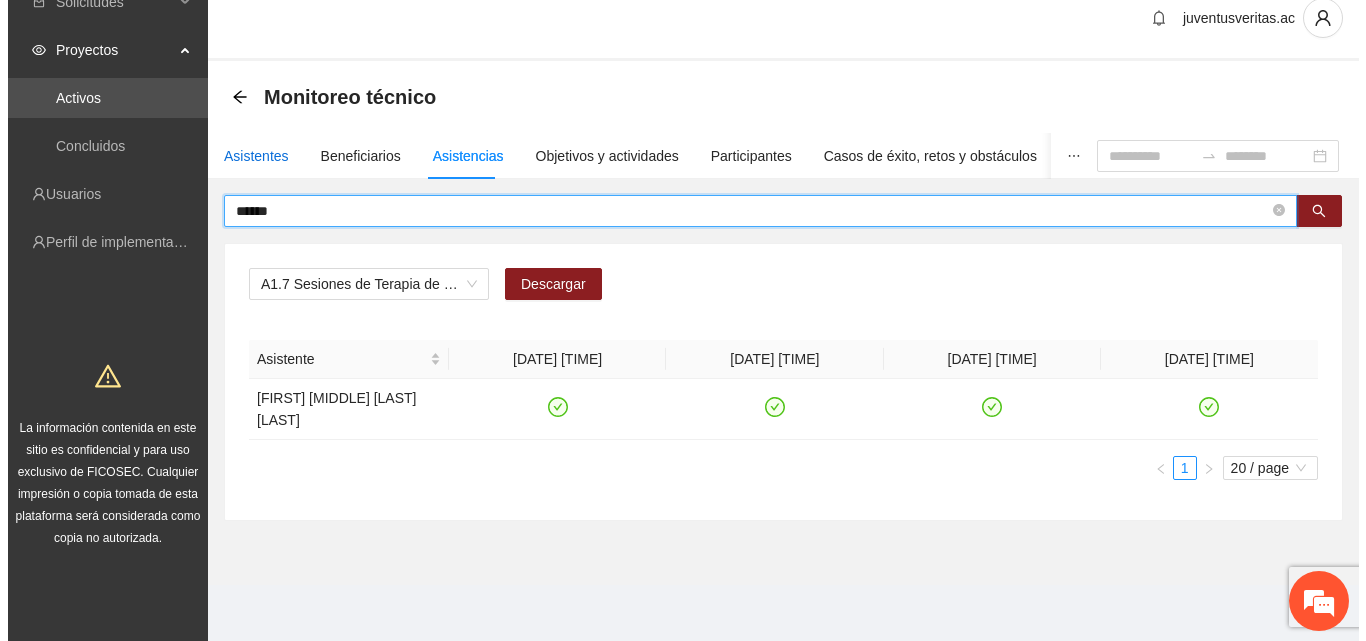 scroll, scrollTop: 0, scrollLeft: 0, axis: both 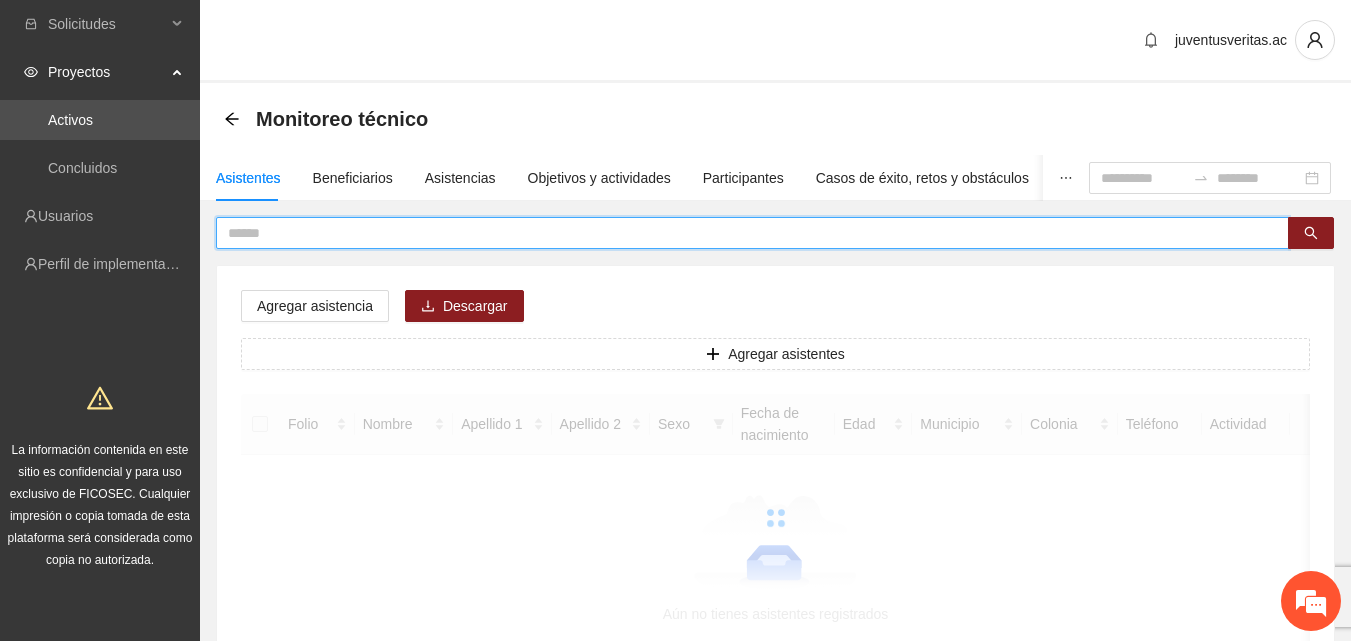 click at bounding box center (744, 233) 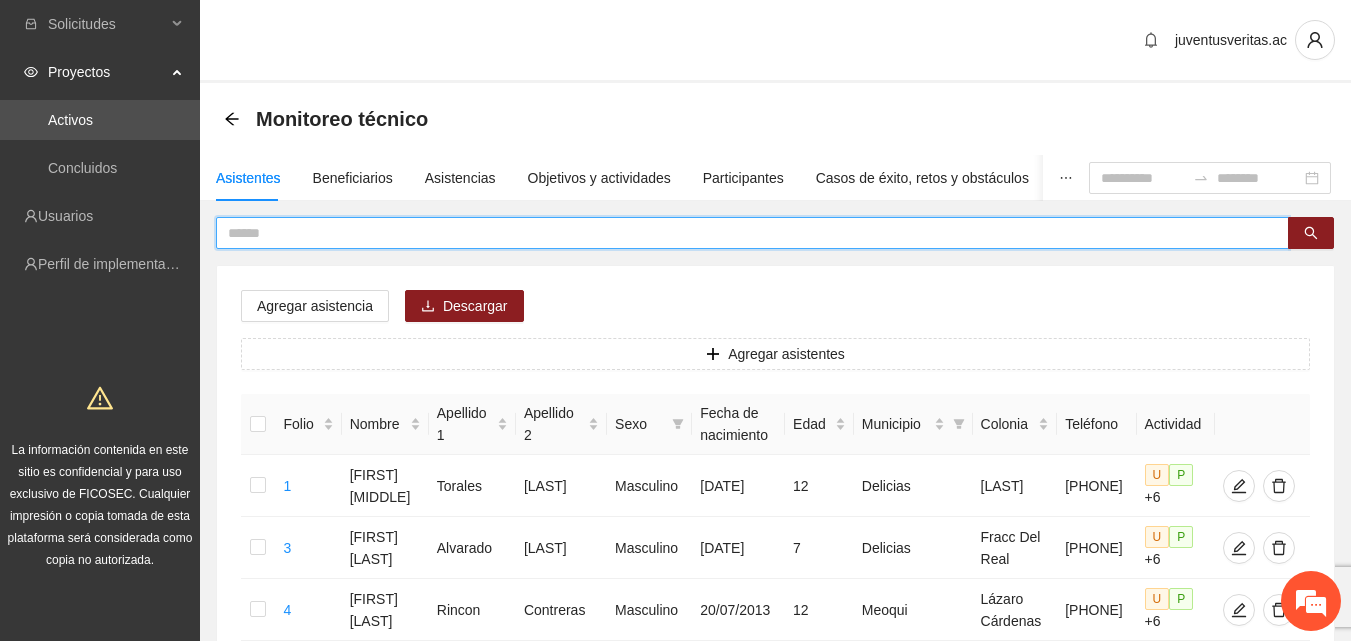 click at bounding box center (744, 233) 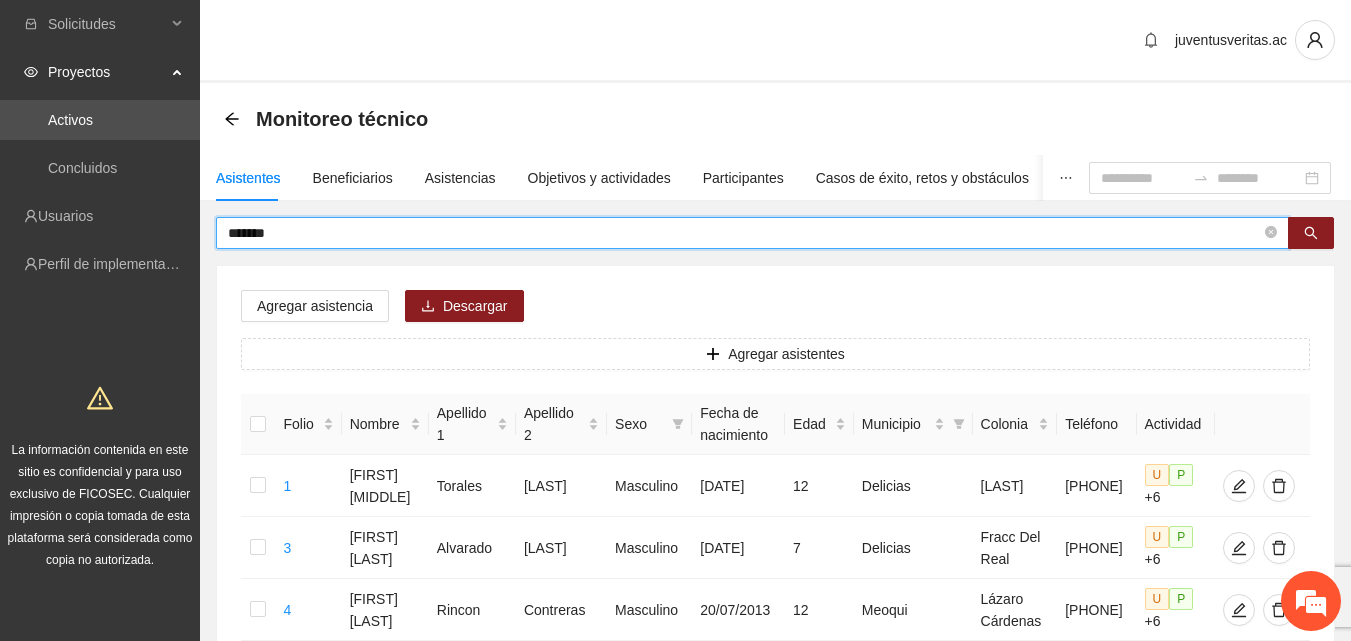 type on "******" 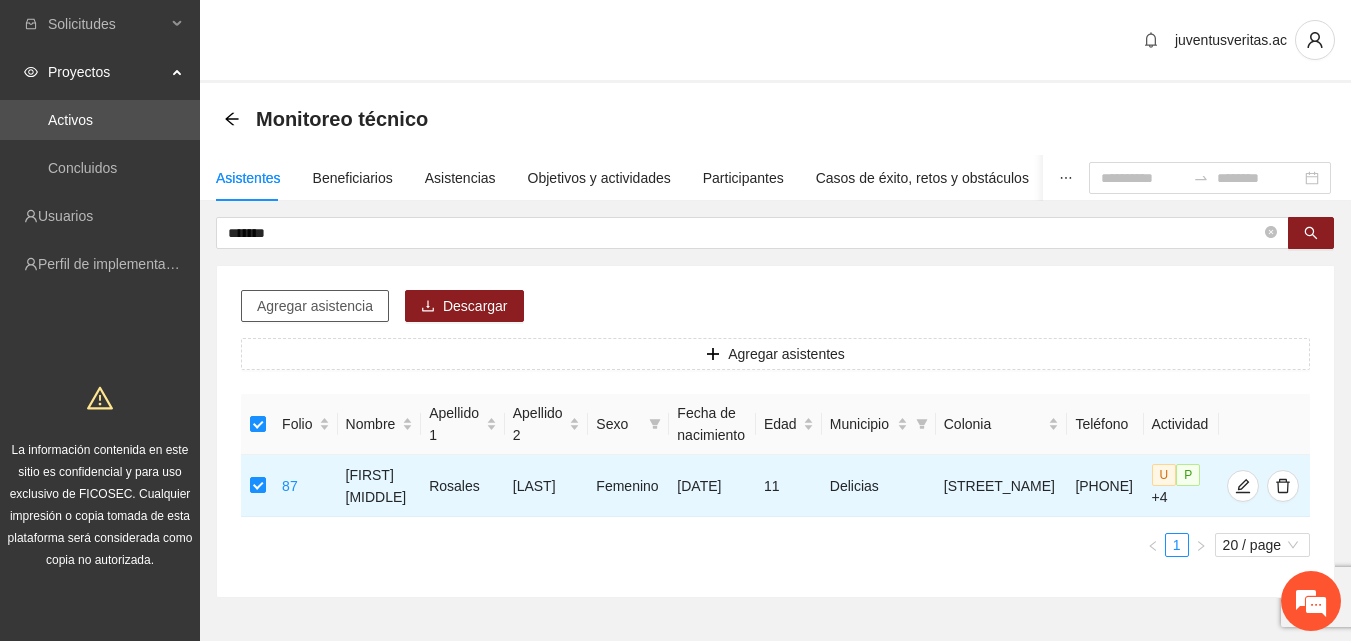 click on "Agregar asistencia" at bounding box center [315, 306] 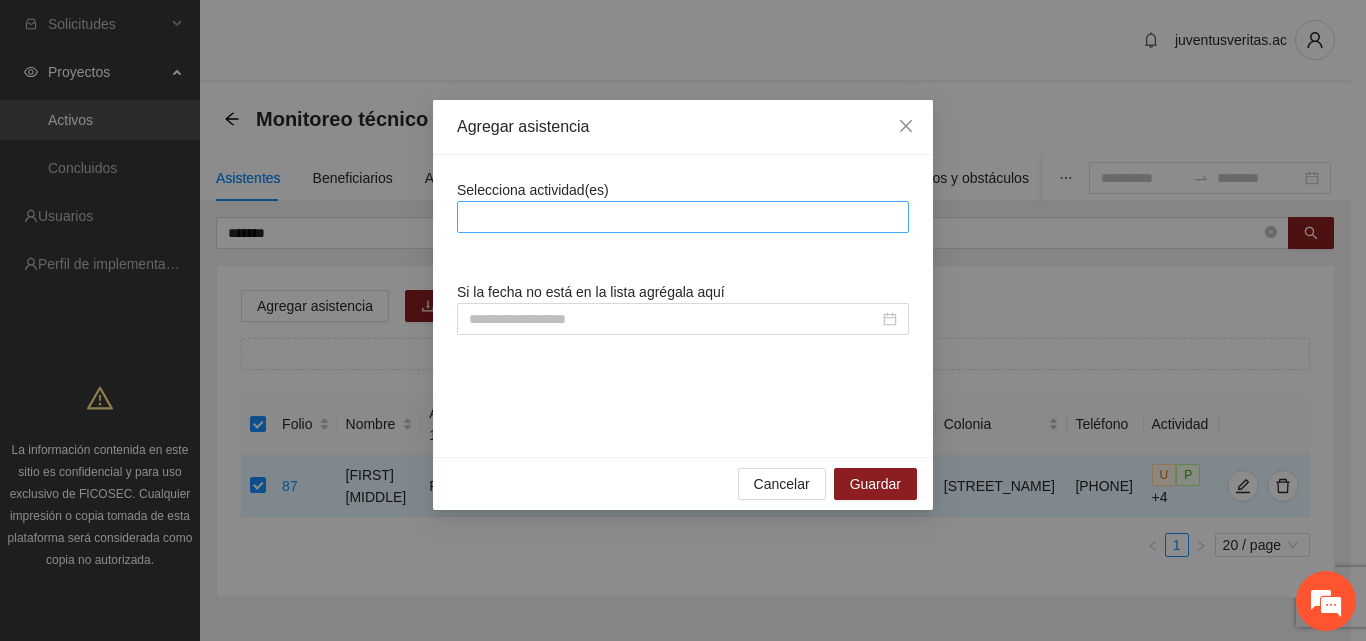 click at bounding box center (683, 217) 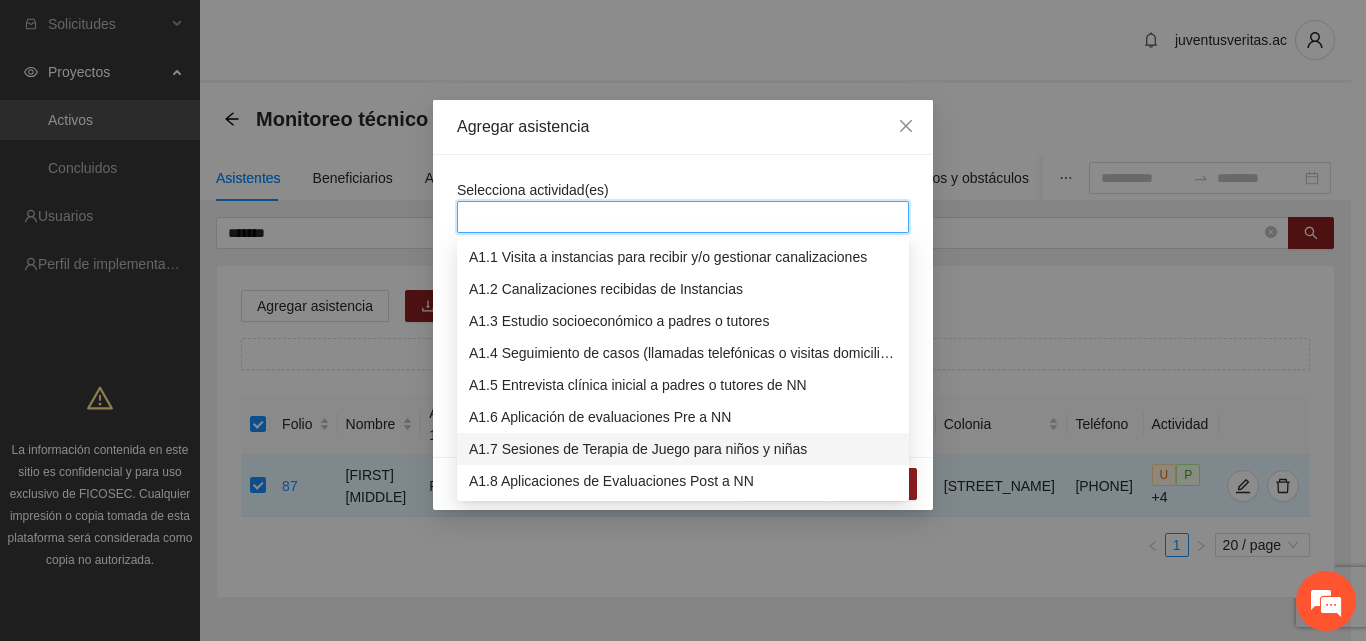 click on "A1.7 Sesiones de Terapia de Juego para niños y niñas" at bounding box center (683, 449) 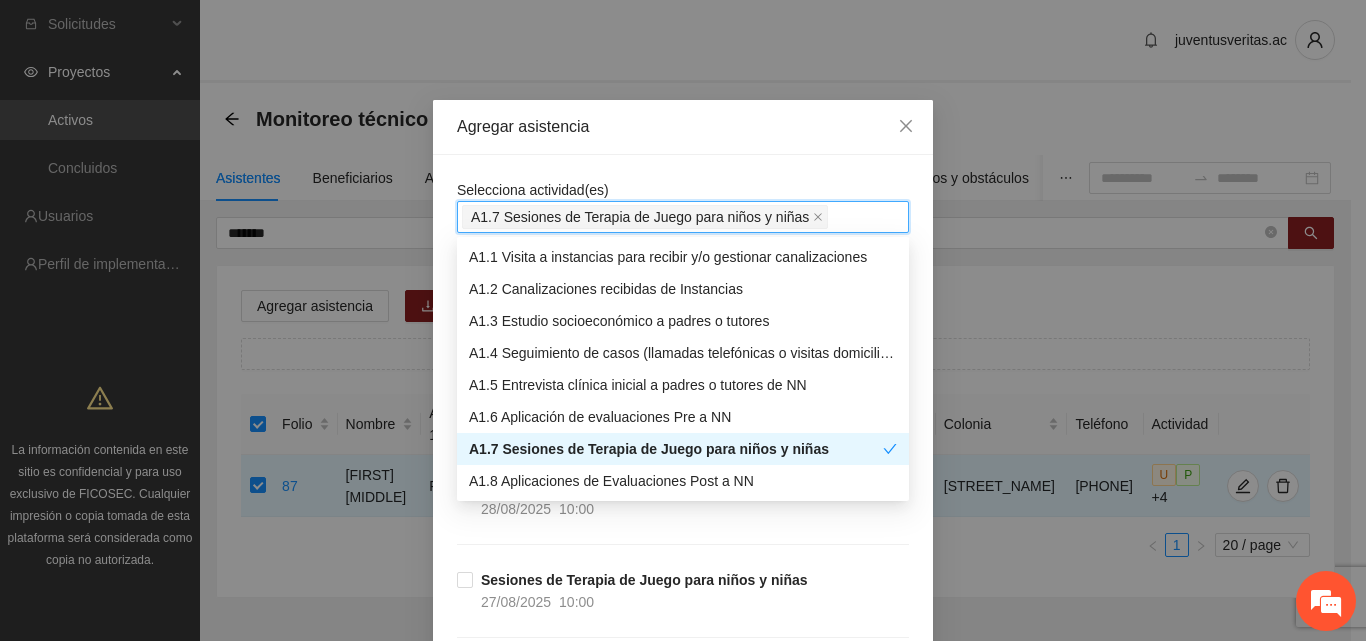 click on "Selecciona actividad(es) A1.7 Sesiones de Terapia de Juego para niños y niñas
Si la fecha no está en la lista agrégala aquí Sesiones de Terapia de Juego para niños y niñas [DATE] [TIME] Sesiones de Terapia de Juego para niños y niñas [DATE] [TIME] Sesiones de Terapia de Juego para niños y niñas [DATE] [TIME] Sesiones de Terapia de Juego para niños y niñas [DATE] [TIME] Sesiones de Terapia de Juego para niños y niñas [DATE] [TIME] Sesiones de Terapia de Juego para niños y niñas [DATE] [TIME] Sesiones de Terapia de Juego para niños y niñas [DATE] [TIME] Sesiones de Terapia de Juego para niños y niñas [DATE] [TIME] Sesiones de Terapia de Juego para niños y niñas [DATE] [TIME] Sesiones de Terapia de Juego para niños y niñas [DATE] [TIME] Sesiones de Terapia de Juego para niños y niñas [DATE] [TIME] Sesiones de Terapia de Juego para niños y niñas [DATE] [TIME] Sesiones de Terapia de Juego para niños y niñas [DATE] [TIME] [DATE] [TIME]" at bounding box center [683, 7885] 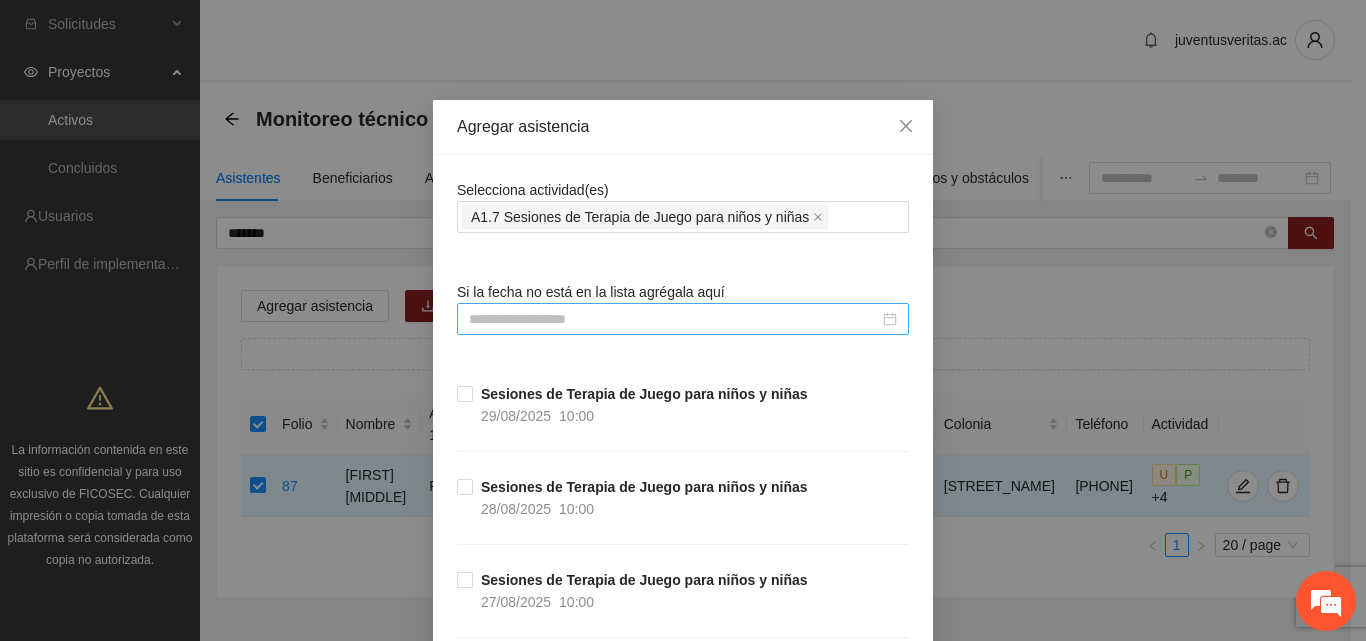 click at bounding box center (674, 319) 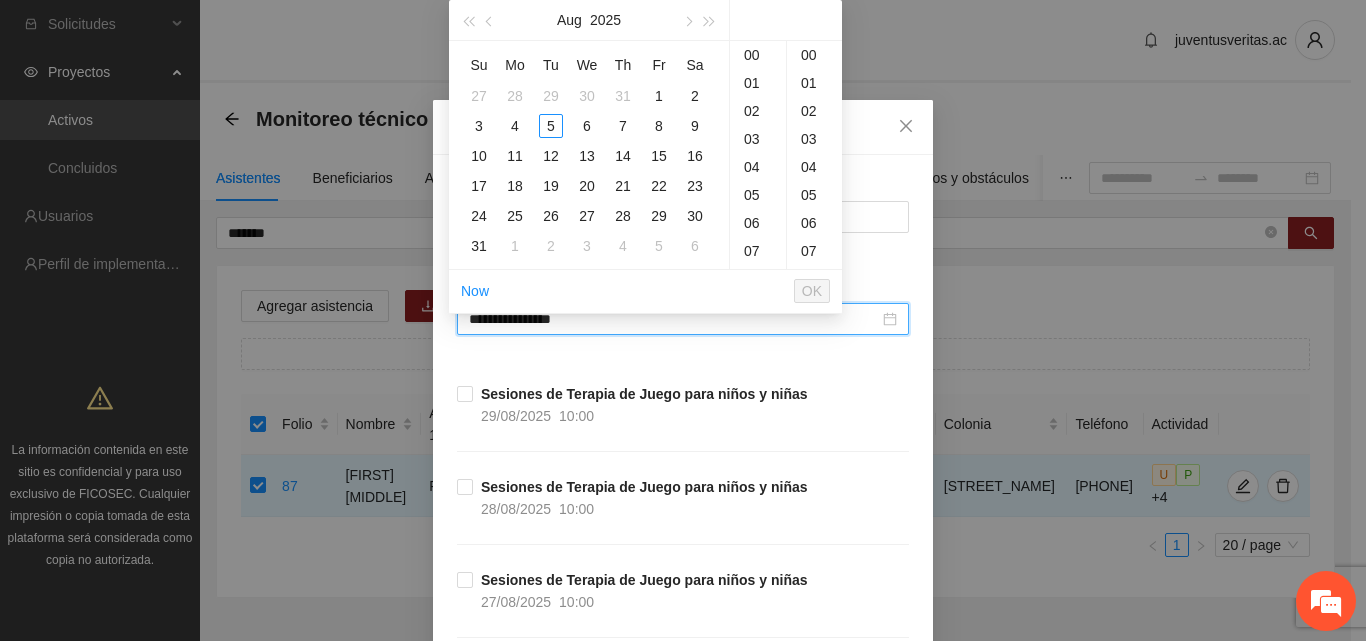 type on "**********" 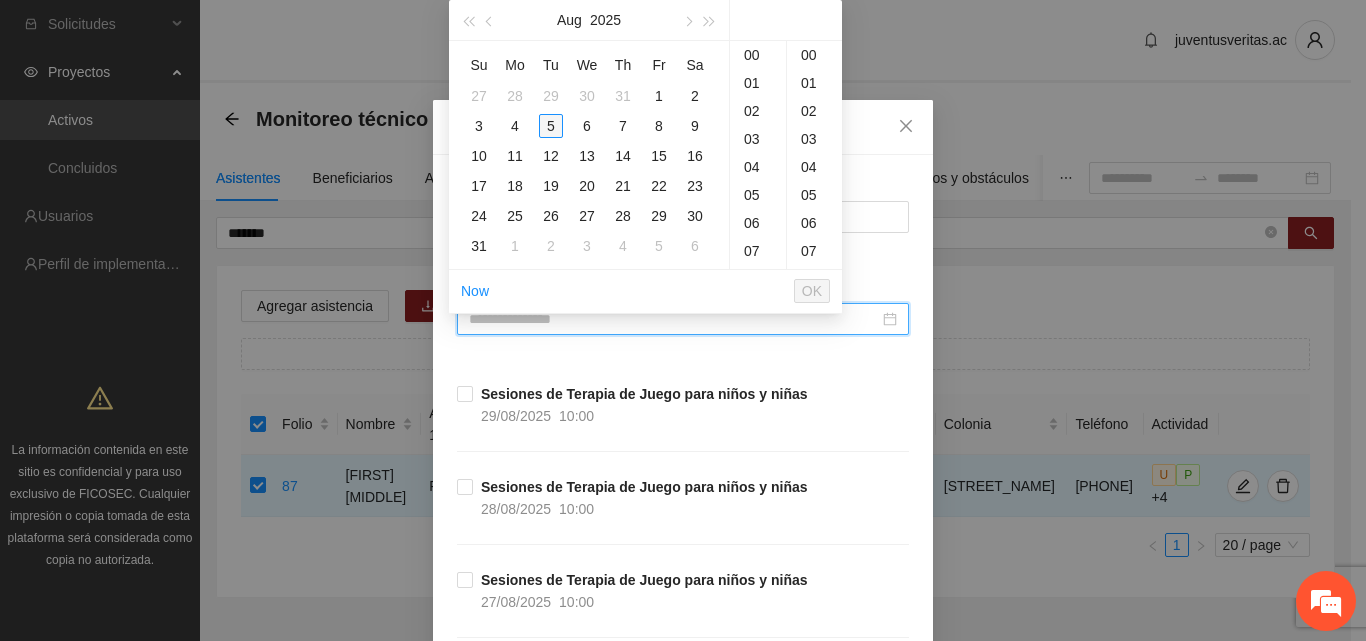 click on "5" at bounding box center (551, 126) 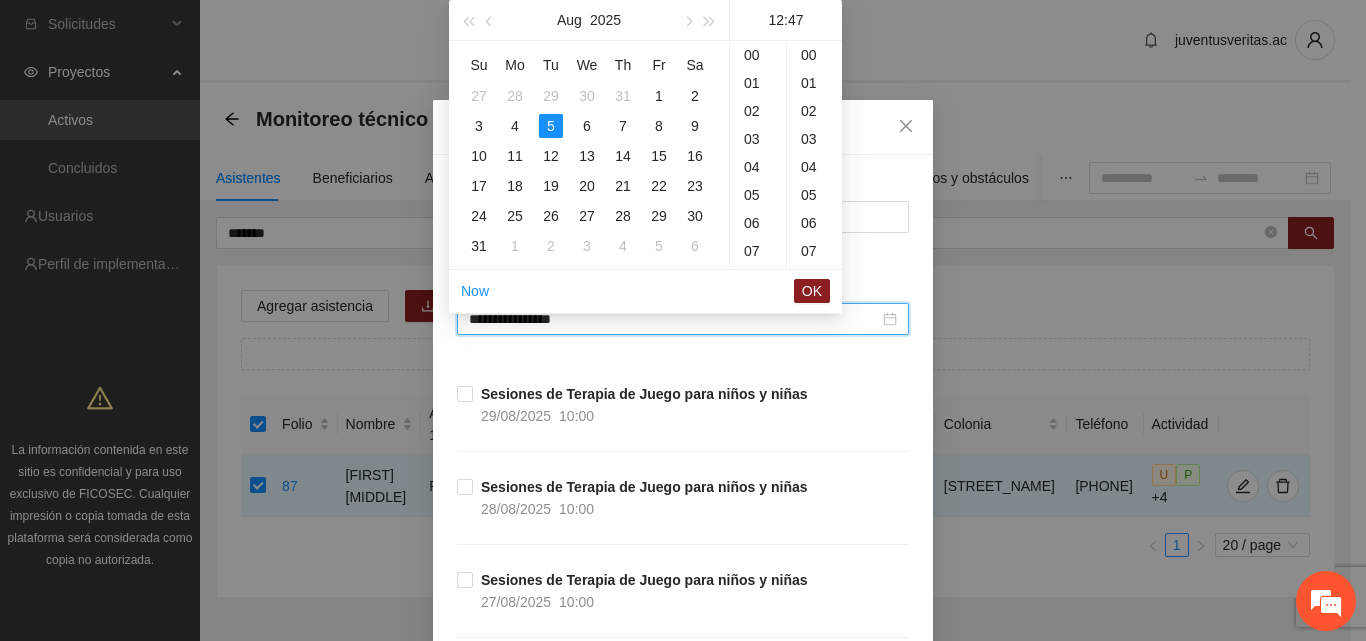 scroll, scrollTop: 252, scrollLeft: 0, axis: vertical 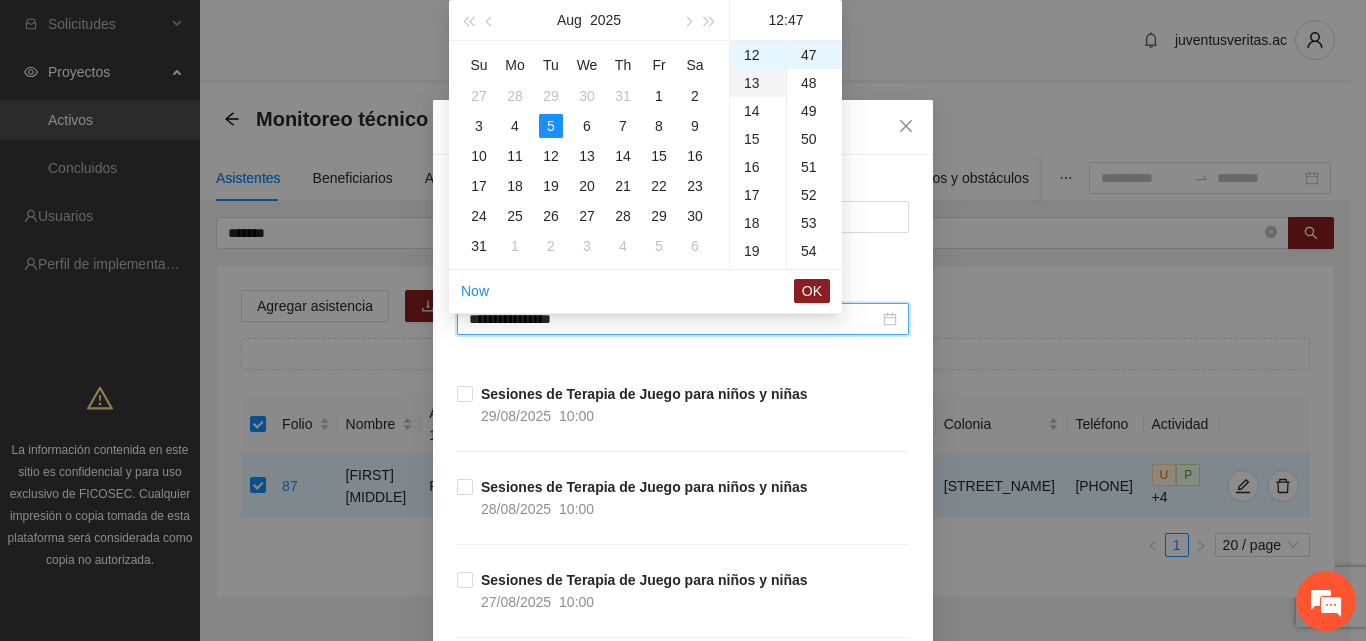 click on "13" at bounding box center [758, 83] 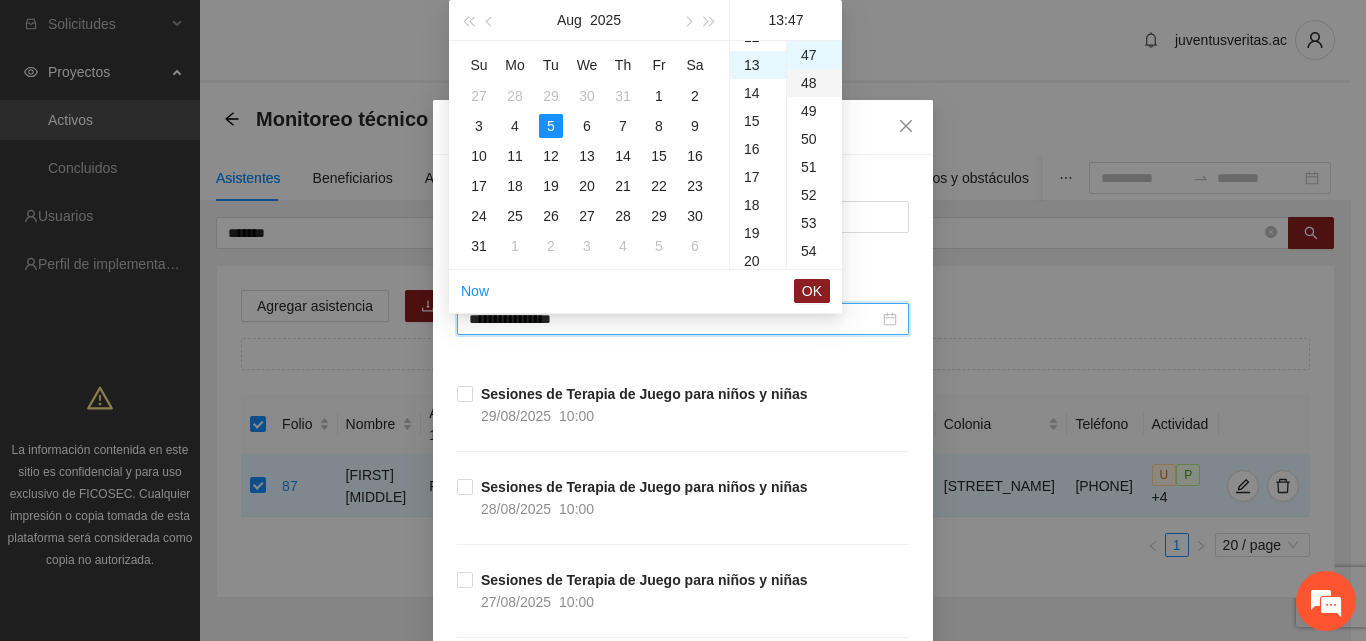 scroll, scrollTop: 364, scrollLeft: 0, axis: vertical 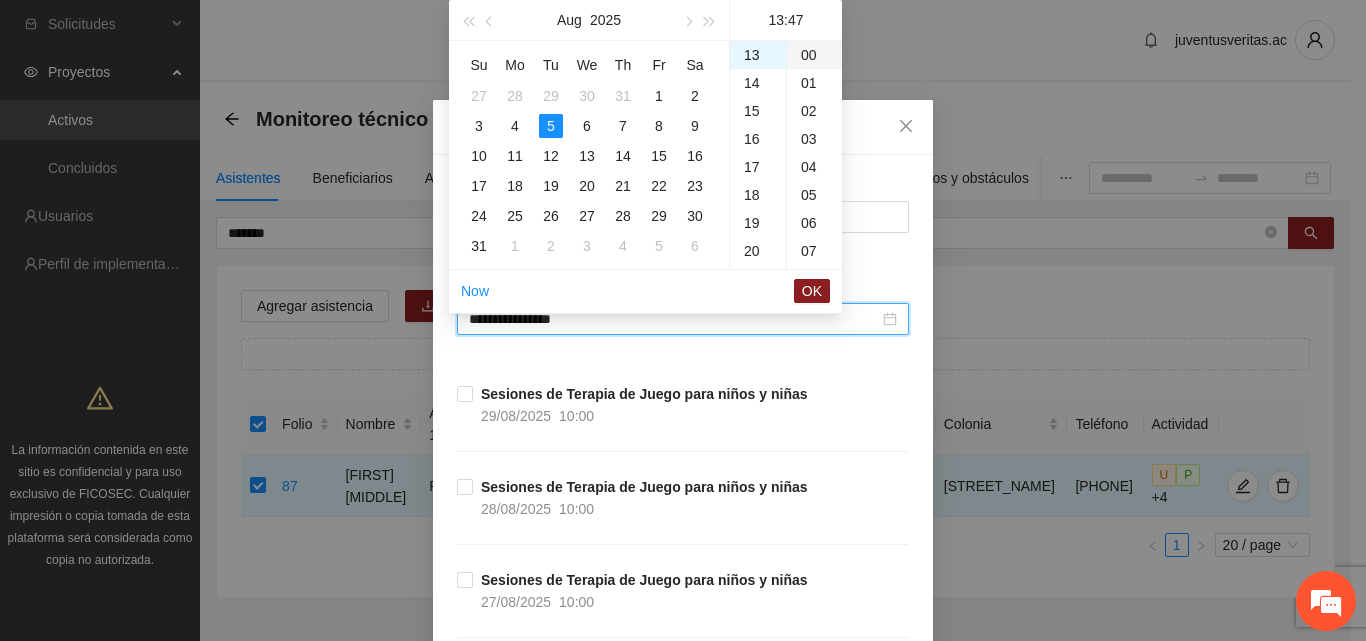 click on "00" at bounding box center [814, 55] 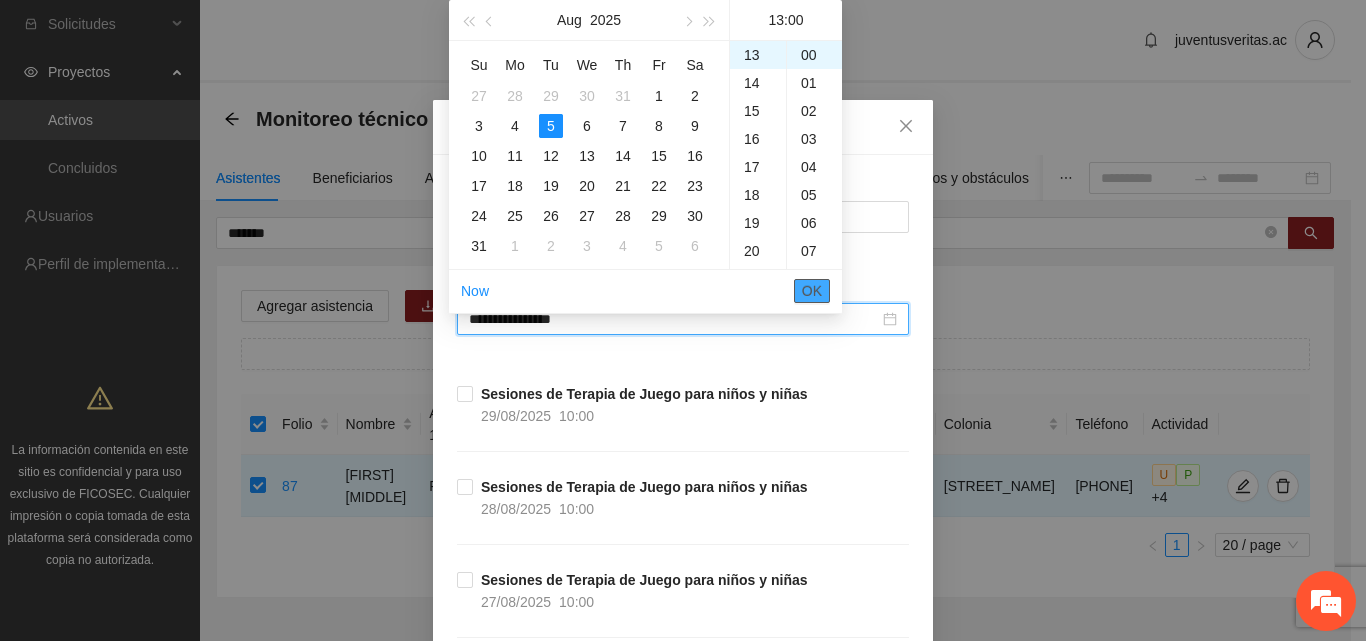 click on "OK" at bounding box center (812, 291) 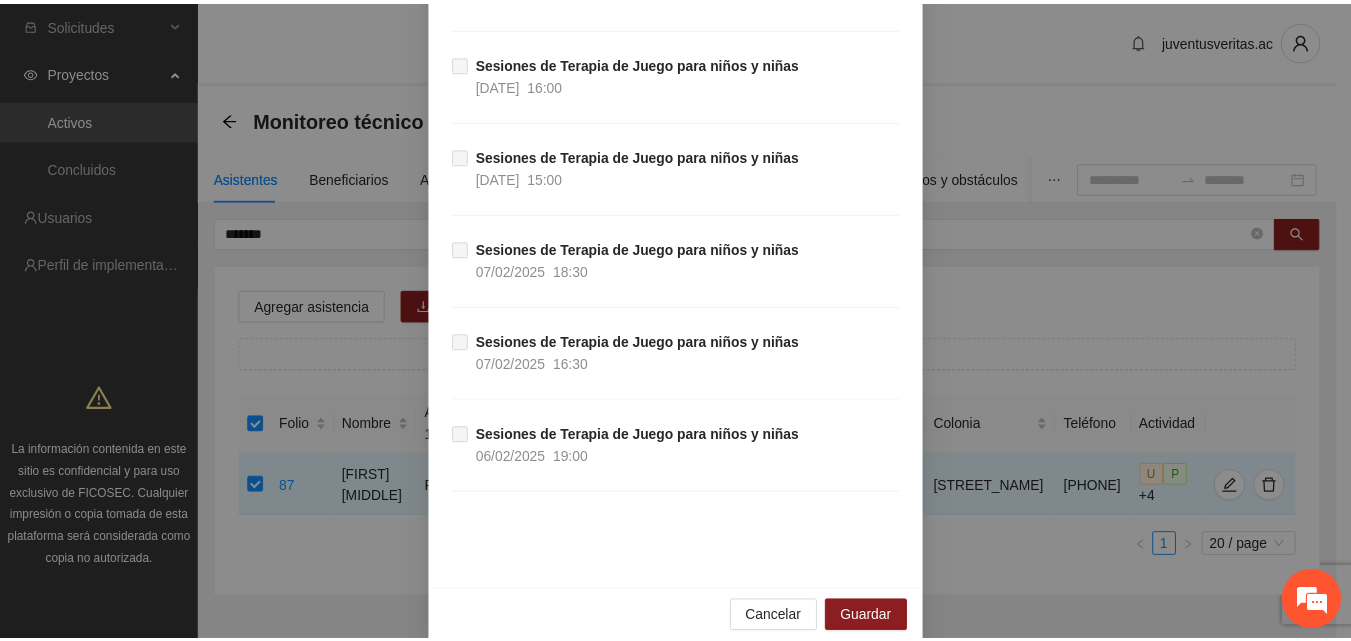 scroll, scrollTop: 15051, scrollLeft: 0, axis: vertical 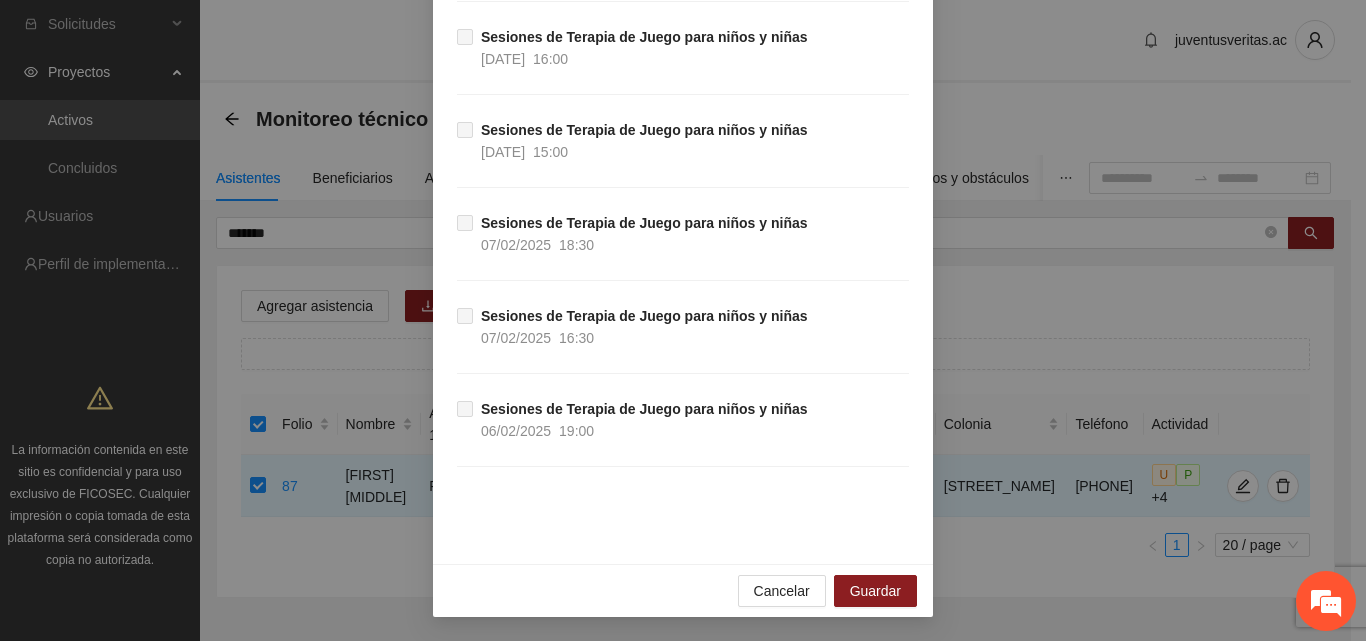 click on "**********" at bounding box center (683, 320) 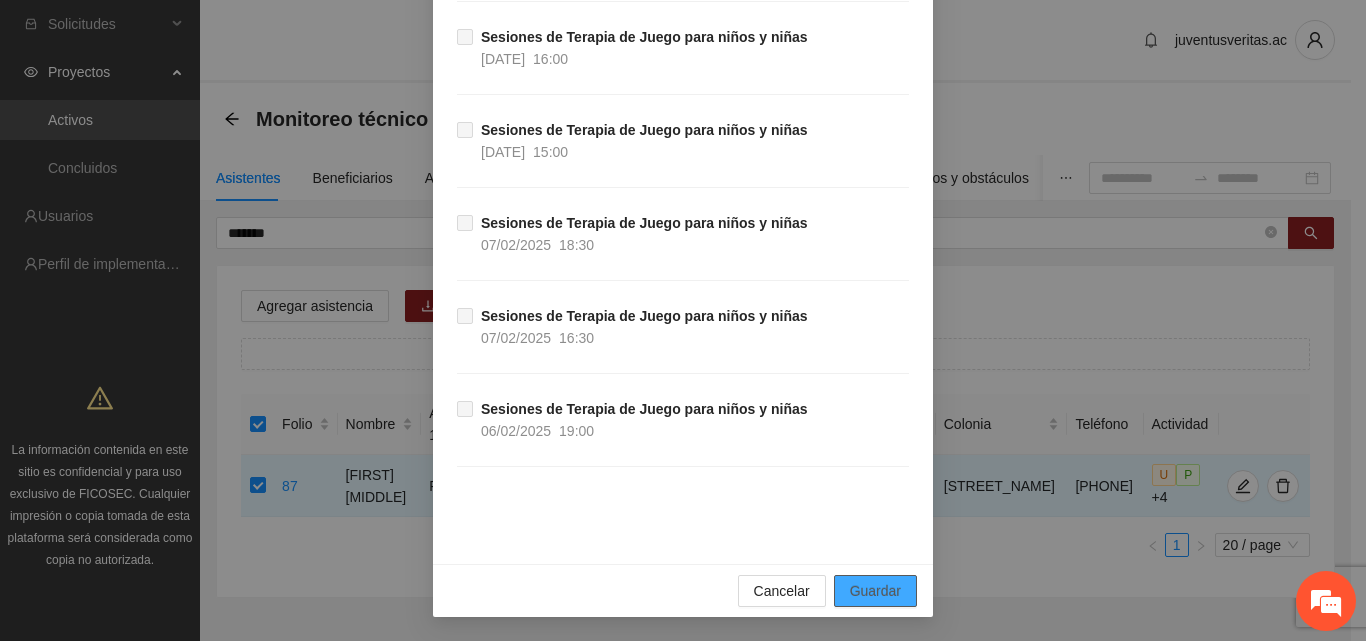 click on "Guardar" at bounding box center (875, 591) 